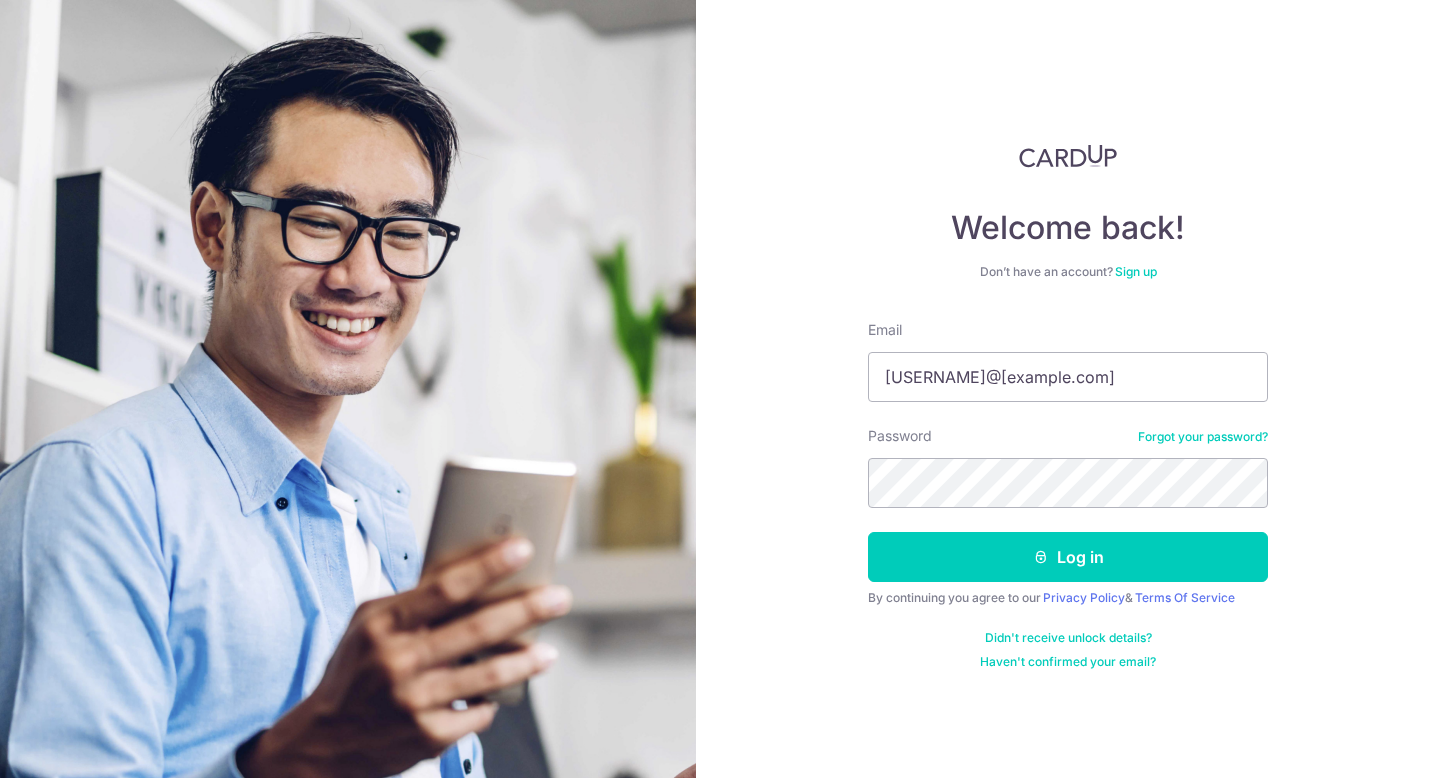scroll, scrollTop: 0, scrollLeft: 0, axis: both 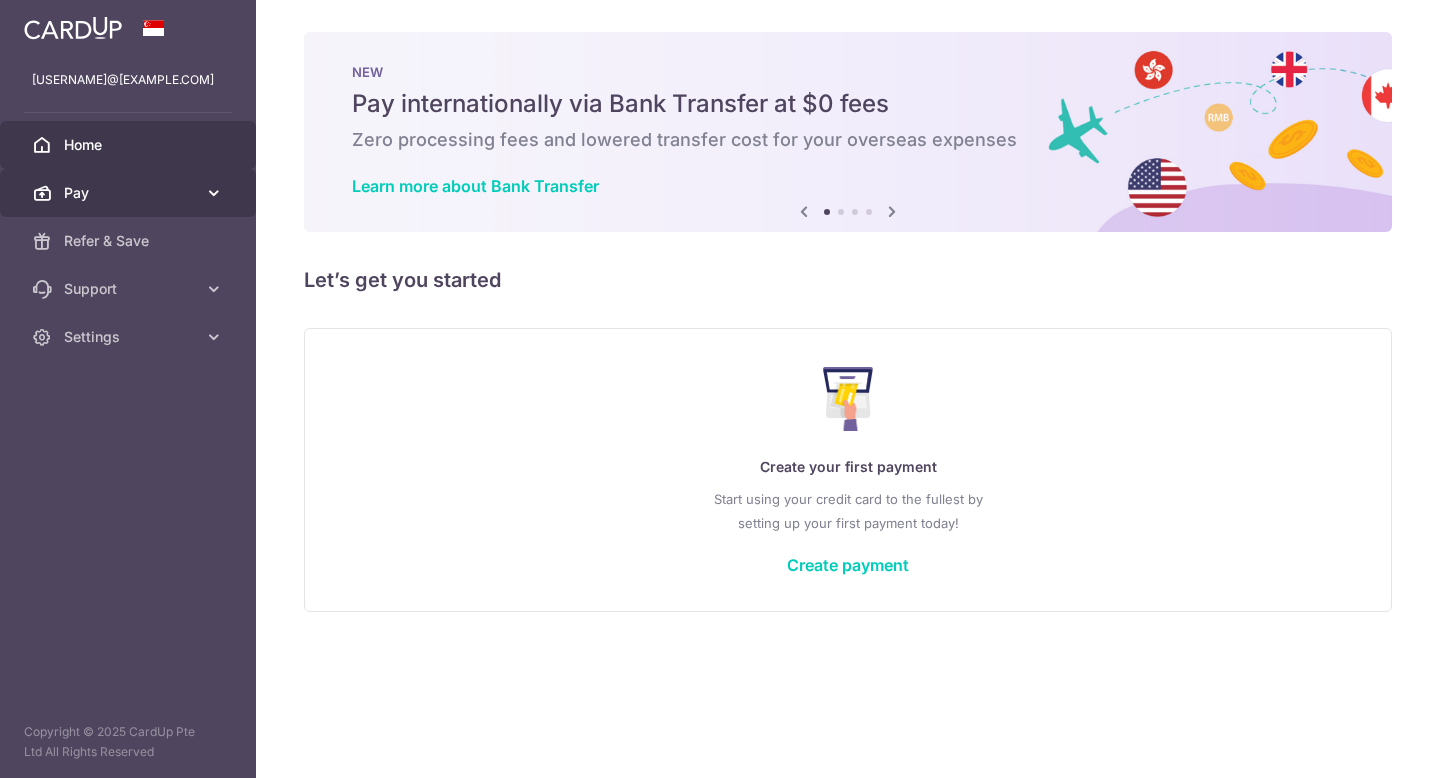 click on "Pay" at bounding box center (130, 193) 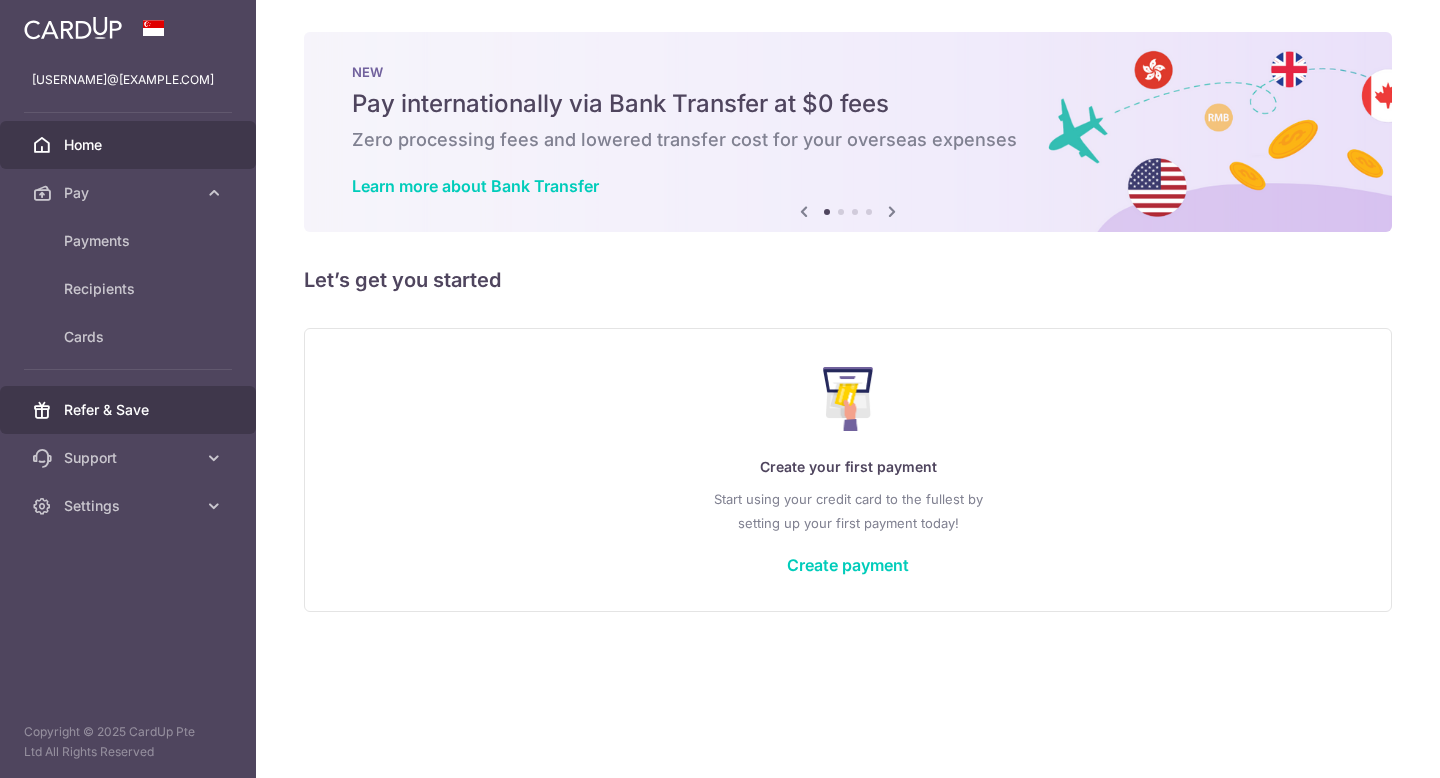 click on "Refer & Save" at bounding box center (130, 410) 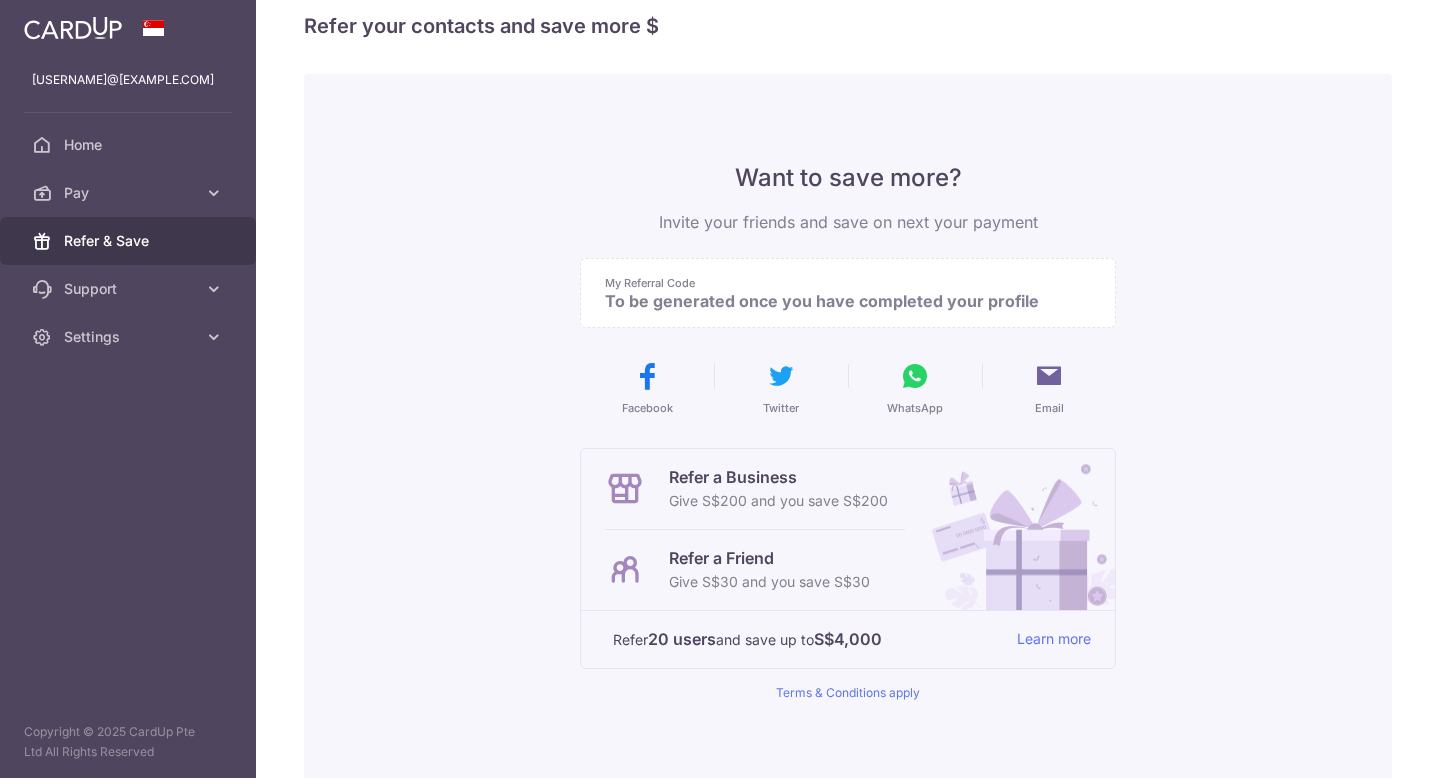scroll, scrollTop: 34, scrollLeft: 0, axis: vertical 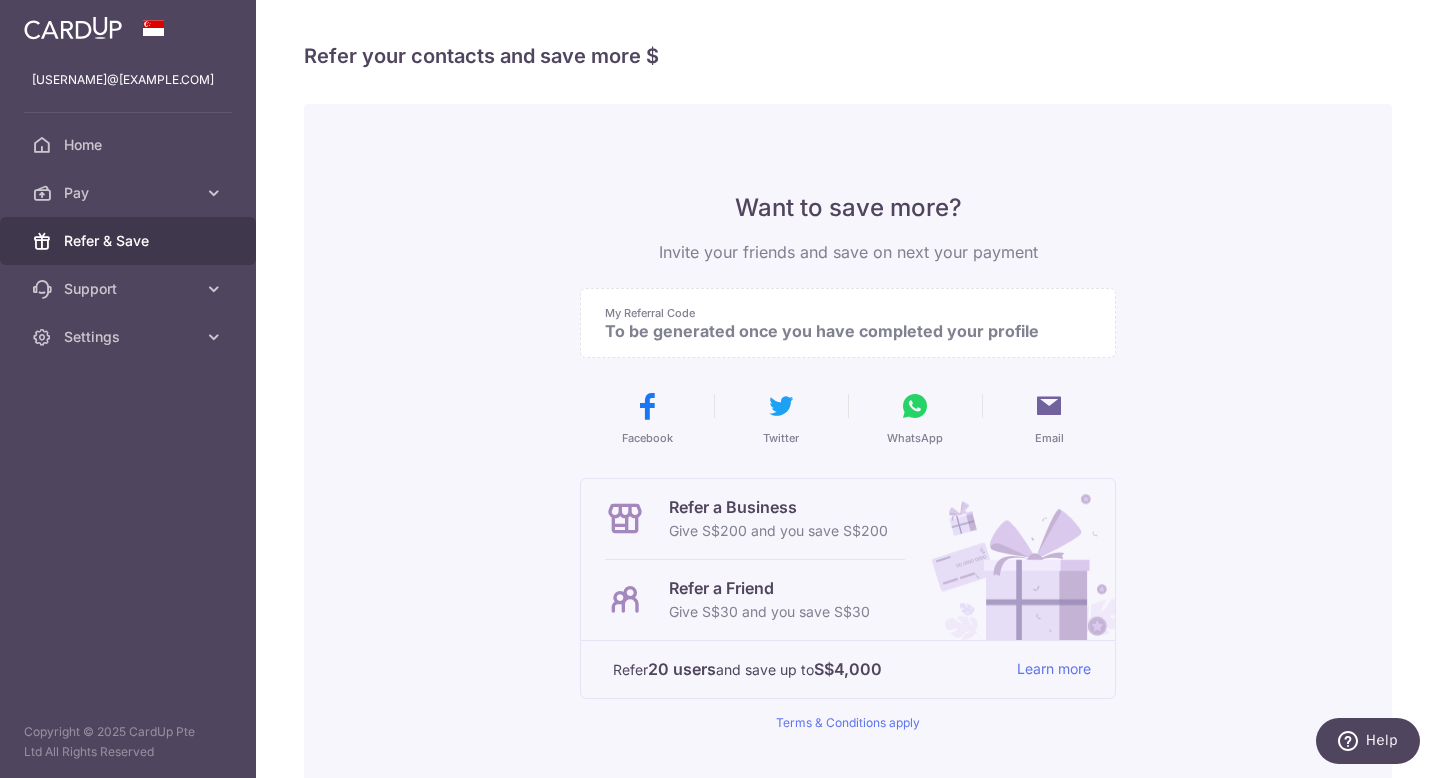 click on "To be generated once you have completed your profile" at bounding box center [840, 331] 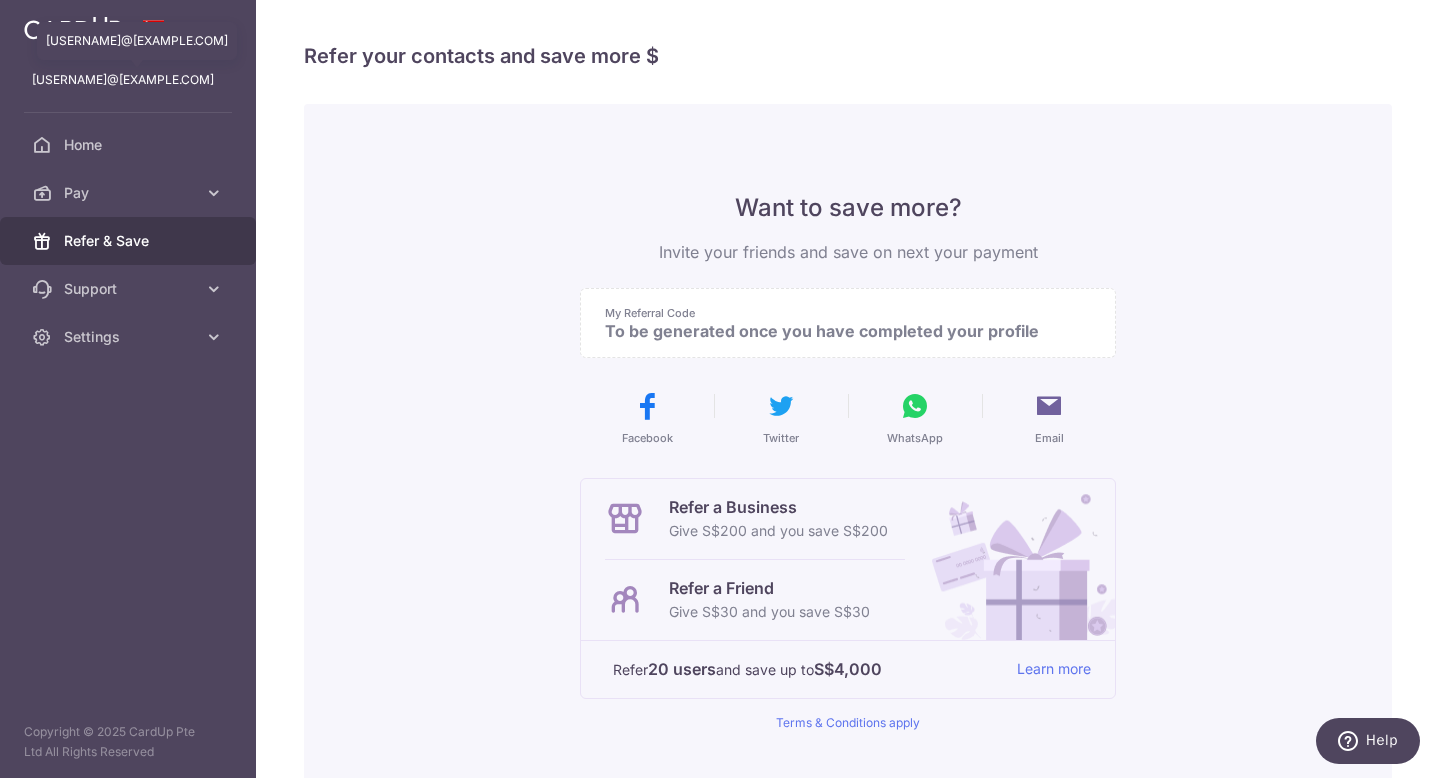 click on "abundantskies10@gmail.com" at bounding box center (128, 80) 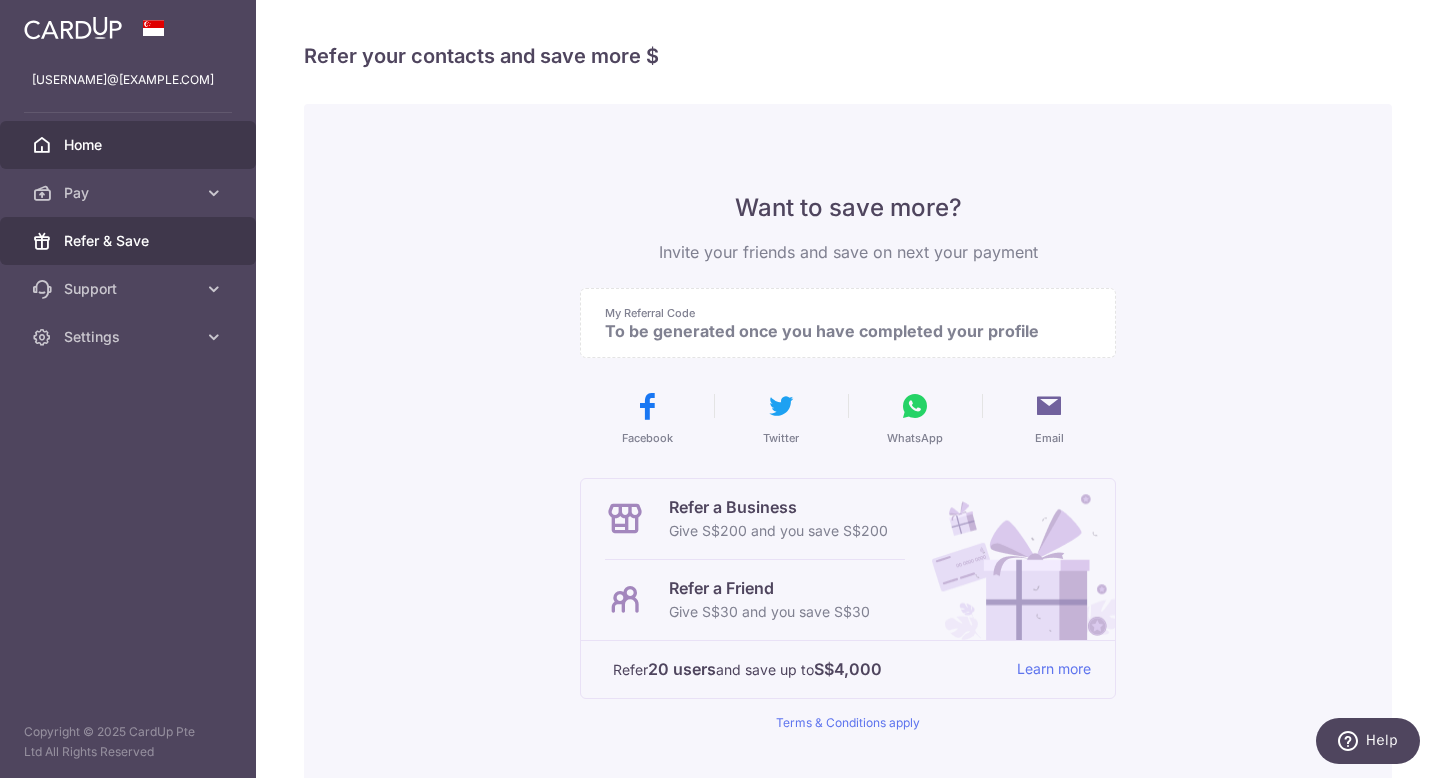click on "Home" at bounding box center [130, 145] 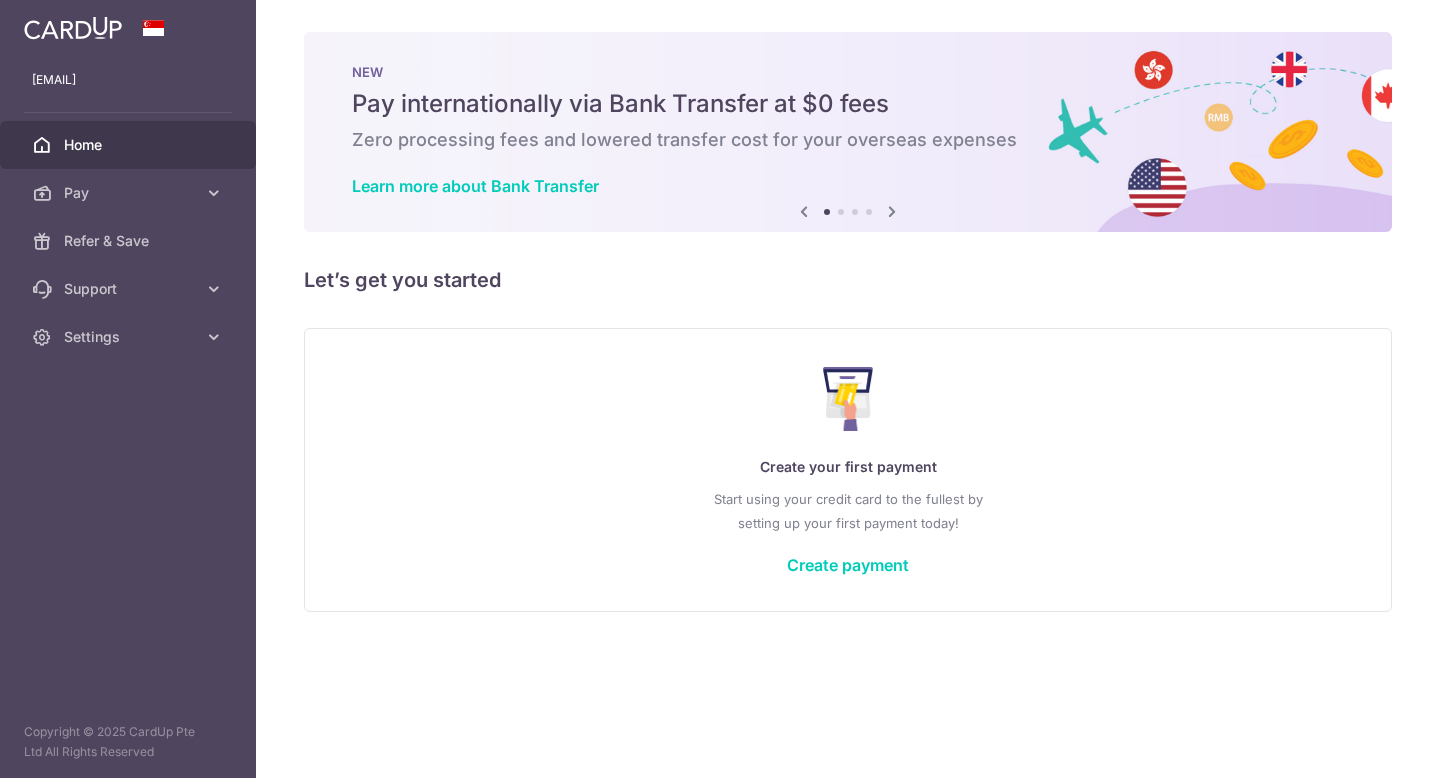 scroll, scrollTop: 0, scrollLeft: 0, axis: both 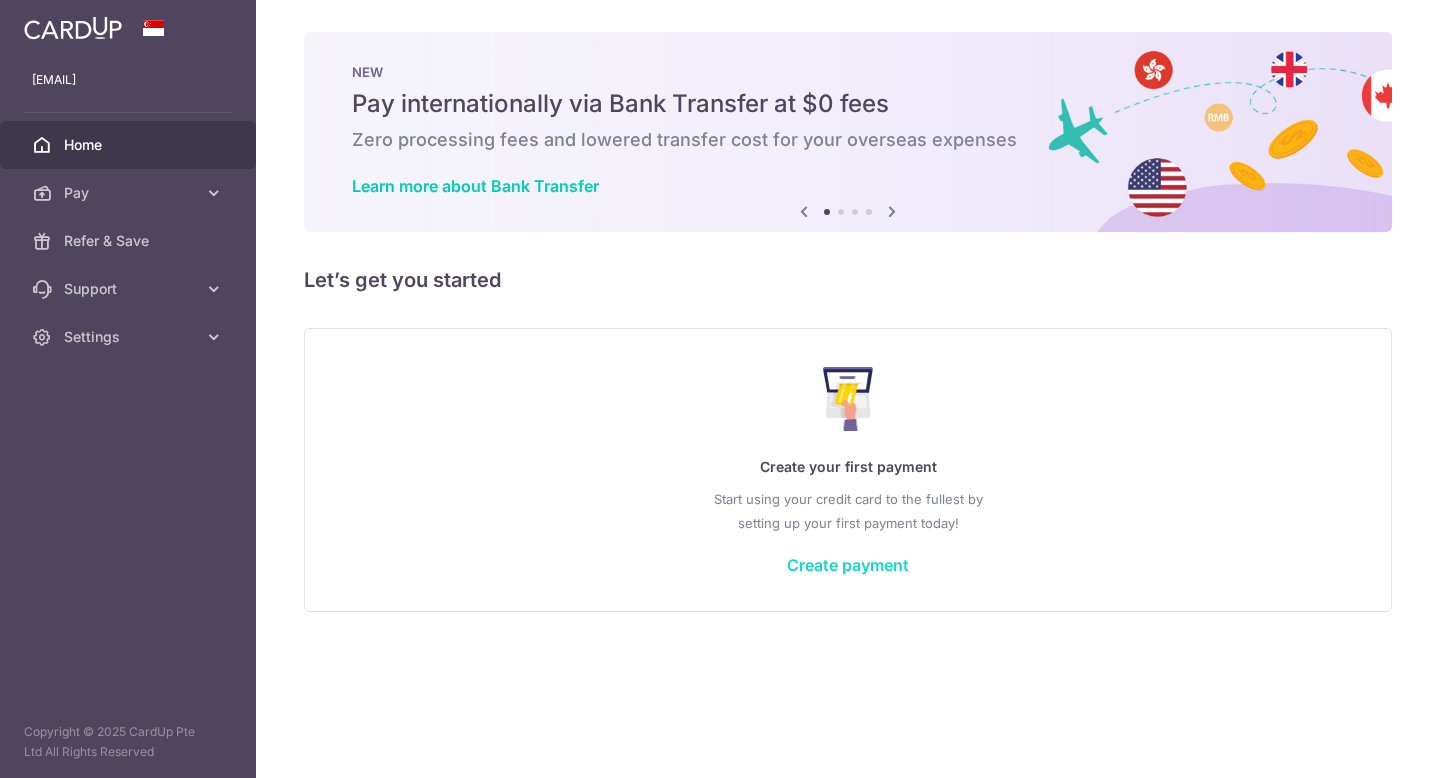 click on "Create payment" at bounding box center [848, 565] 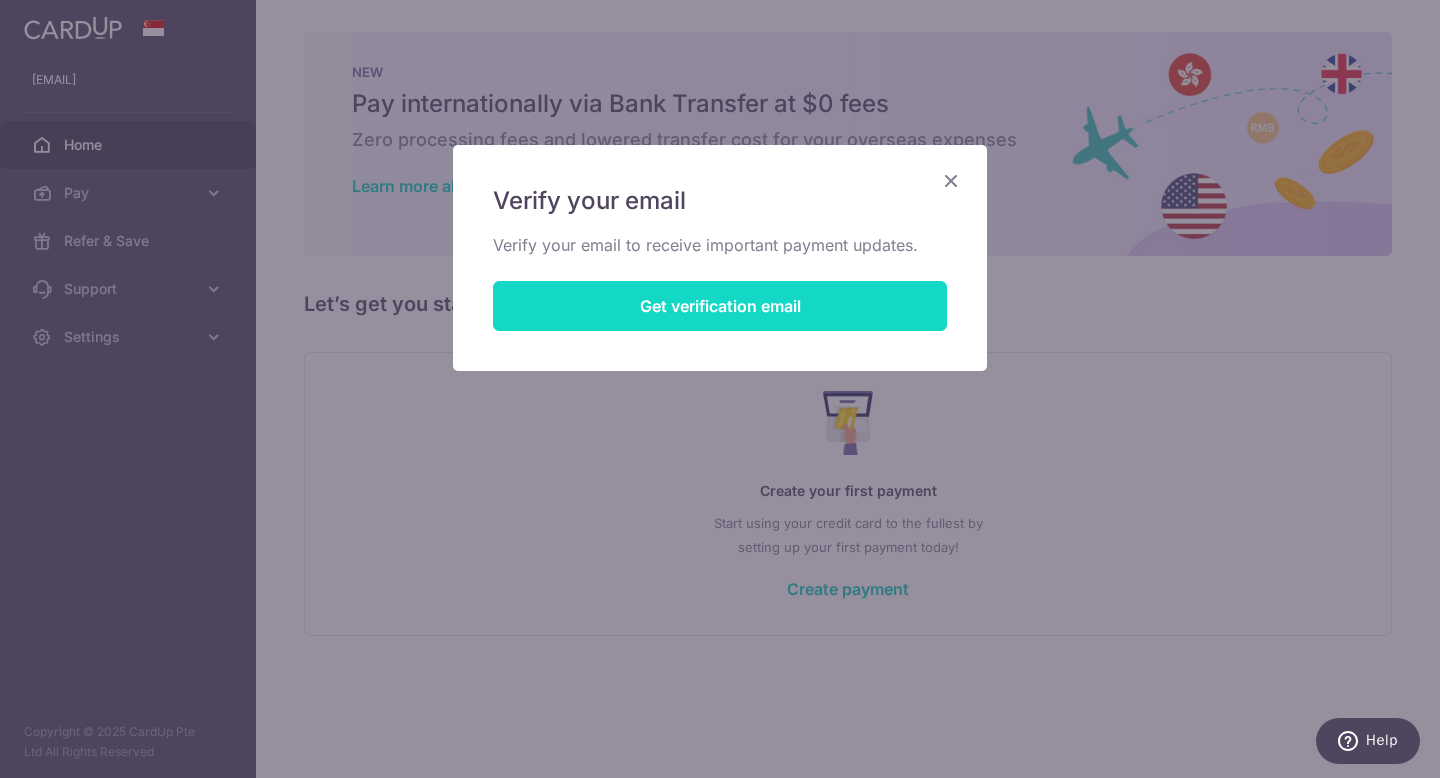 click on "Get verification email" at bounding box center (720, 306) 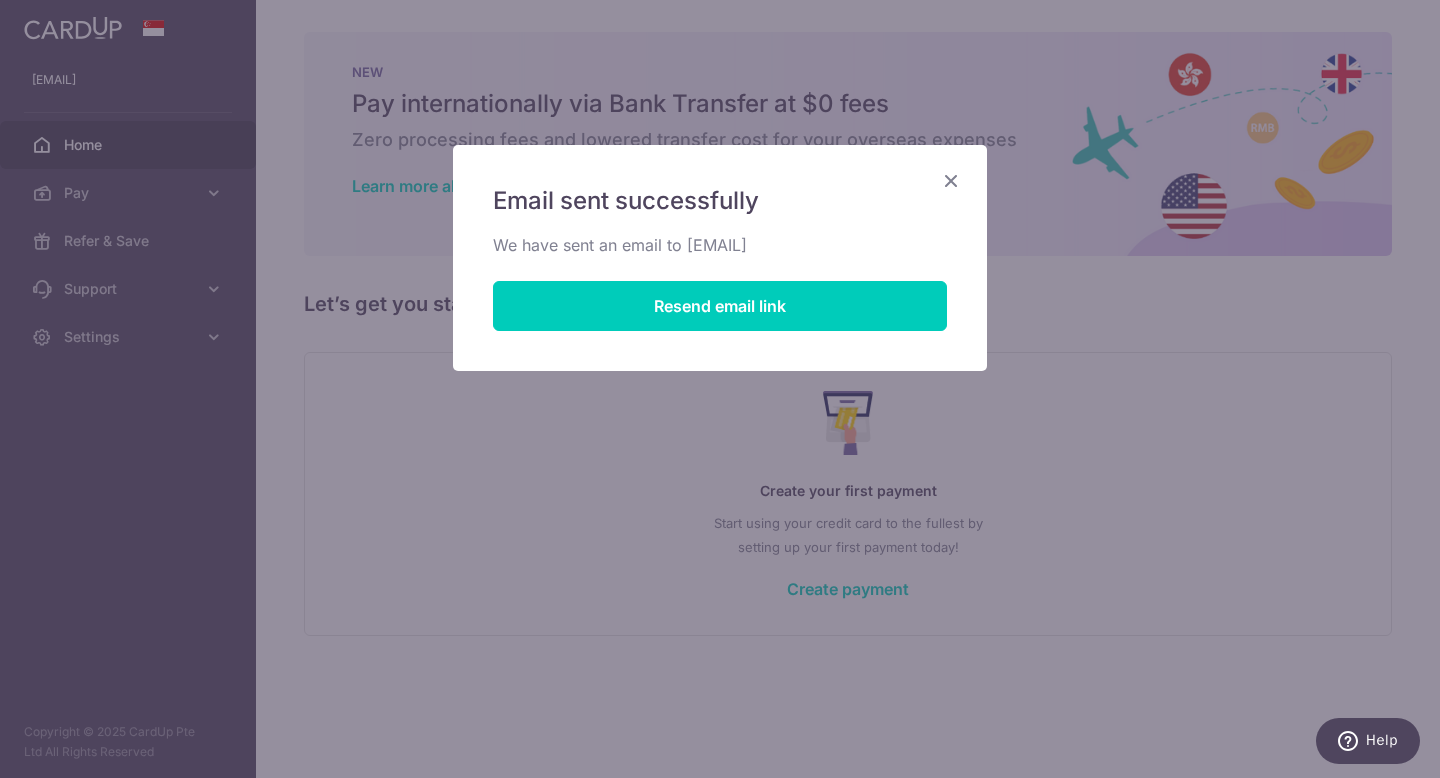 click at bounding box center (951, 180) 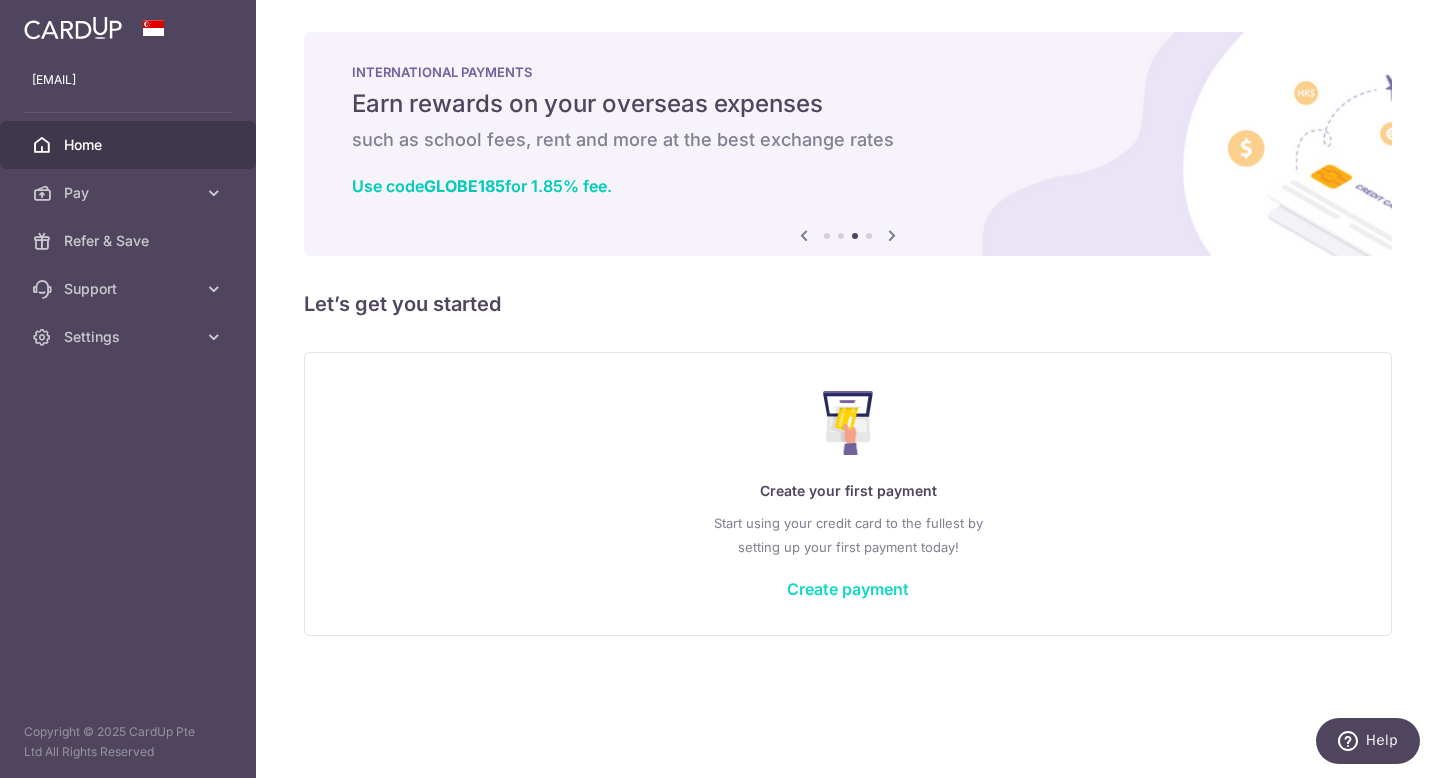 click on "Create payment" at bounding box center [848, 589] 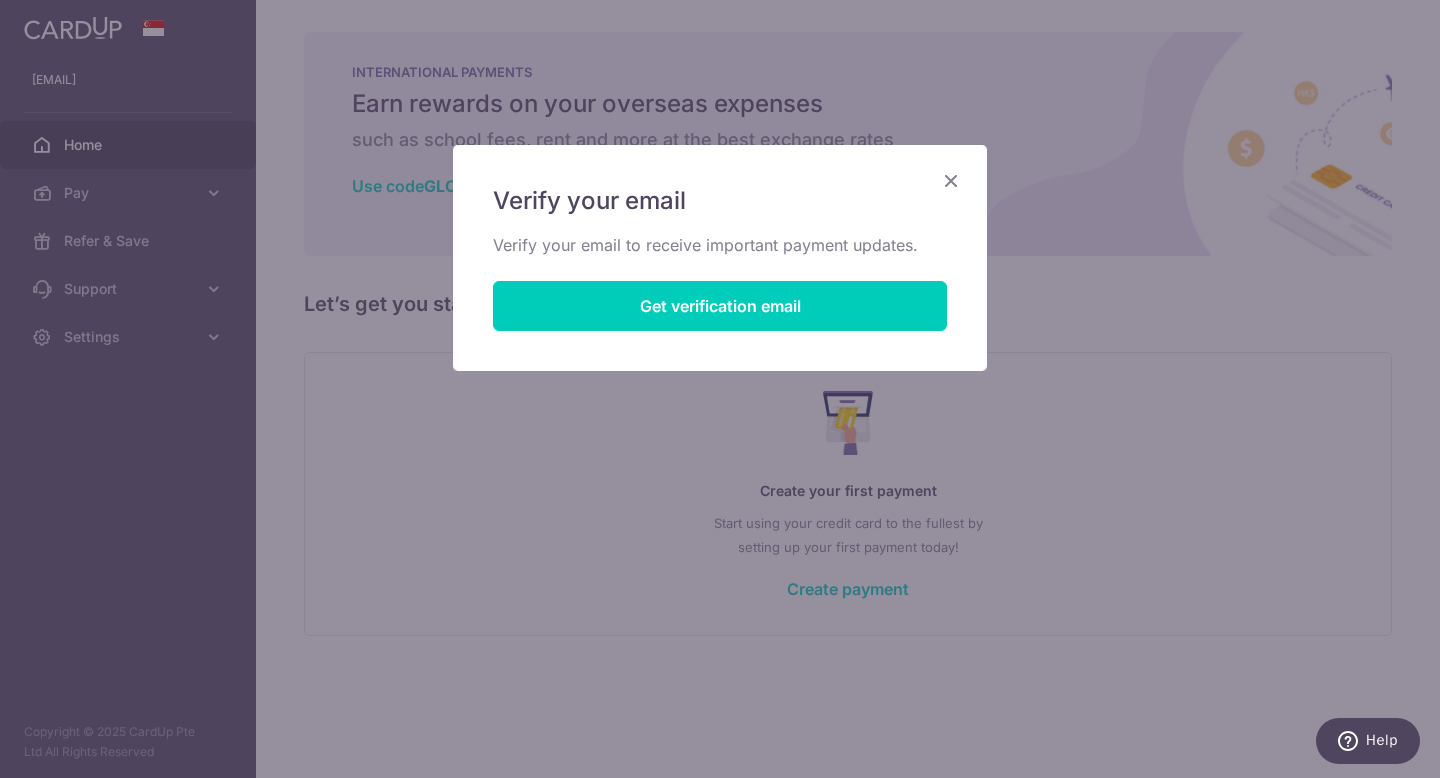 click at bounding box center (951, 180) 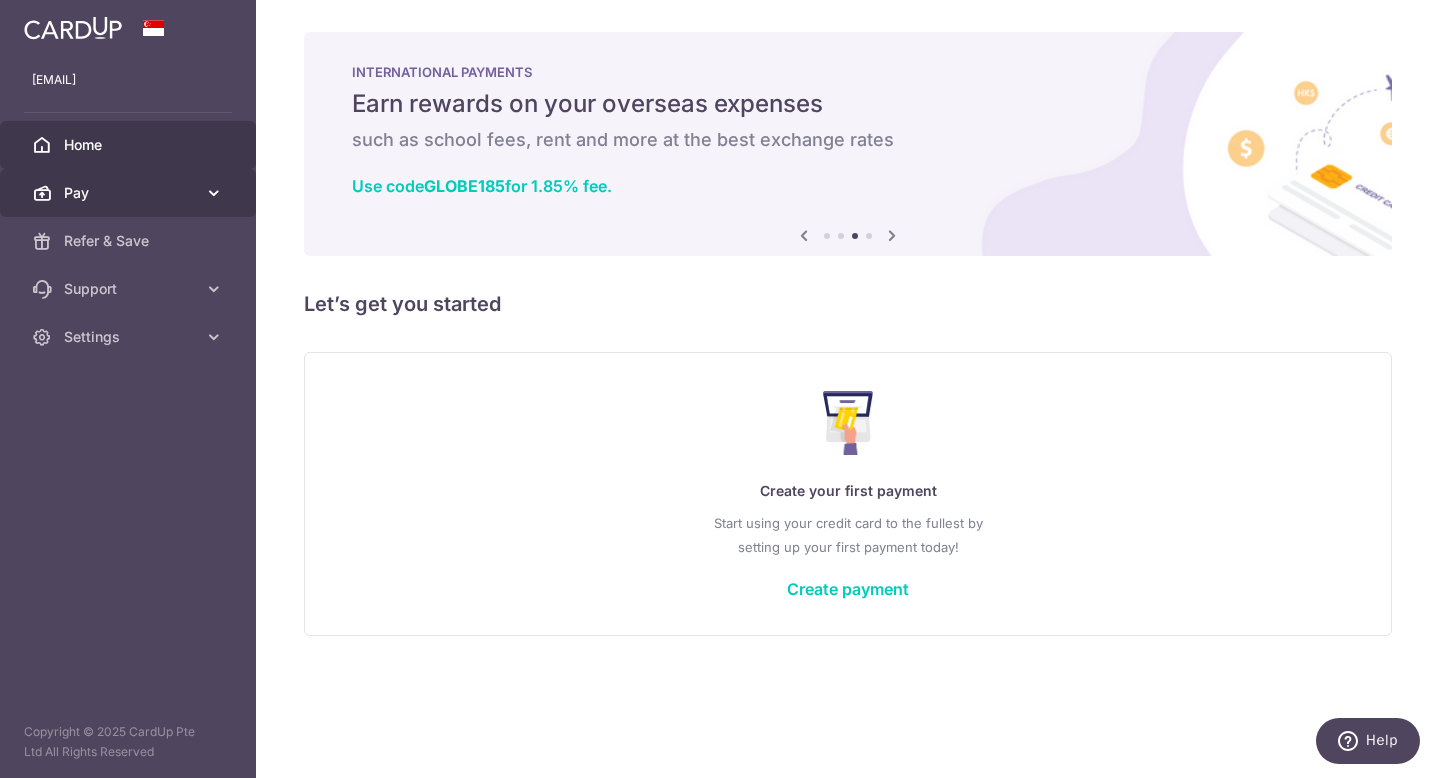 click on "Pay" at bounding box center [130, 193] 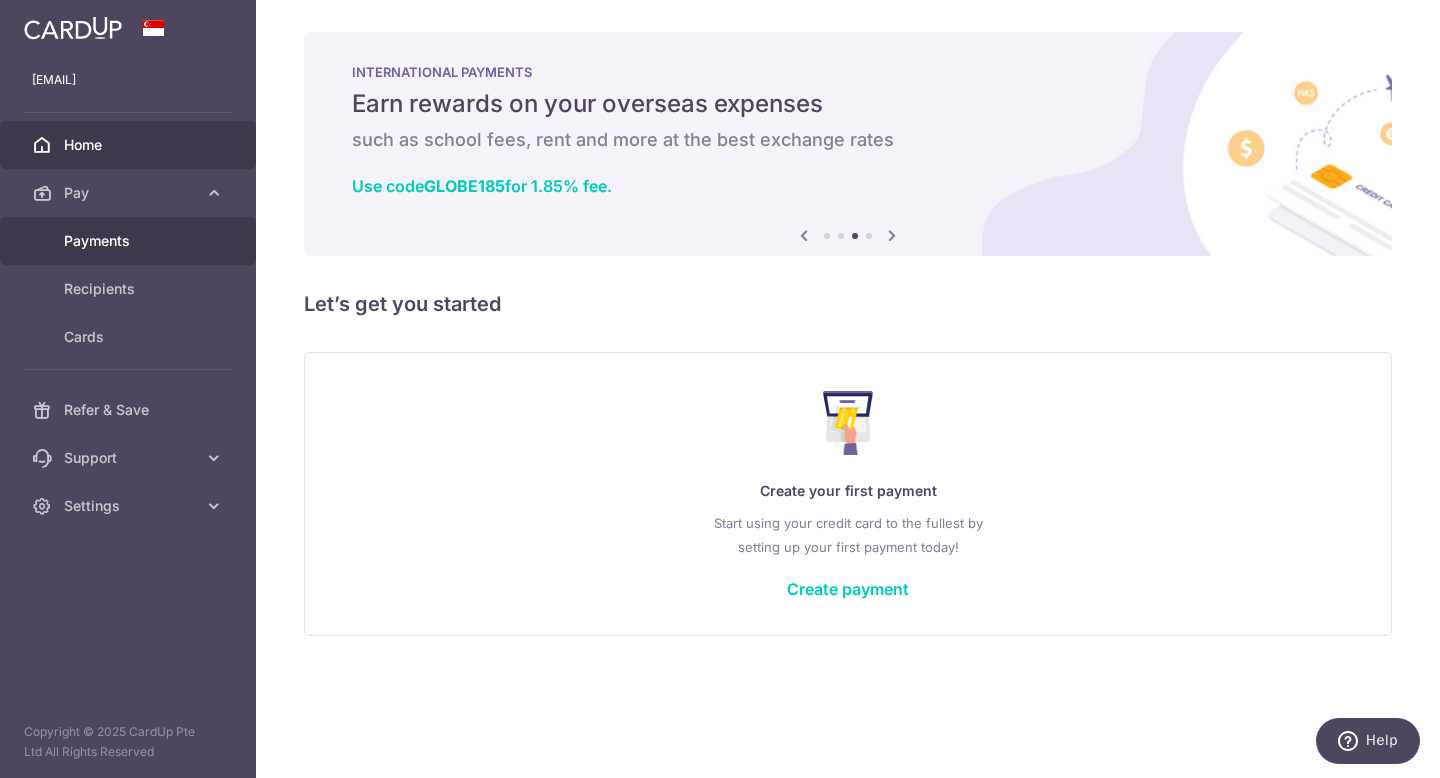 click on "Payments" at bounding box center (130, 241) 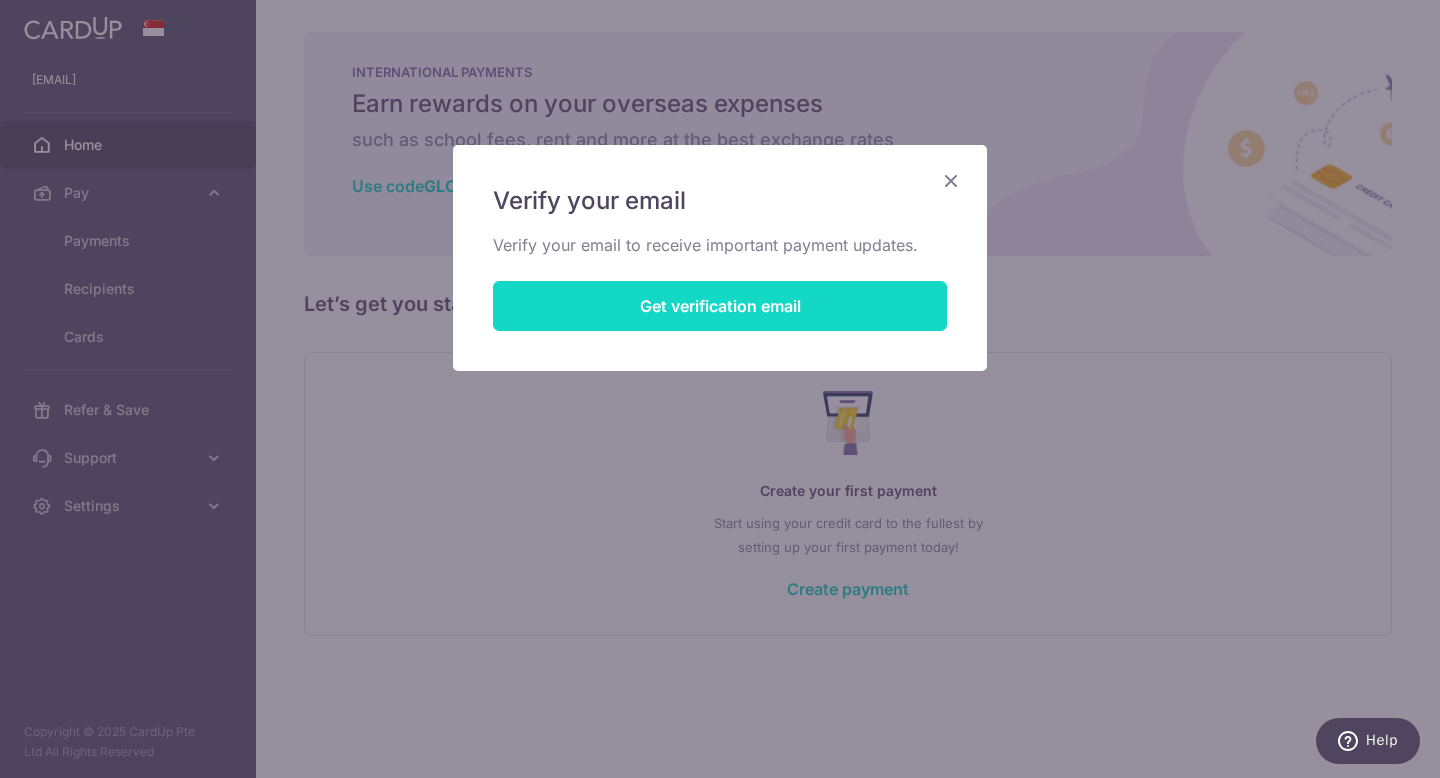 click on "Get verification email" at bounding box center (720, 306) 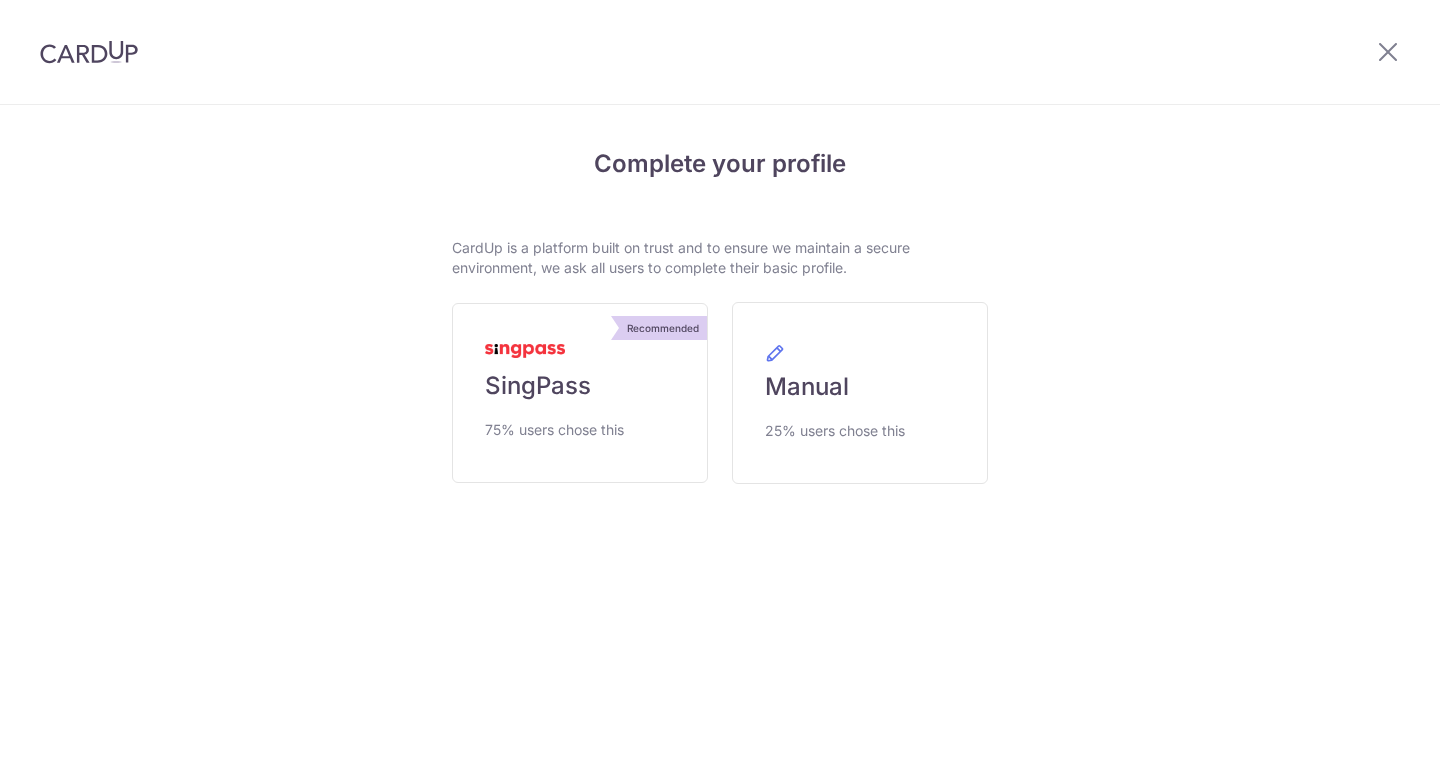 scroll, scrollTop: 0, scrollLeft: 0, axis: both 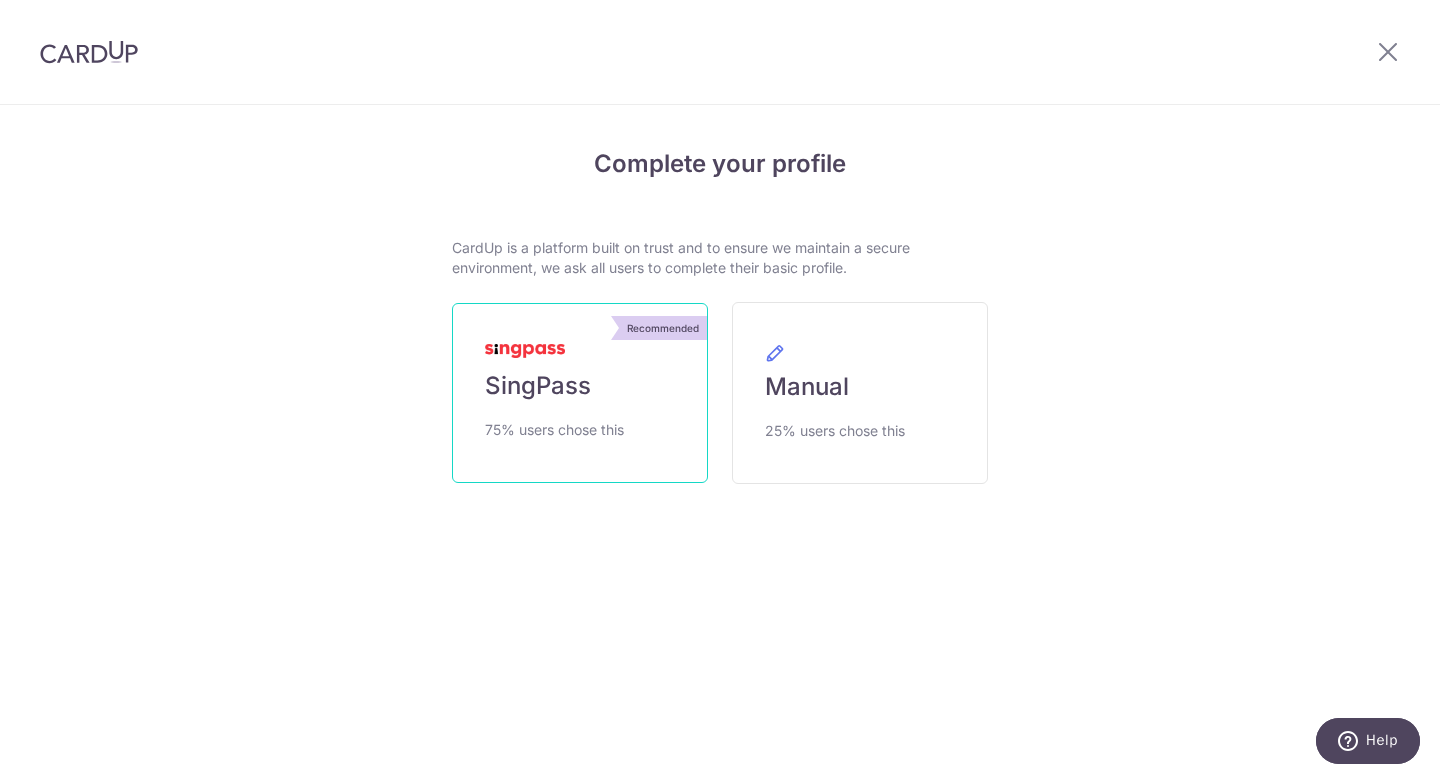 click on "SingPass" at bounding box center (538, 386) 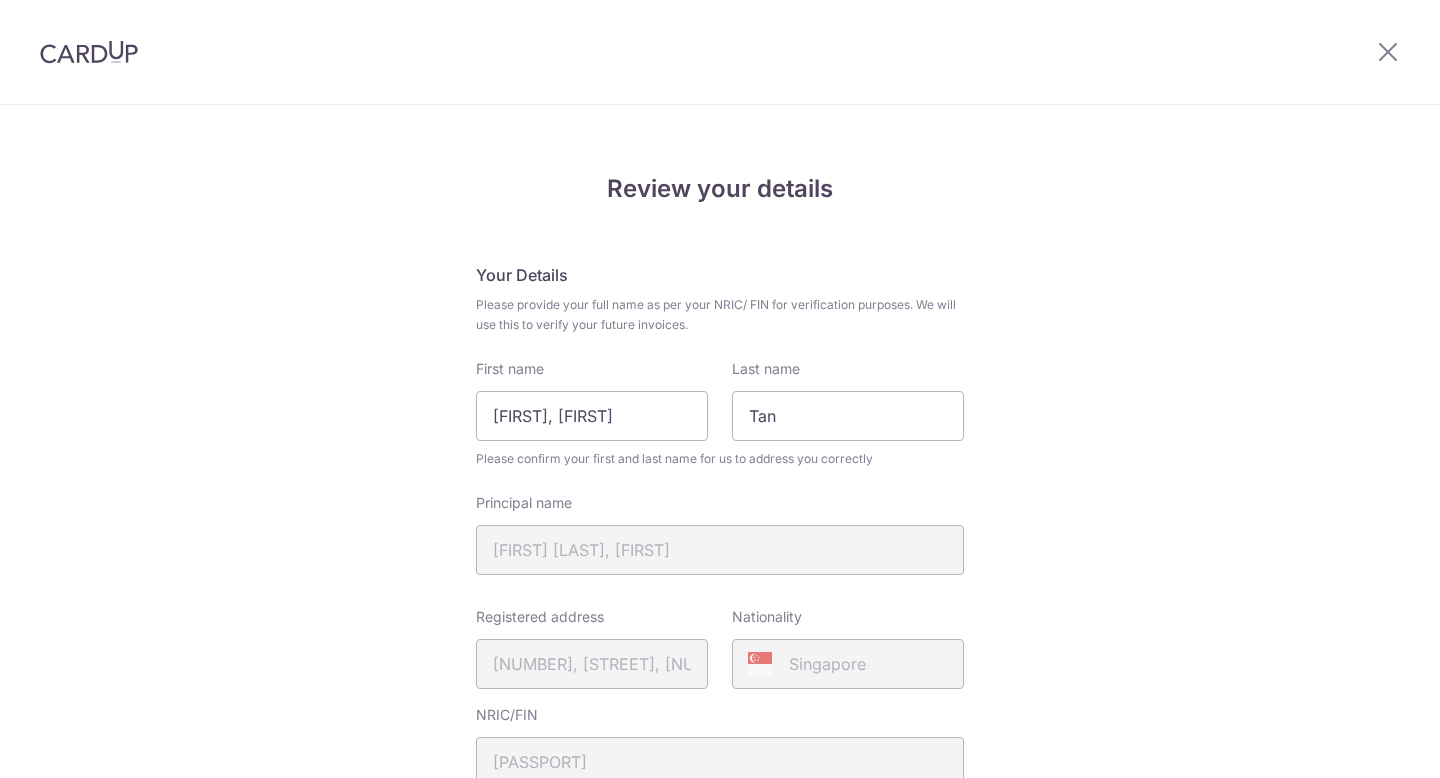 scroll, scrollTop: 0, scrollLeft: 0, axis: both 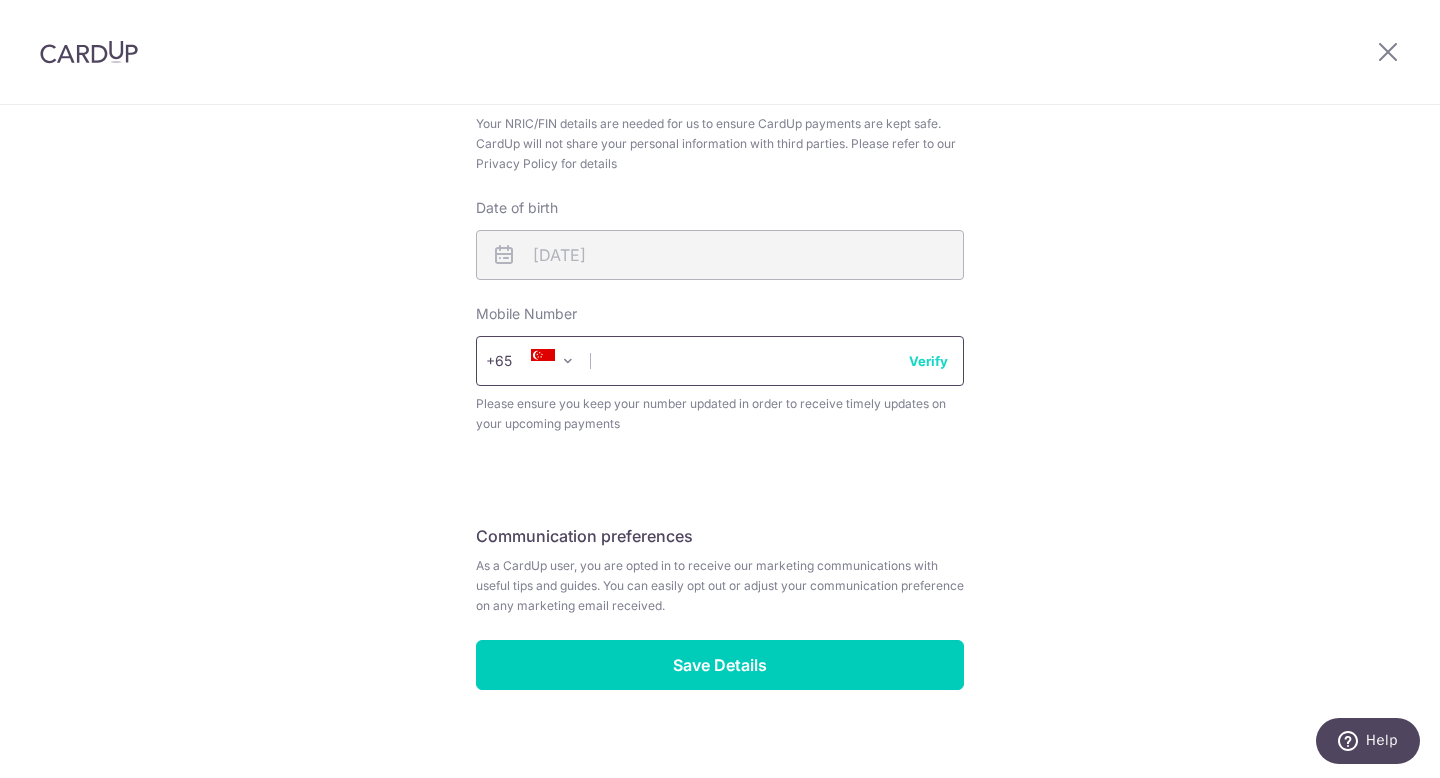 click at bounding box center (720, 361) 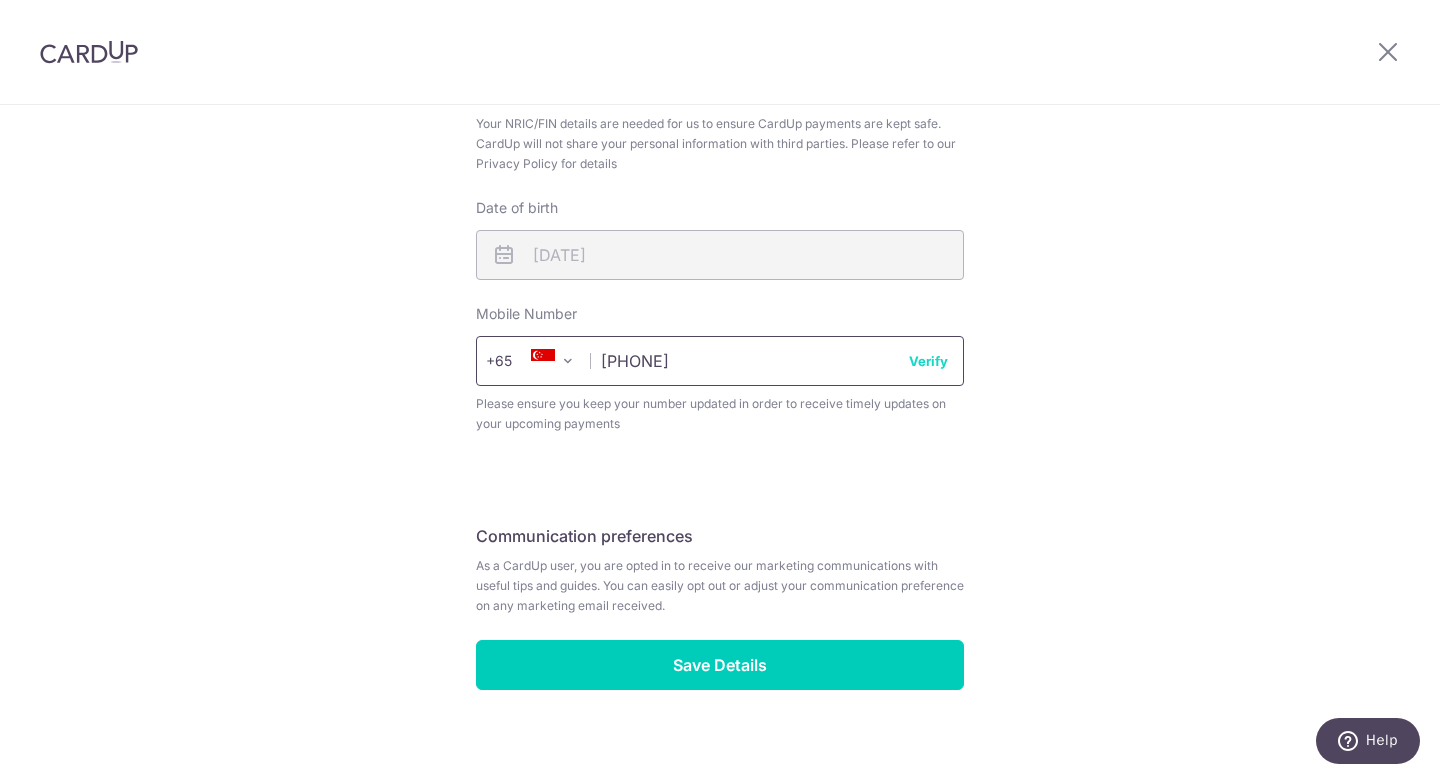 type on "[PHONE]" 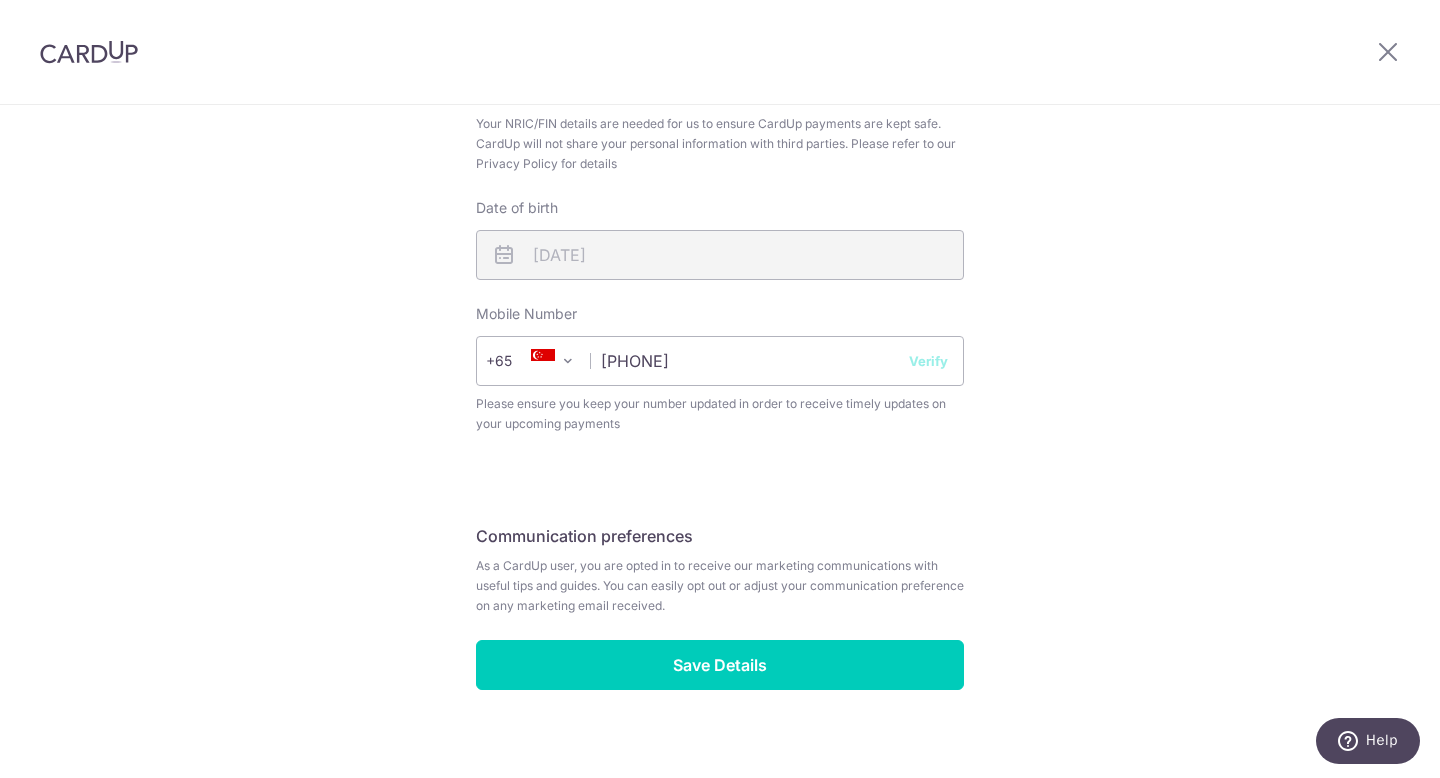 click on "Review your details
Your Details
Please provide your full name as per your NRIC/ FIN for verification purposes. We will use this to verify your future invoices.
First name
[FIRST], [FIRST]
Last name
[LAST]
Please confirm your first and last name for us to address you correctly
Principal name
[LAST] [FIRST], [FIRST]
Registered address
[NUMBER], [STREET], [NUMBER], [CITY], [POSTAL_CODE]" at bounding box center [720, 112] 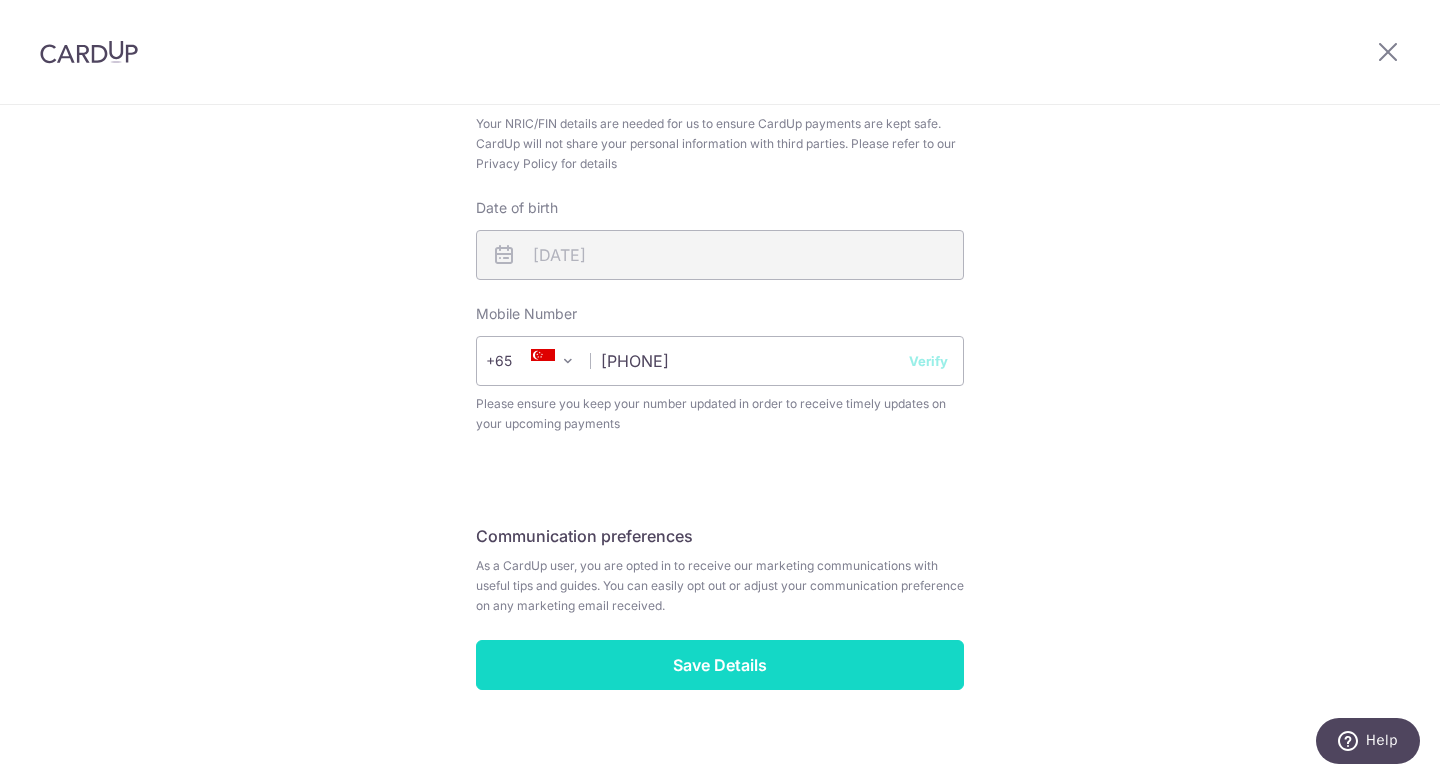 click on "Save Details" at bounding box center (720, 665) 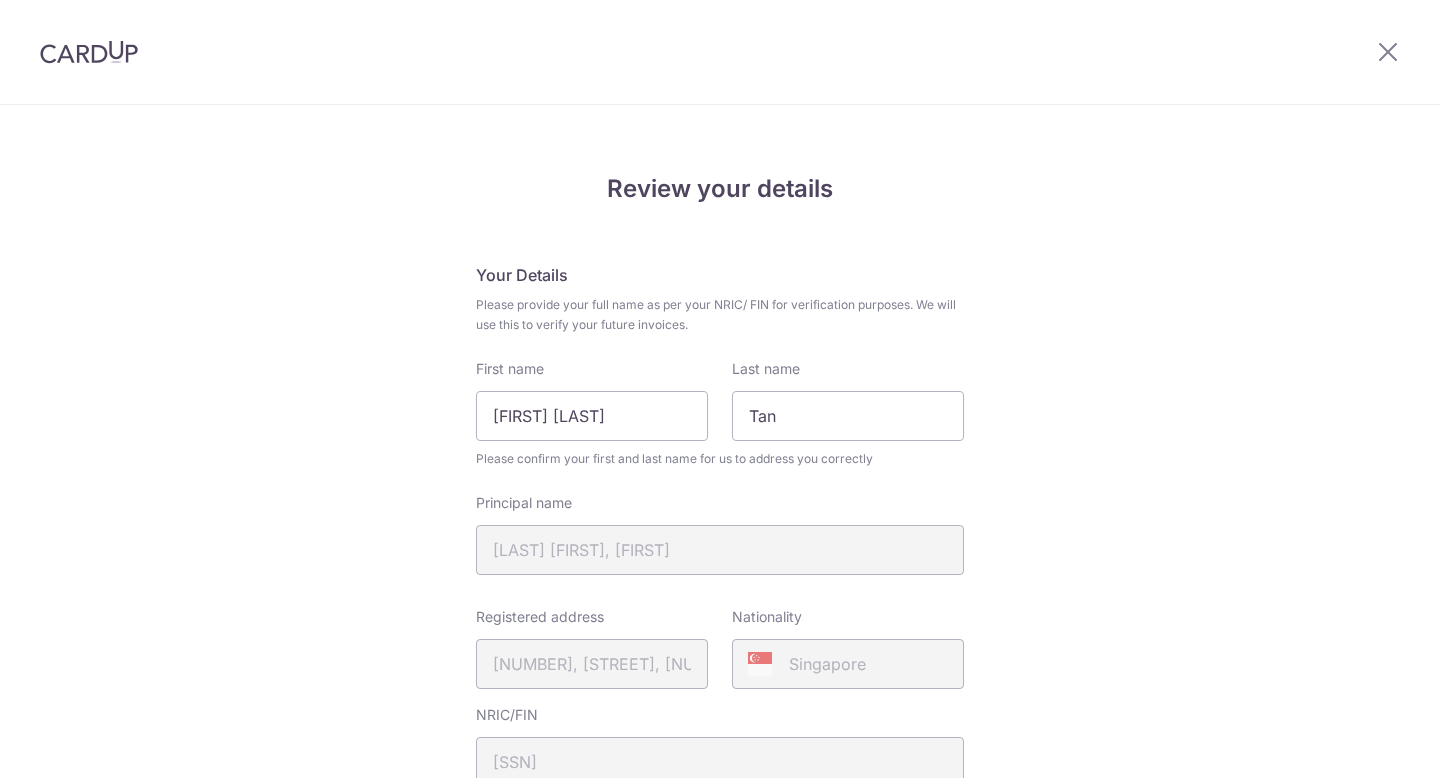 scroll, scrollTop: 0, scrollLeft: 0, axis: both 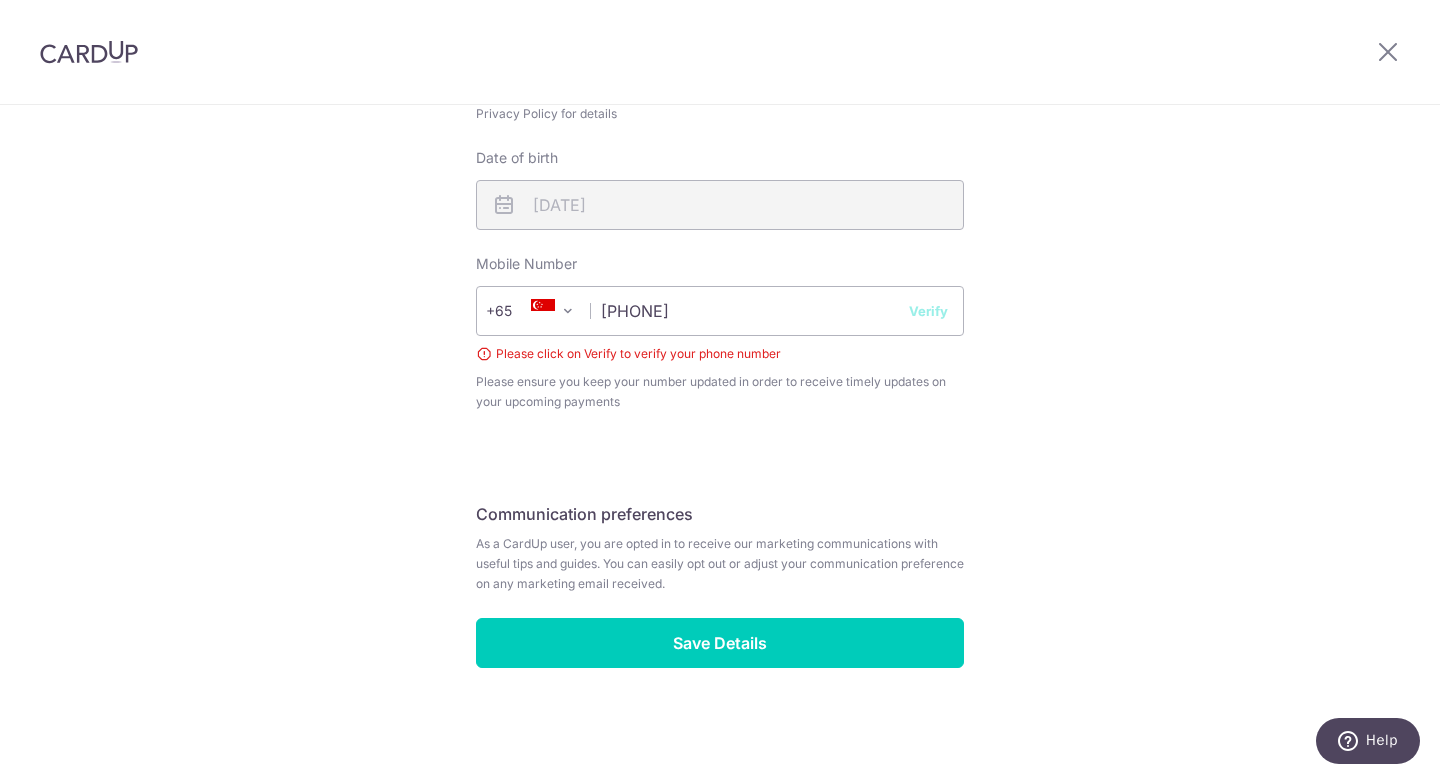 click on "Verify" at bounding box center (928, 311) 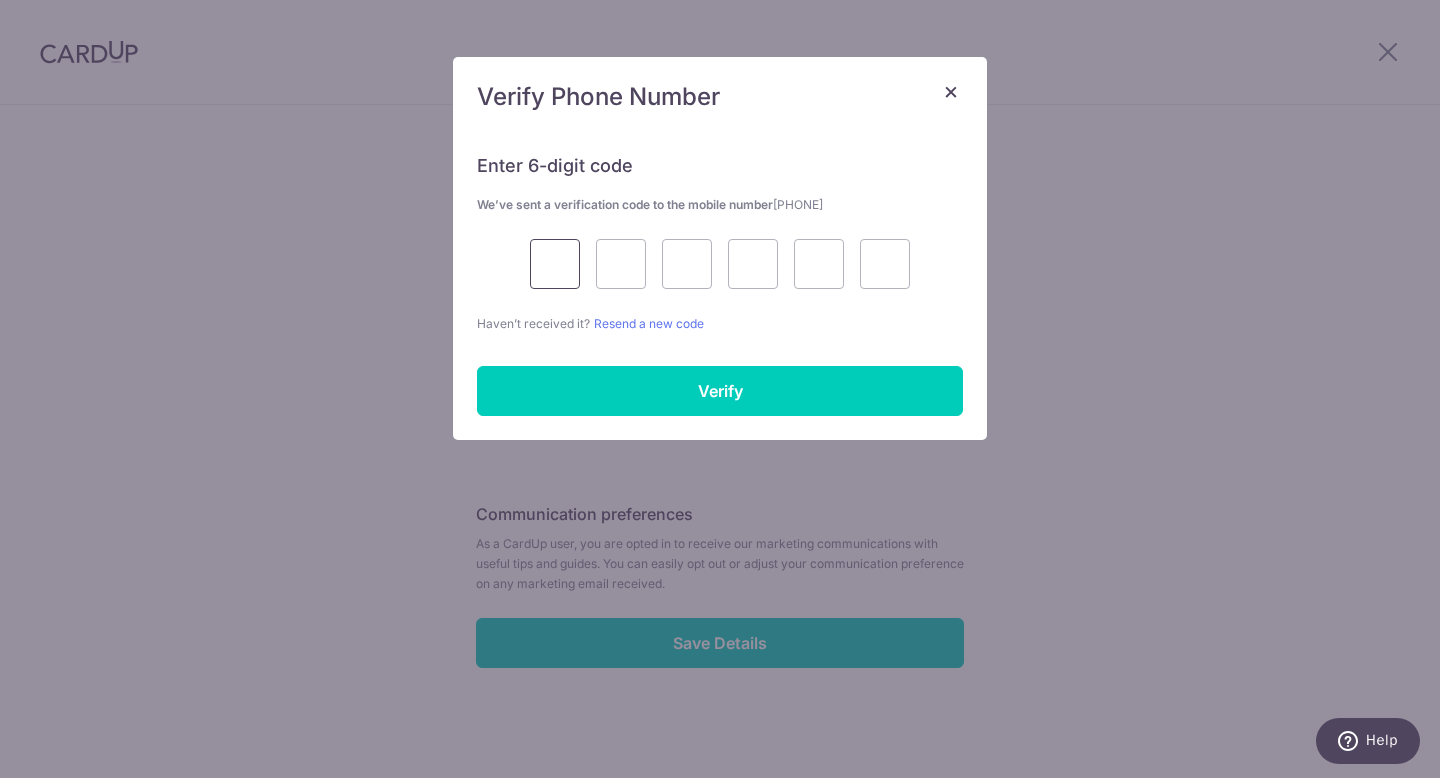 click at bounding box center (555, 264) 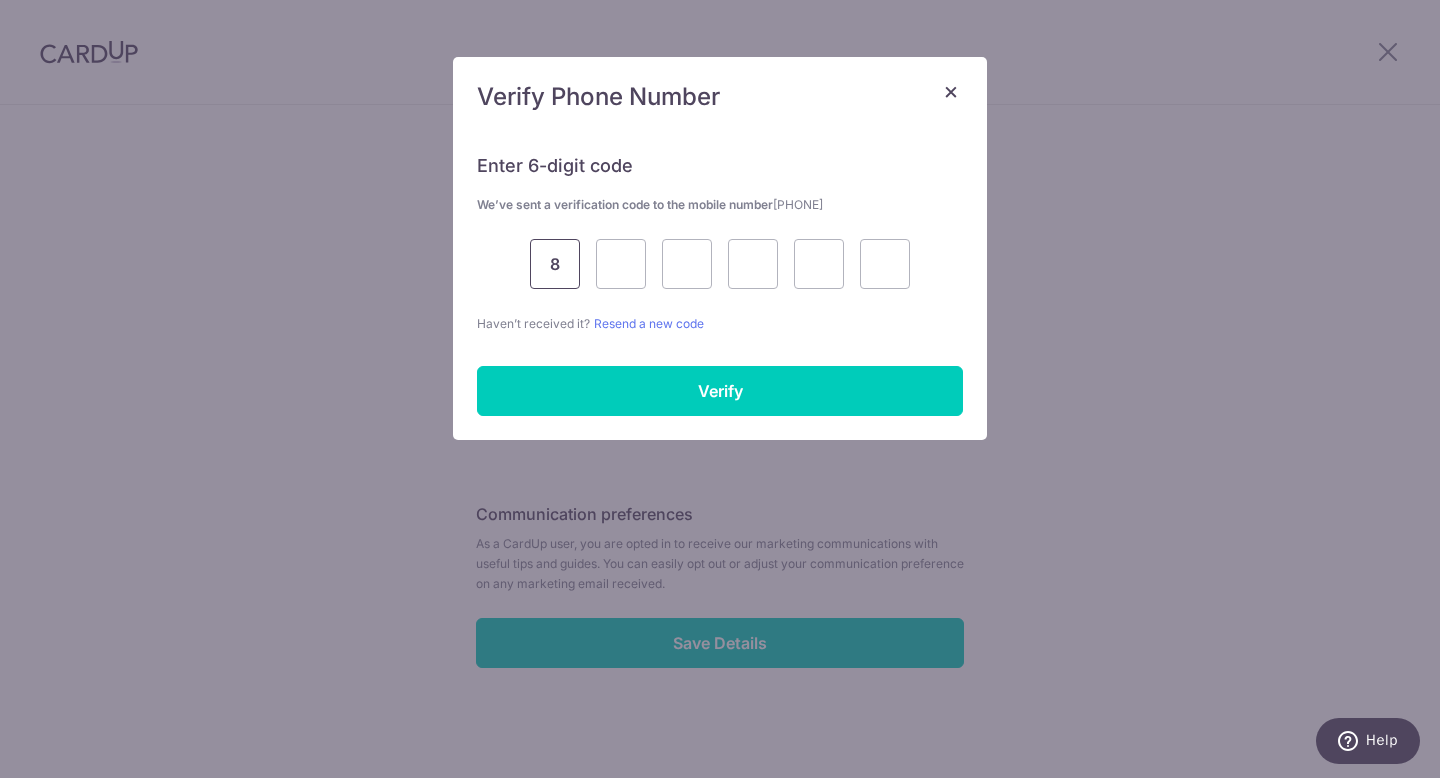 type on "8" 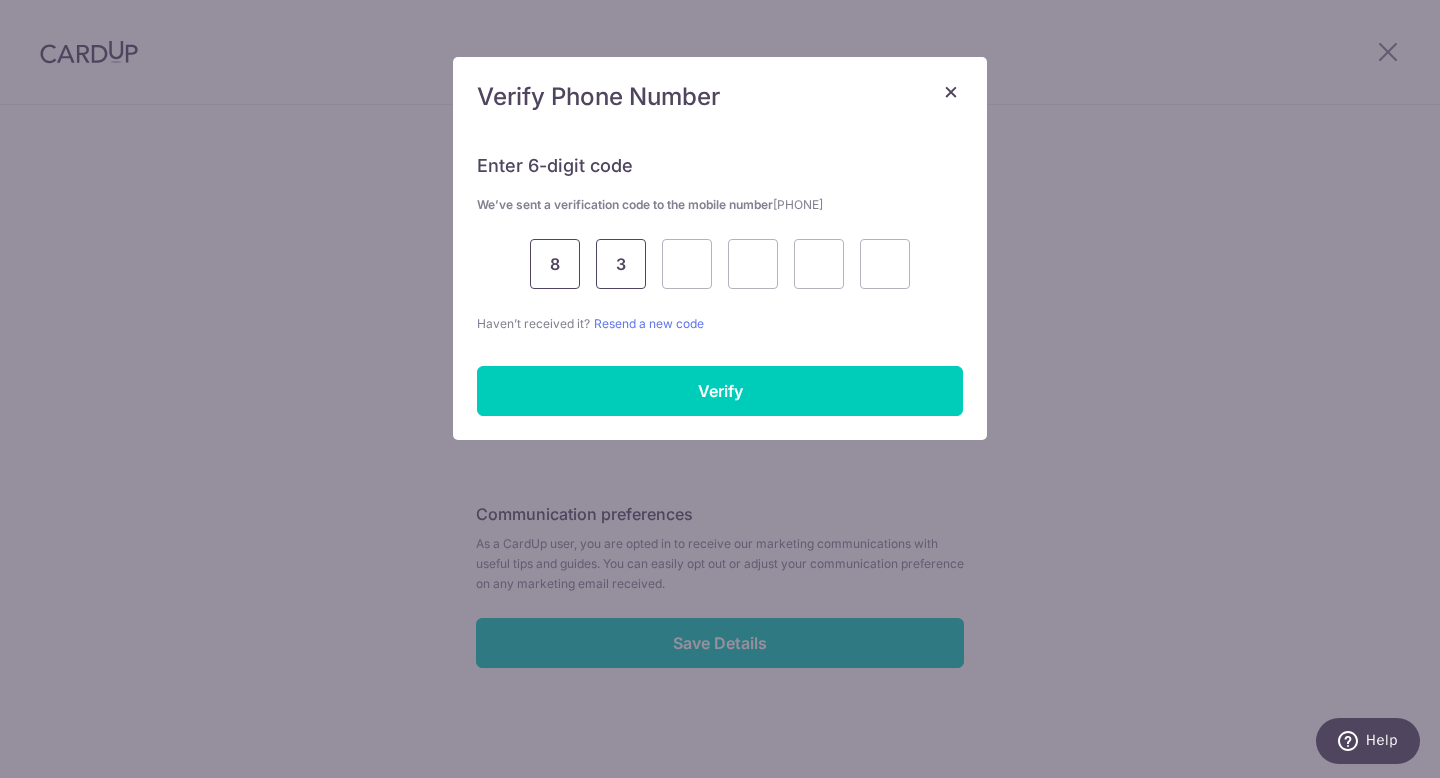 type on "3" 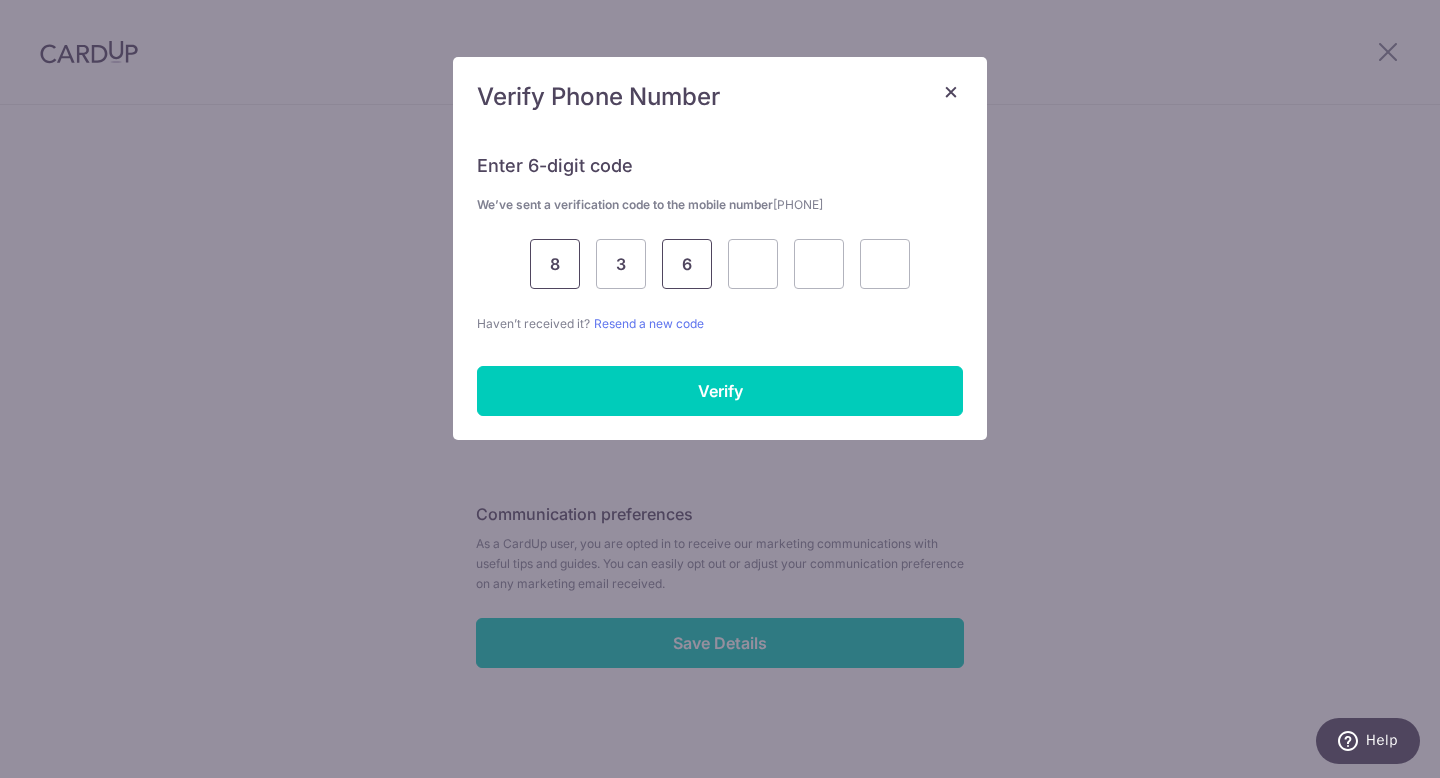 type on "6" 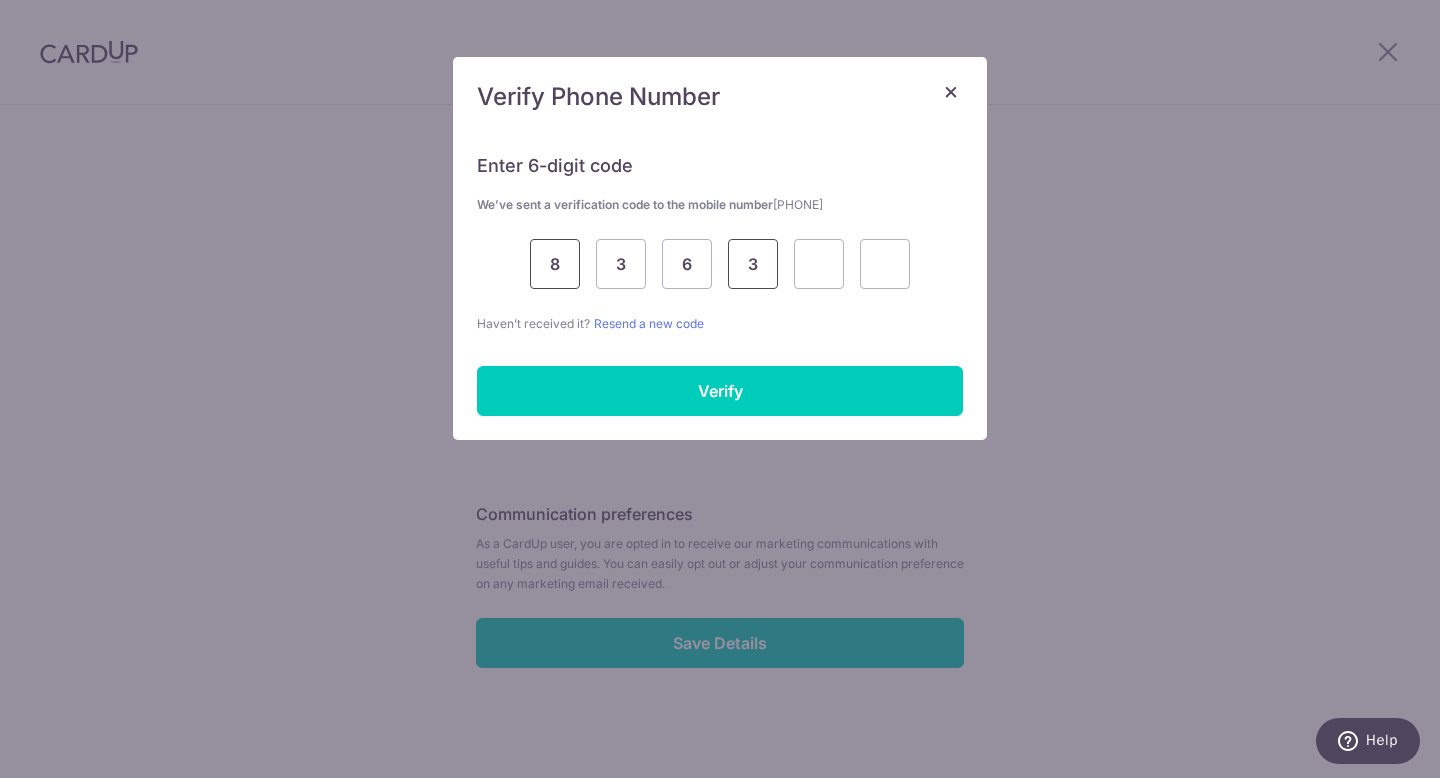 type on "3" 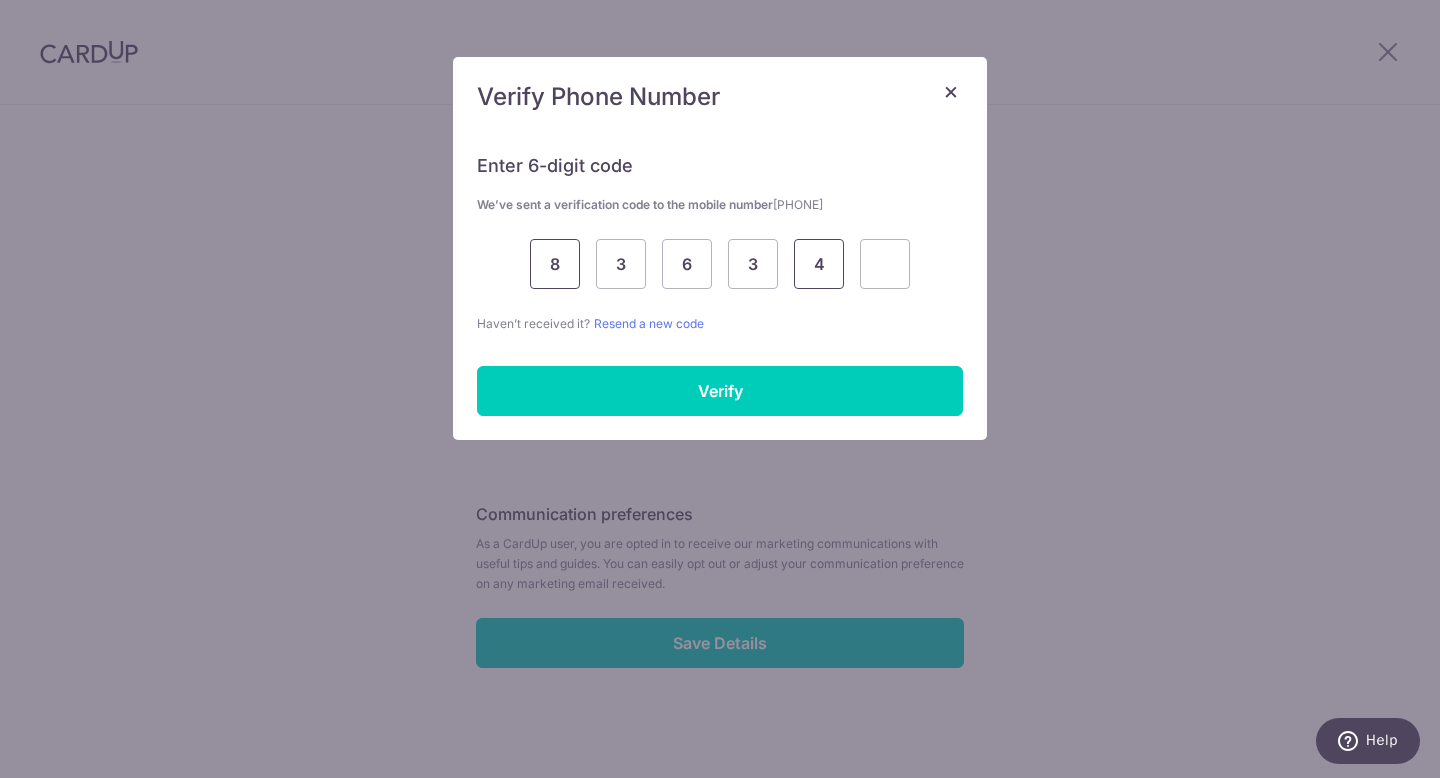 type on "4" 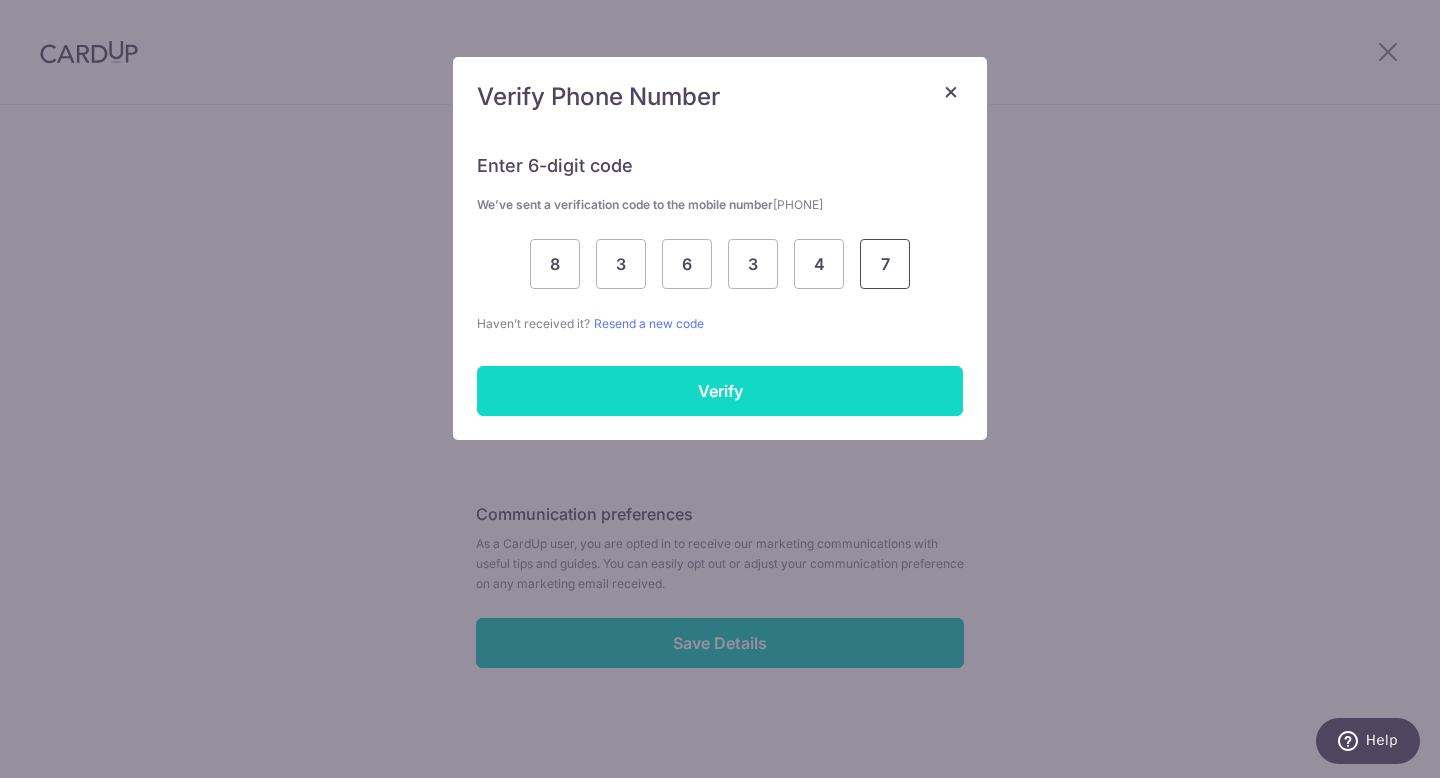type on "7" 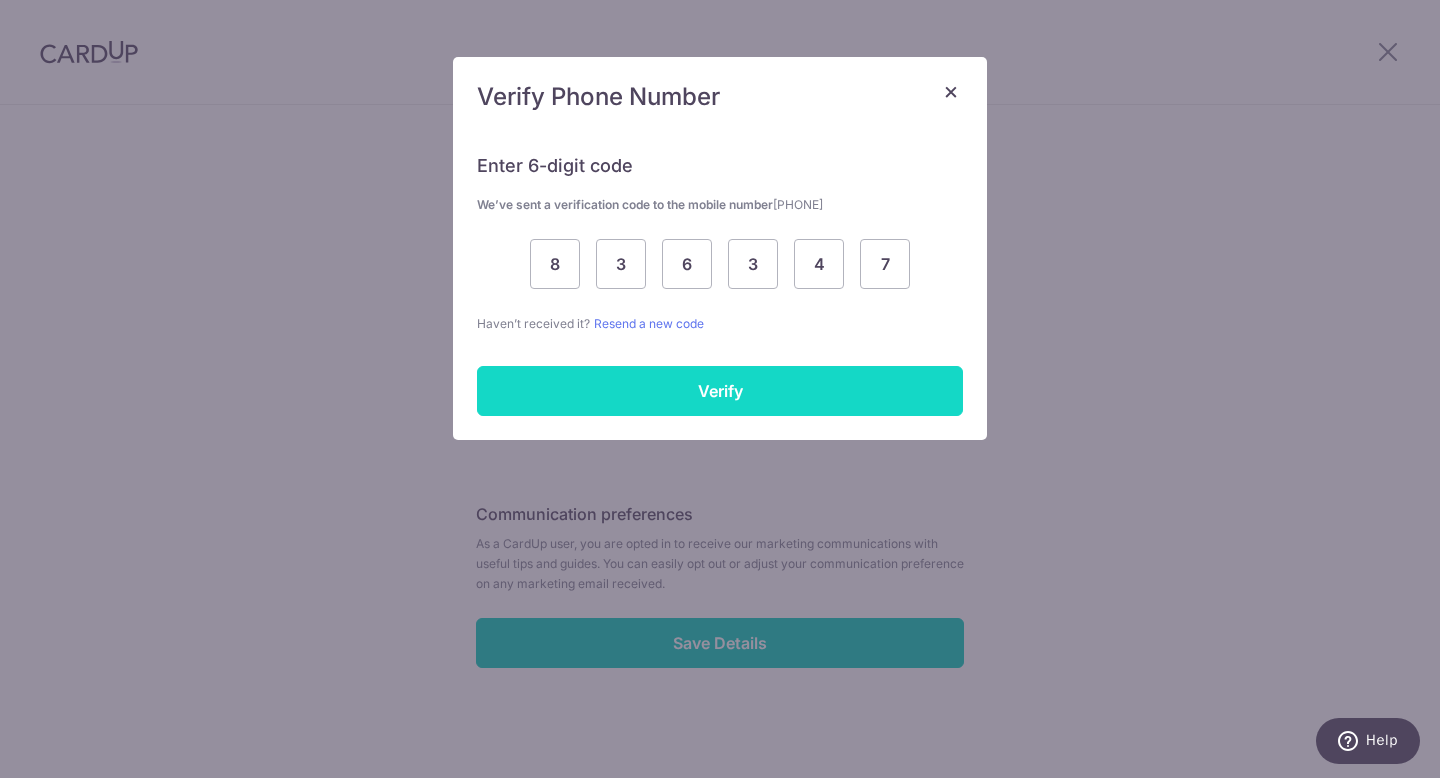 click on "Verify" at bounding box center [720, 391] 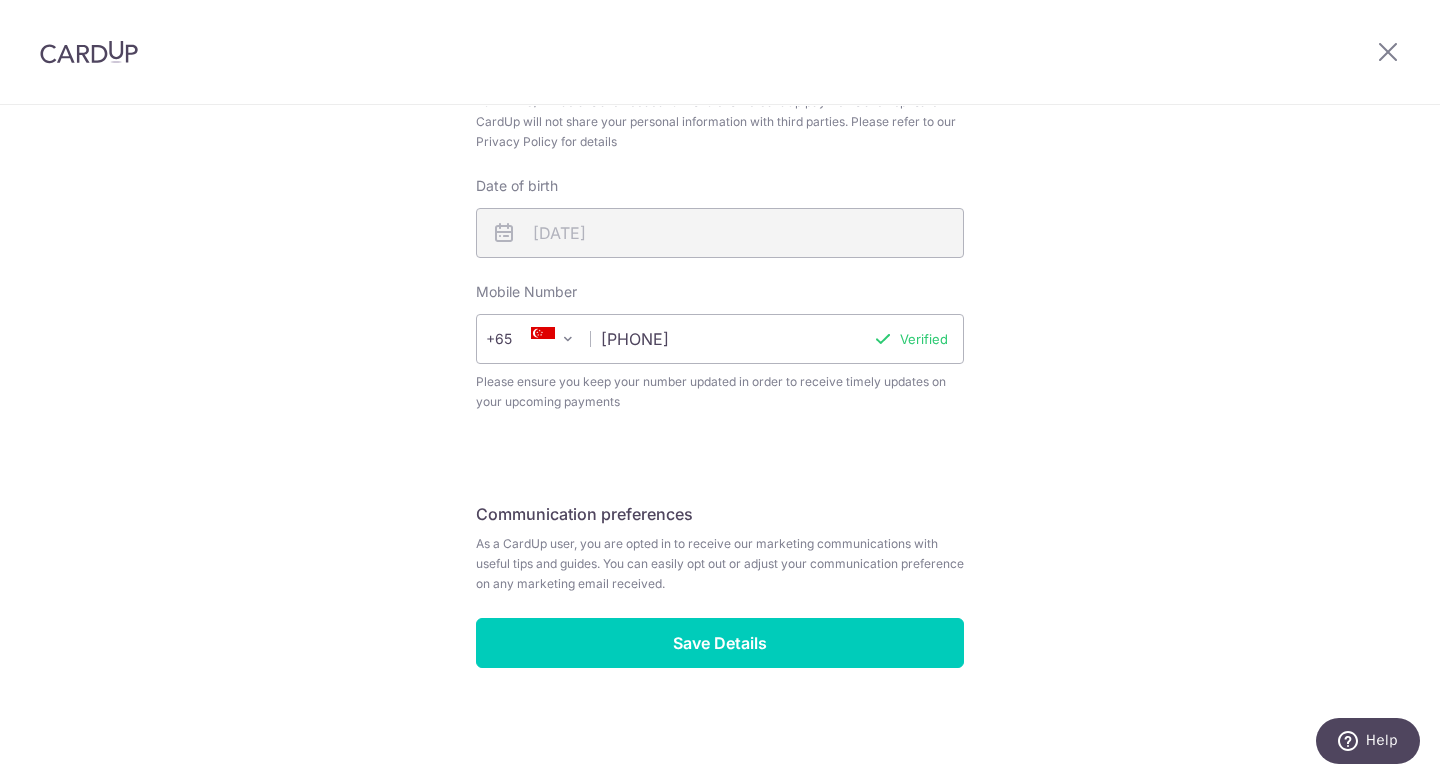 scroll, scrollTop: 703, scrollLeft: 0, axis: vertical 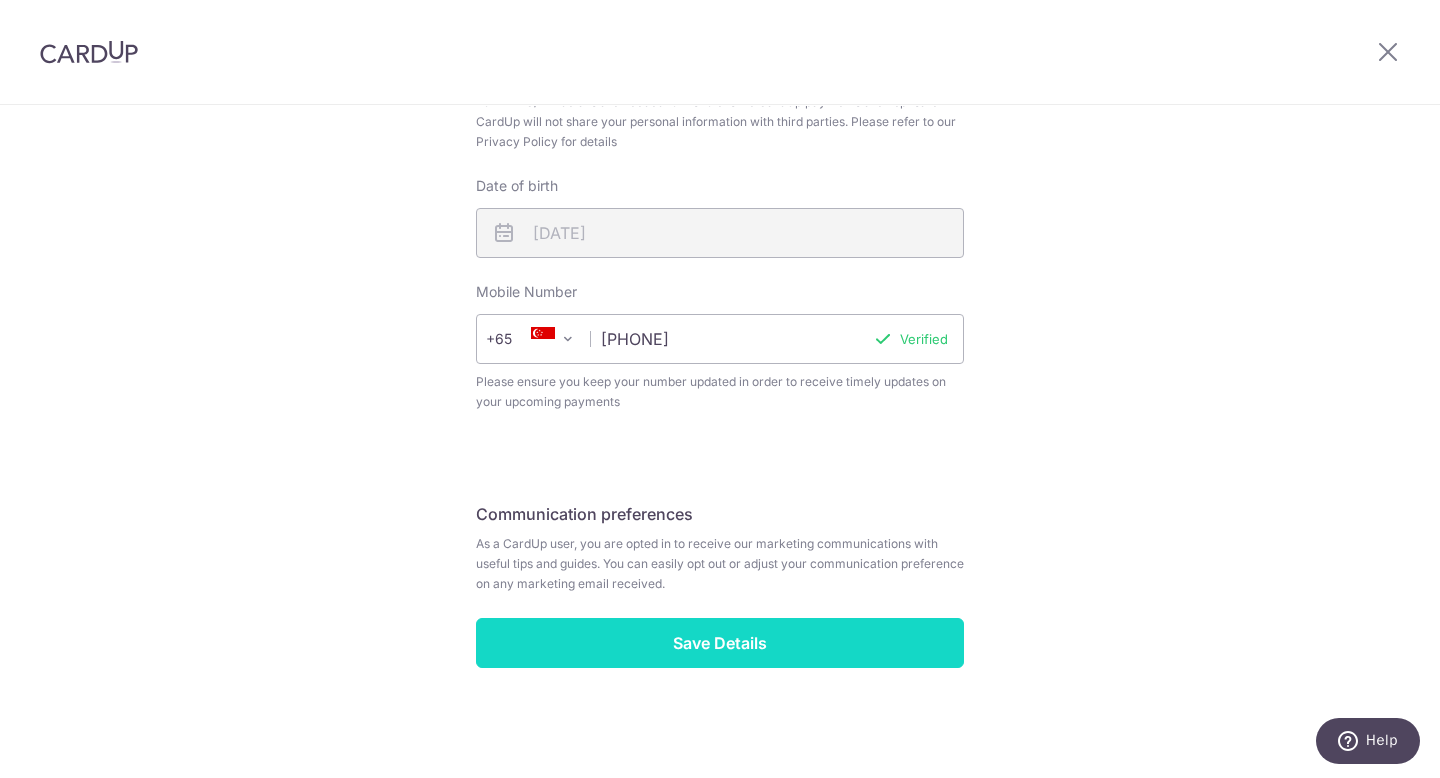 click on "Save Details" at bounding box center (720, 643) 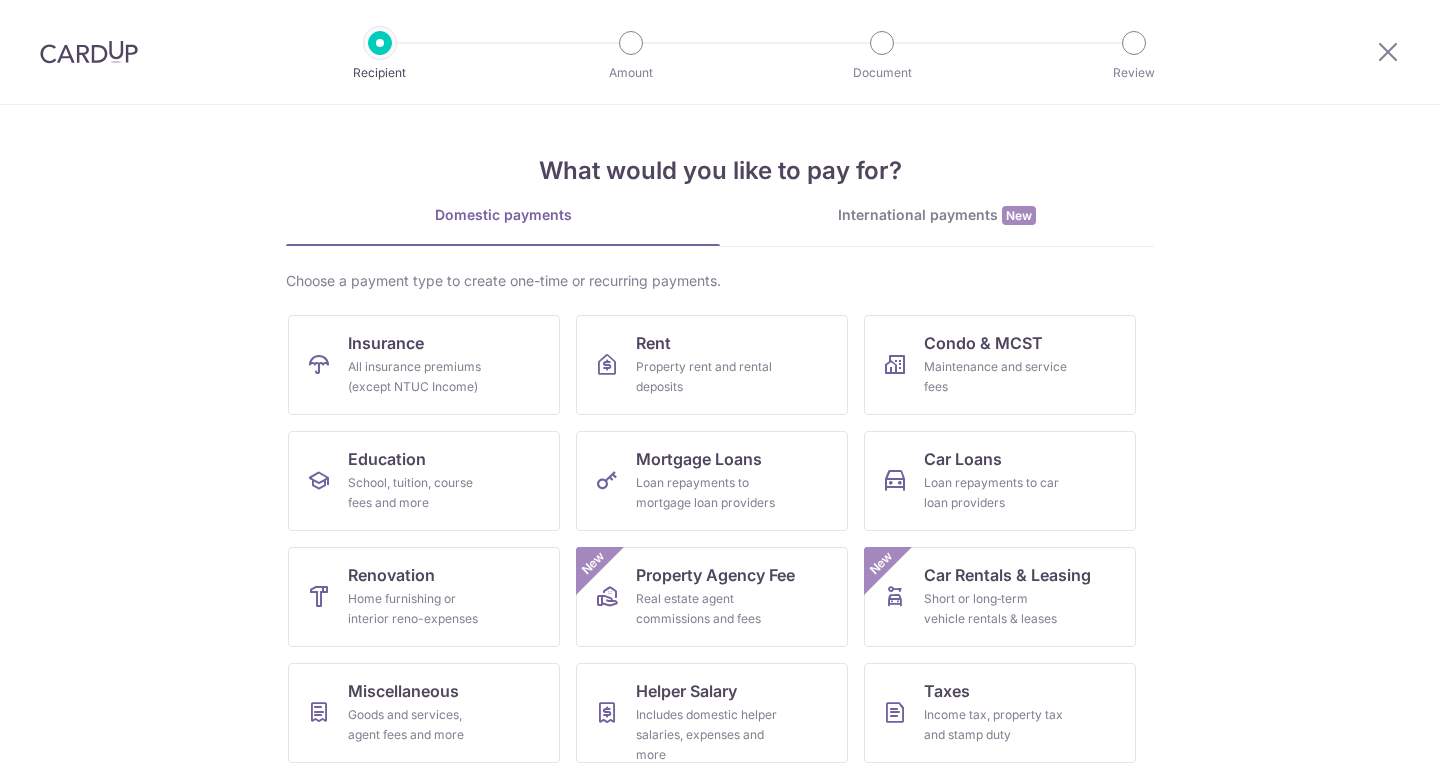 scroll, scrollTop: 0, scrollLeft: 0, axis: both 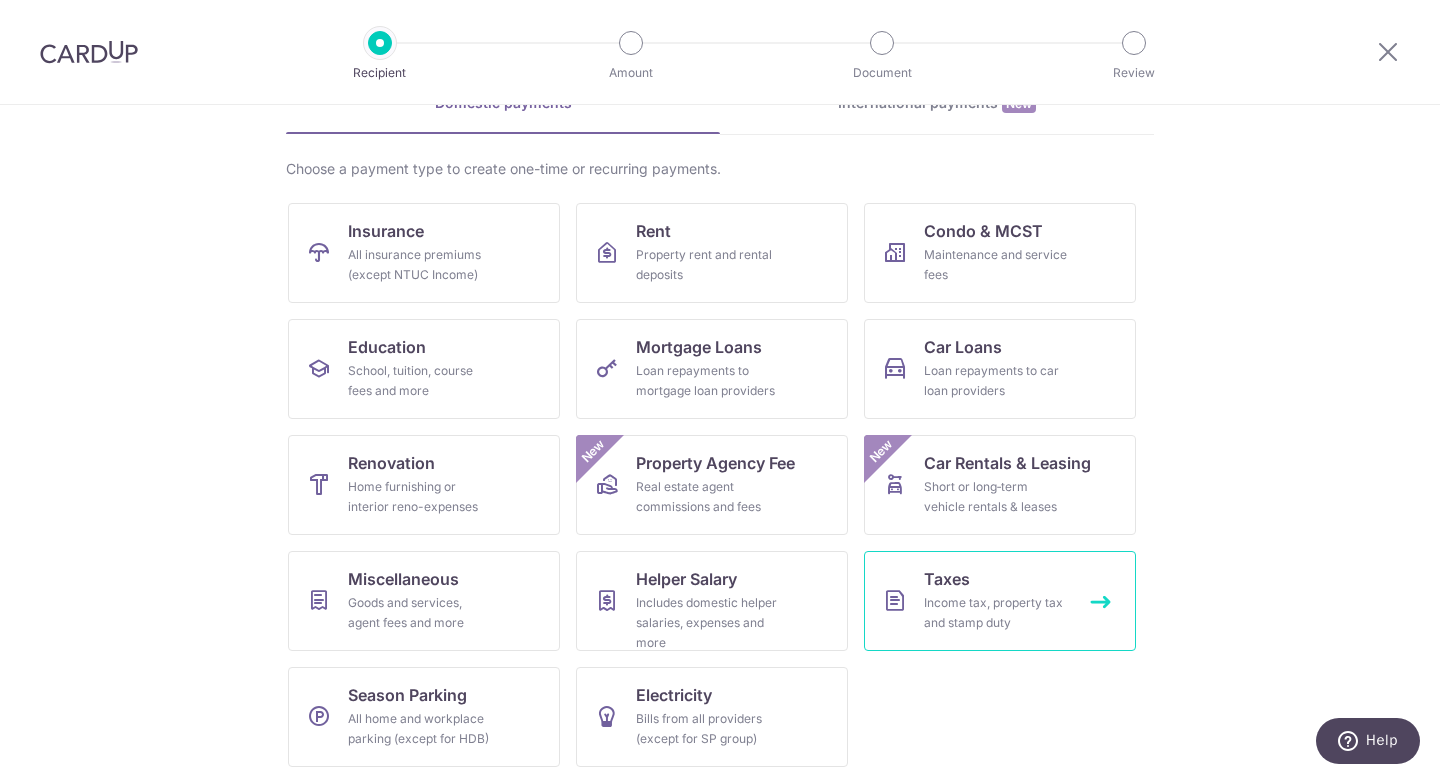 click on "Income tax, property tax and stamp duty" at bounding box center (996, 613) 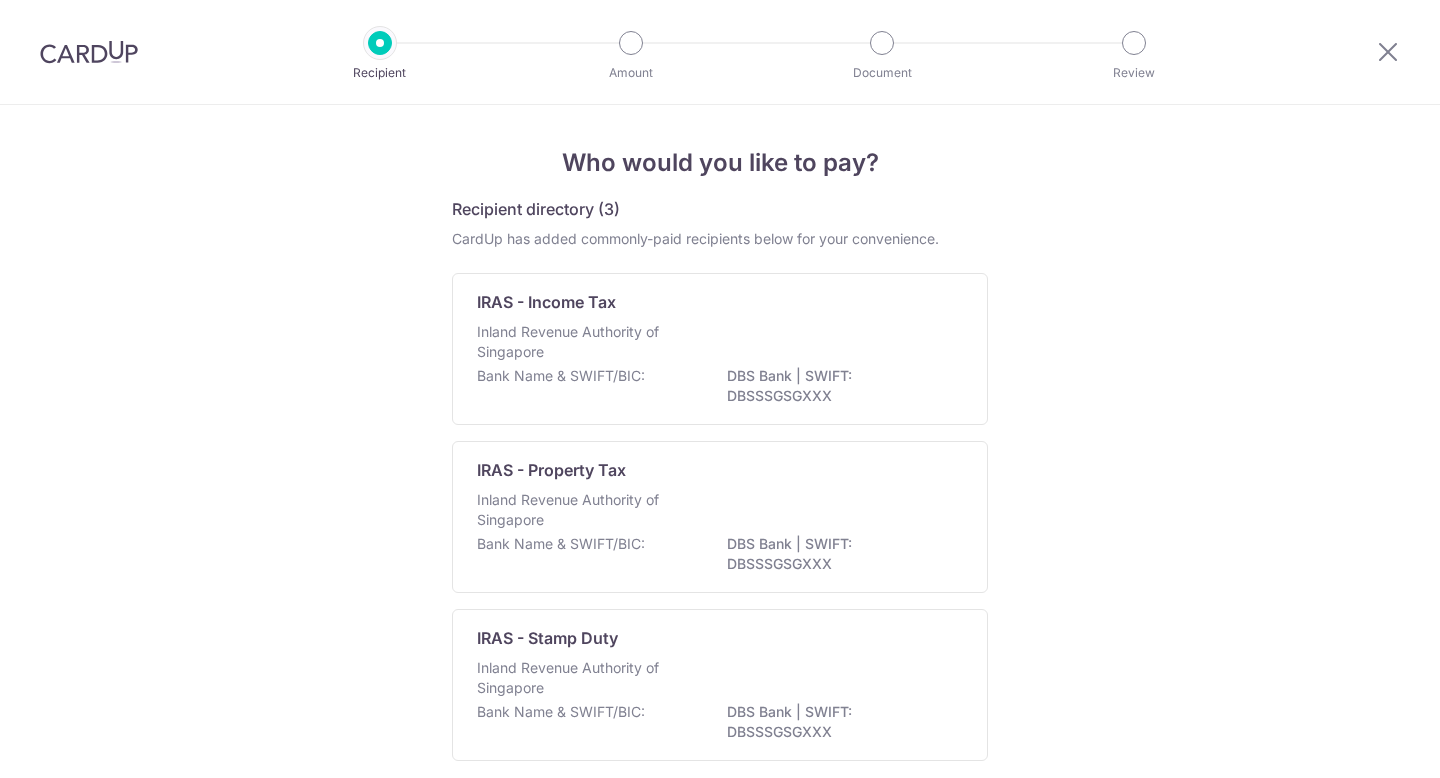 scroll, scrollTop: 0, scrollLeft: 0, axis: both 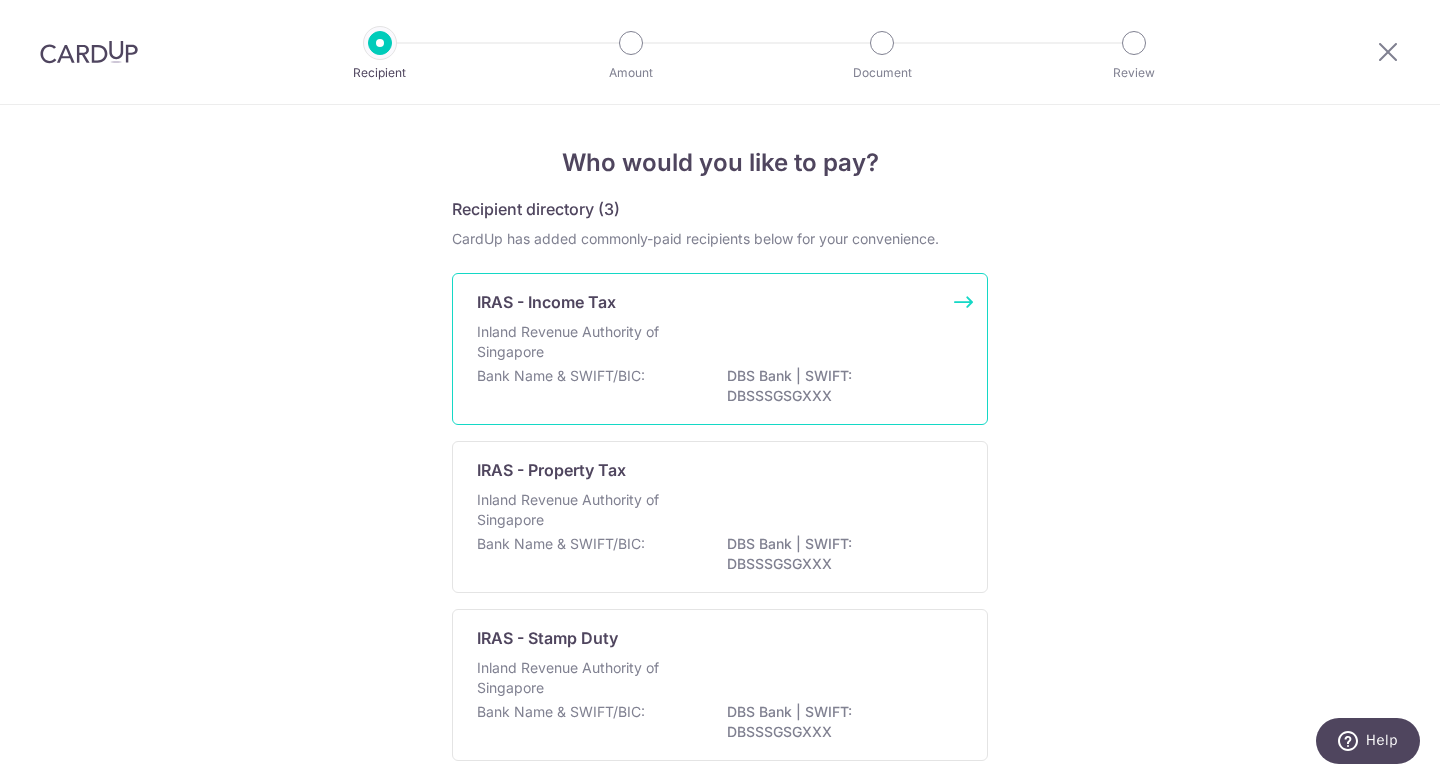 click on "Inland Revenue Authority of Singapore" at bounding box center [583, 342] 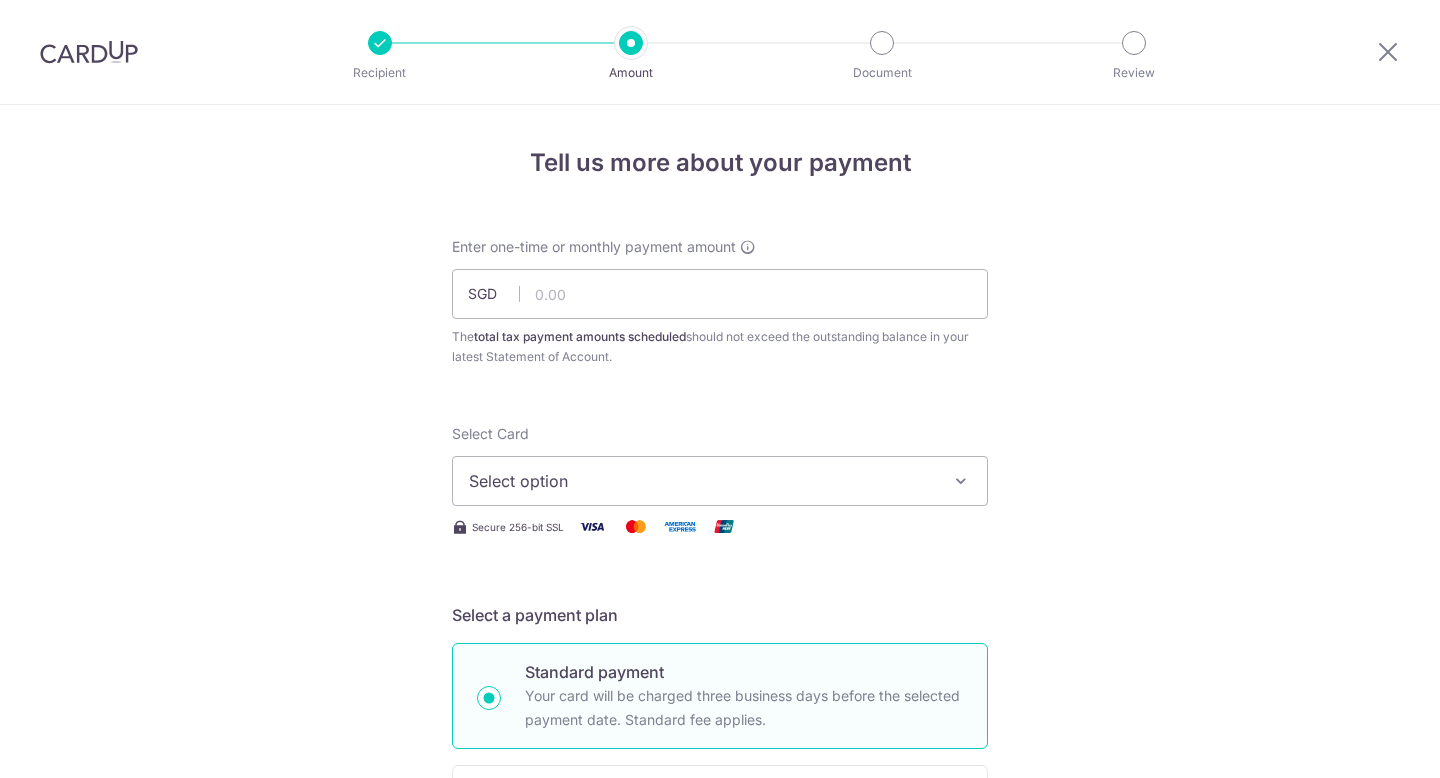 scroll, scrollTop: 0, scrollLeft: 0, axis: both 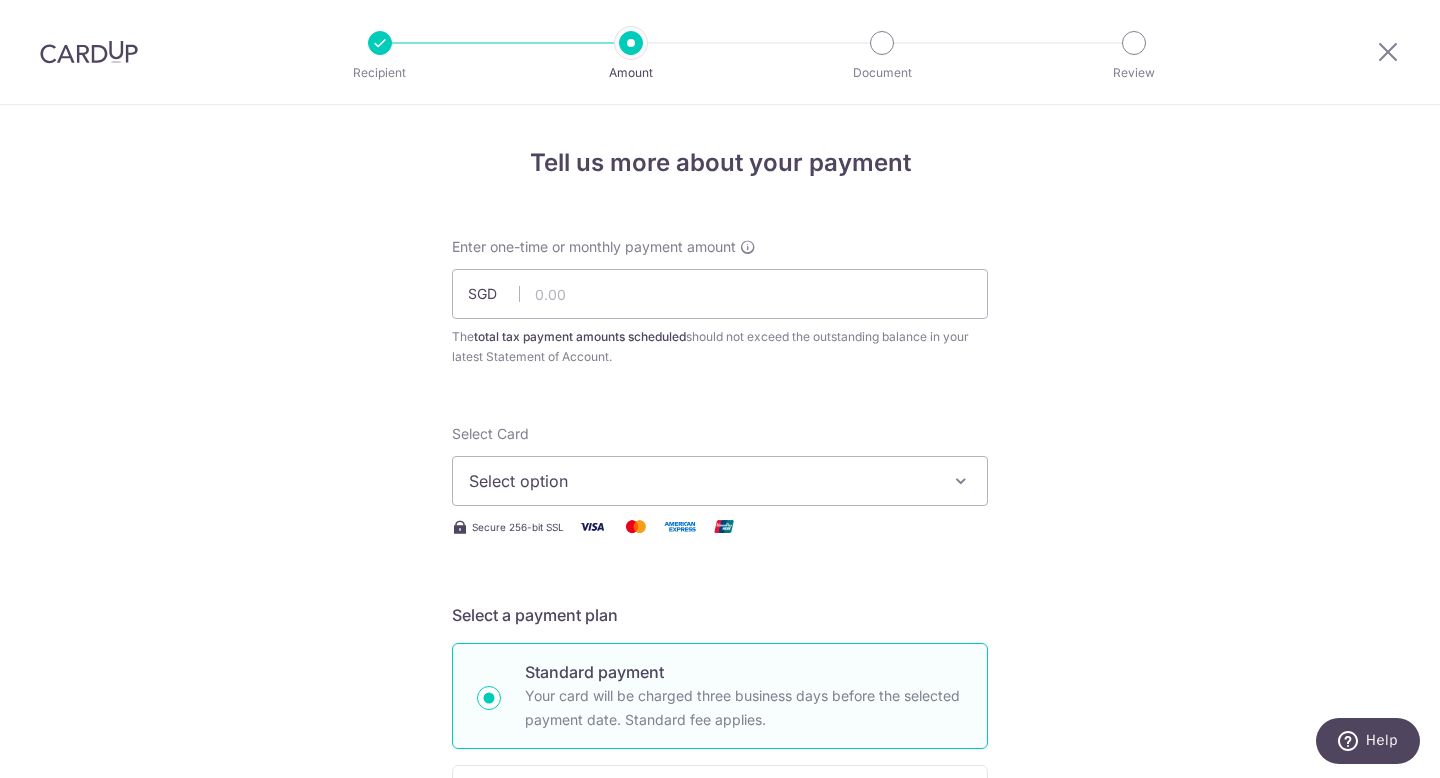 click on "Select option" at bounding box center (702, 481) 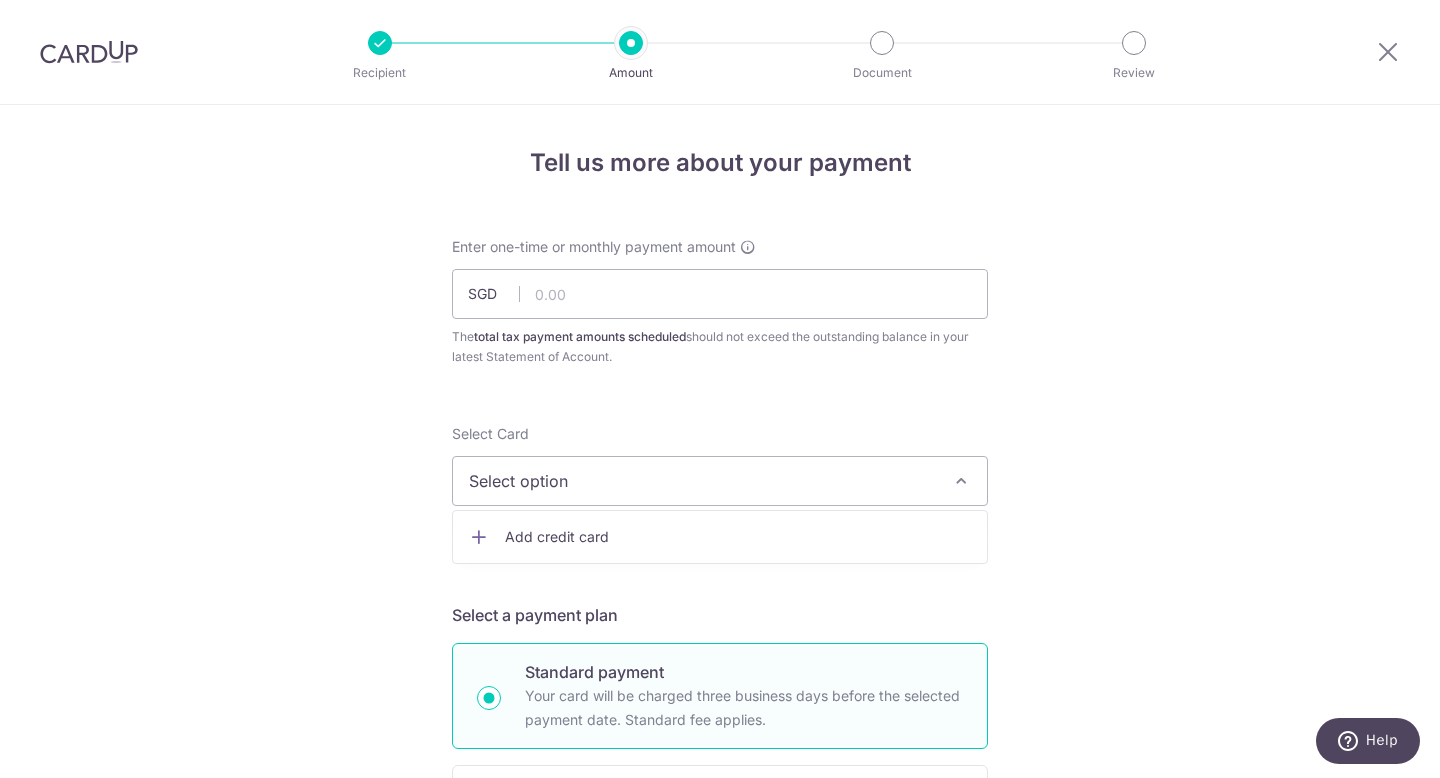 click at bounding box center (479, 537) 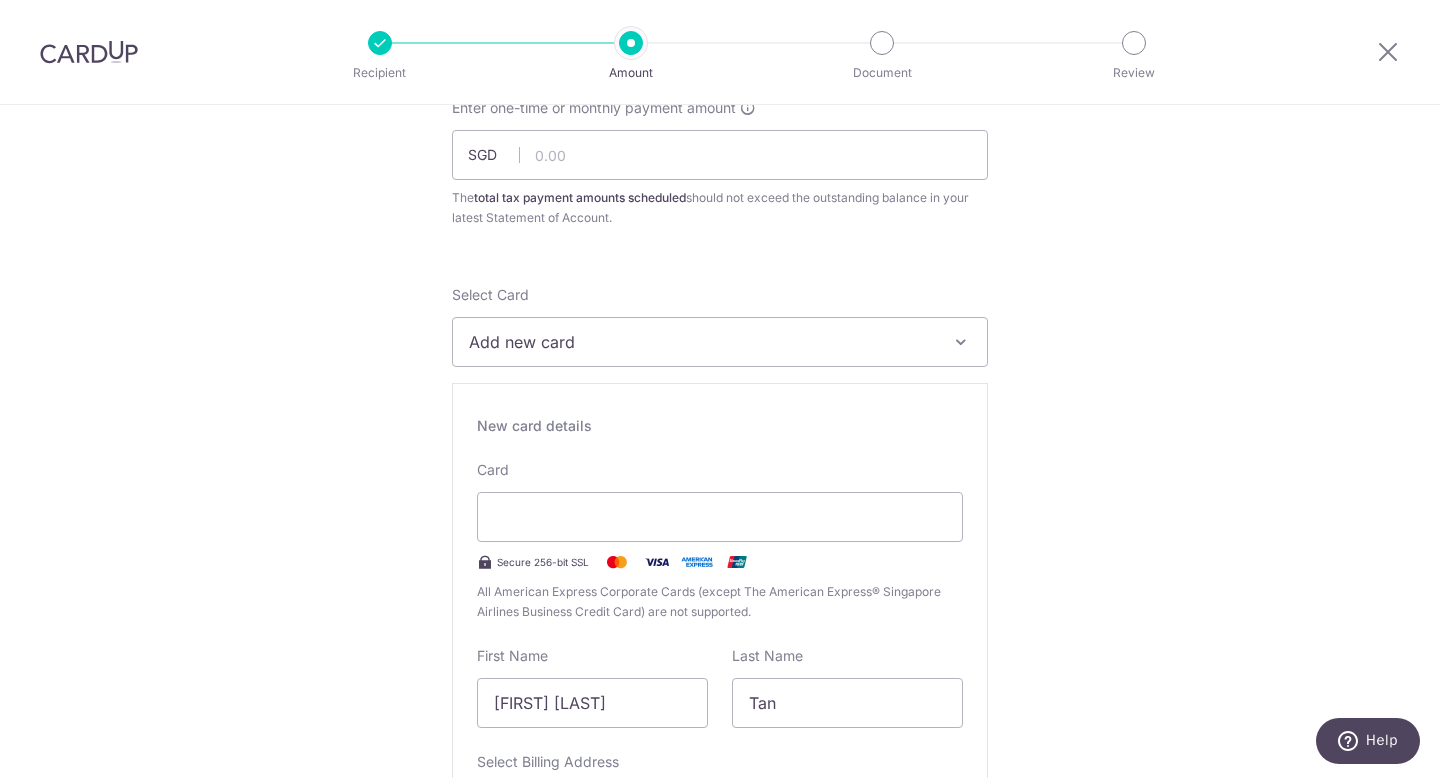 scroll, scrollTop: 267, scrollLeft: 0, axis: vertical 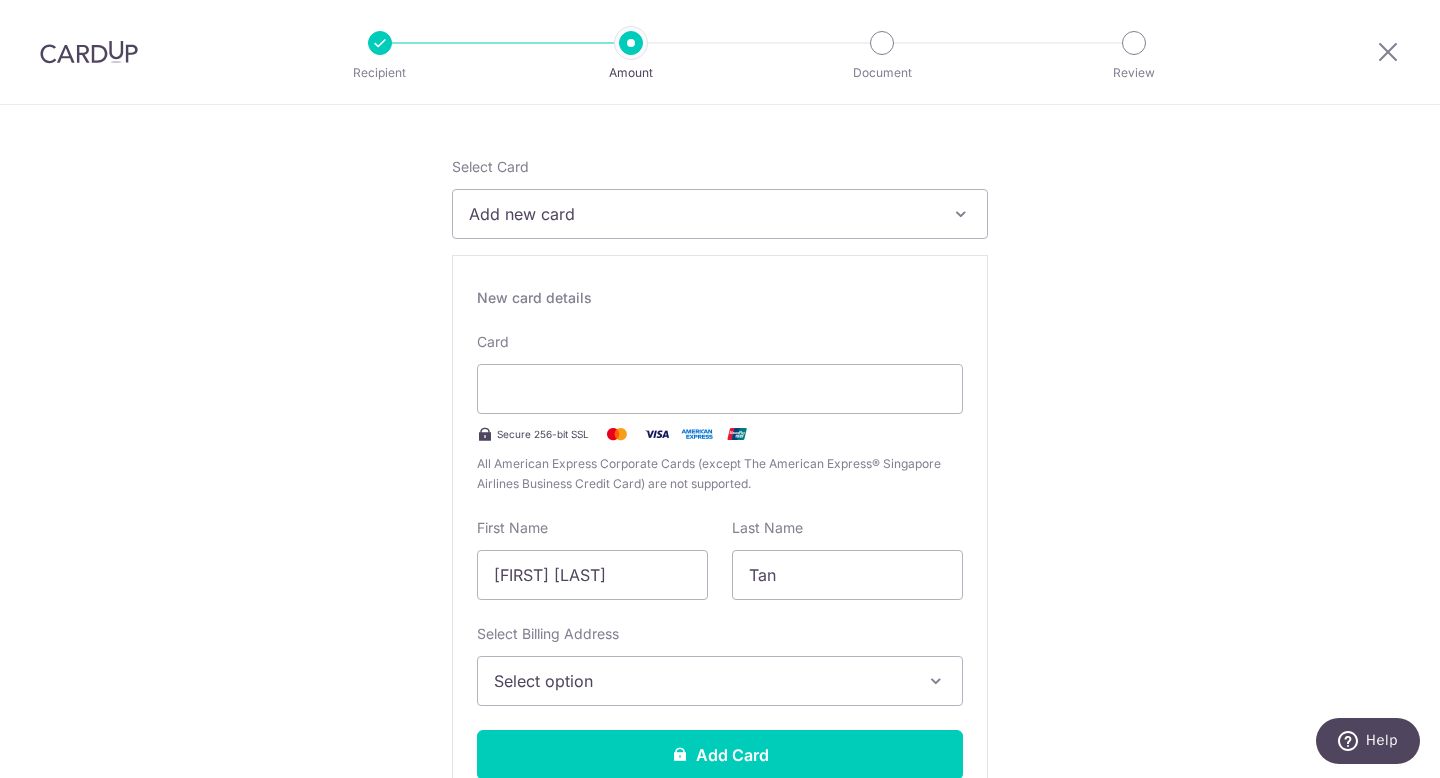 type on "12 / 2025" 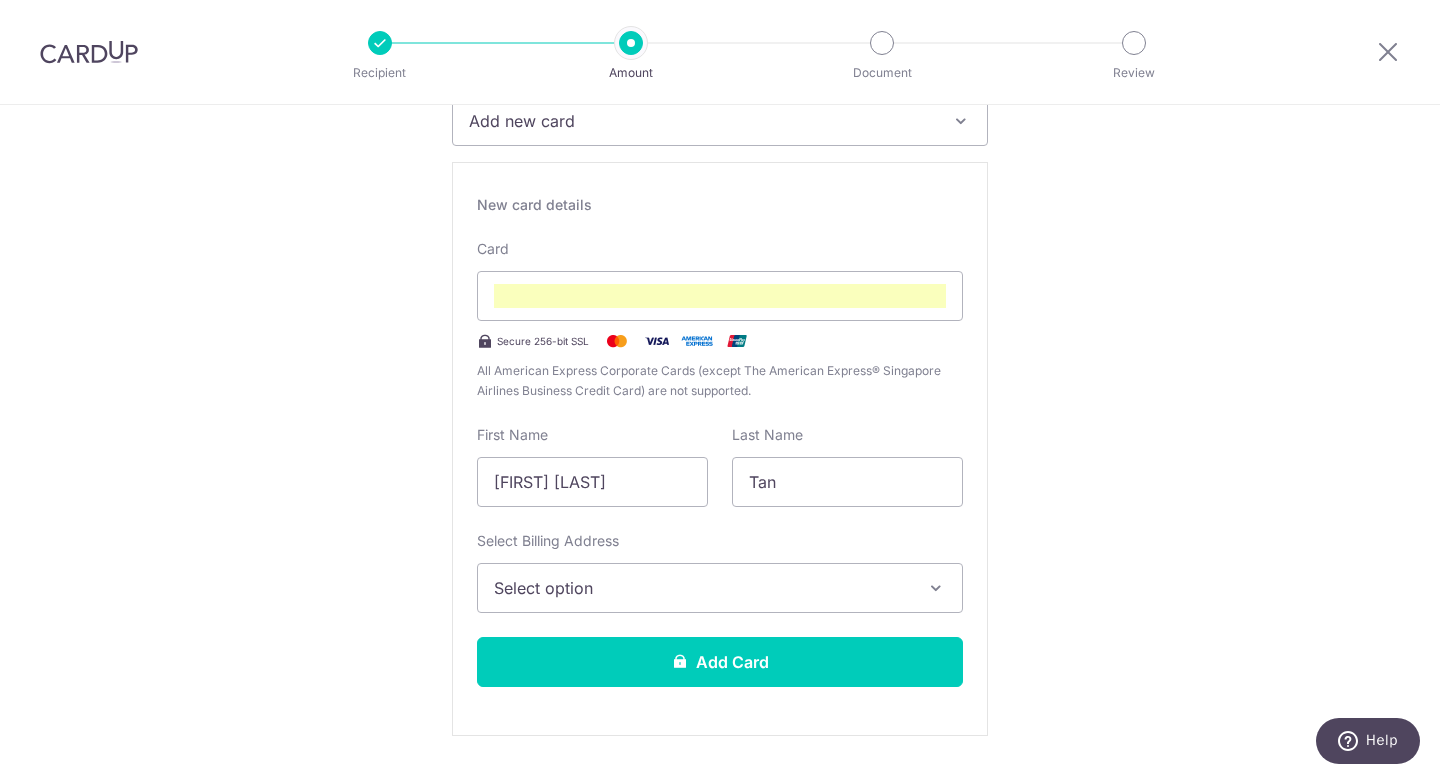 scroll, scrollTop: 273, scrollLeft: 0, axis: vertical 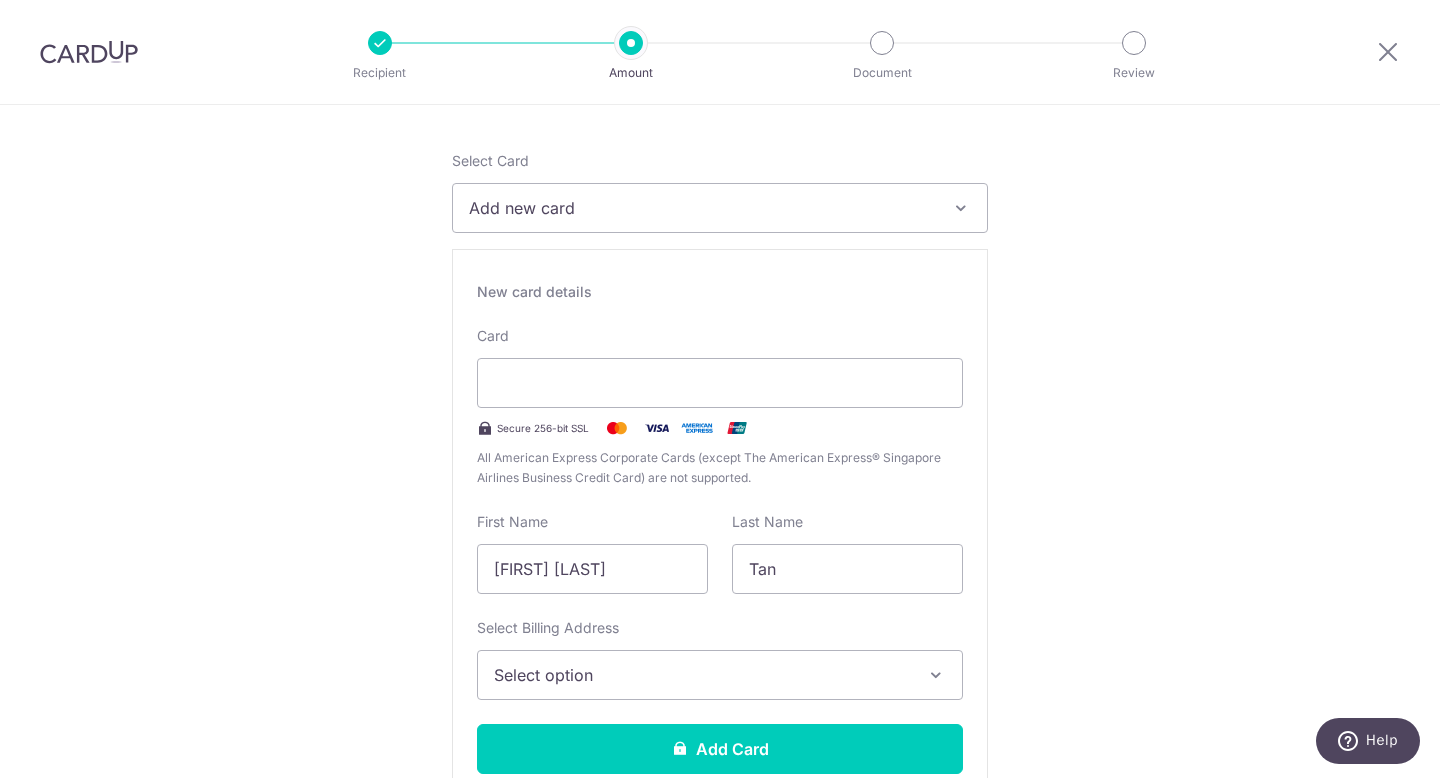 click on "Tell us more about your payment
Enter one-time or monthly payment amount
SGD
The  total tax payment amounts scheduled  should not exceed the outstanding balance in your latest Statement of Account.
Select Card
Add new card
Add credit card
Secure 256-bit SSL
Text
New card details
Card" at bounding box center [720, 1062] 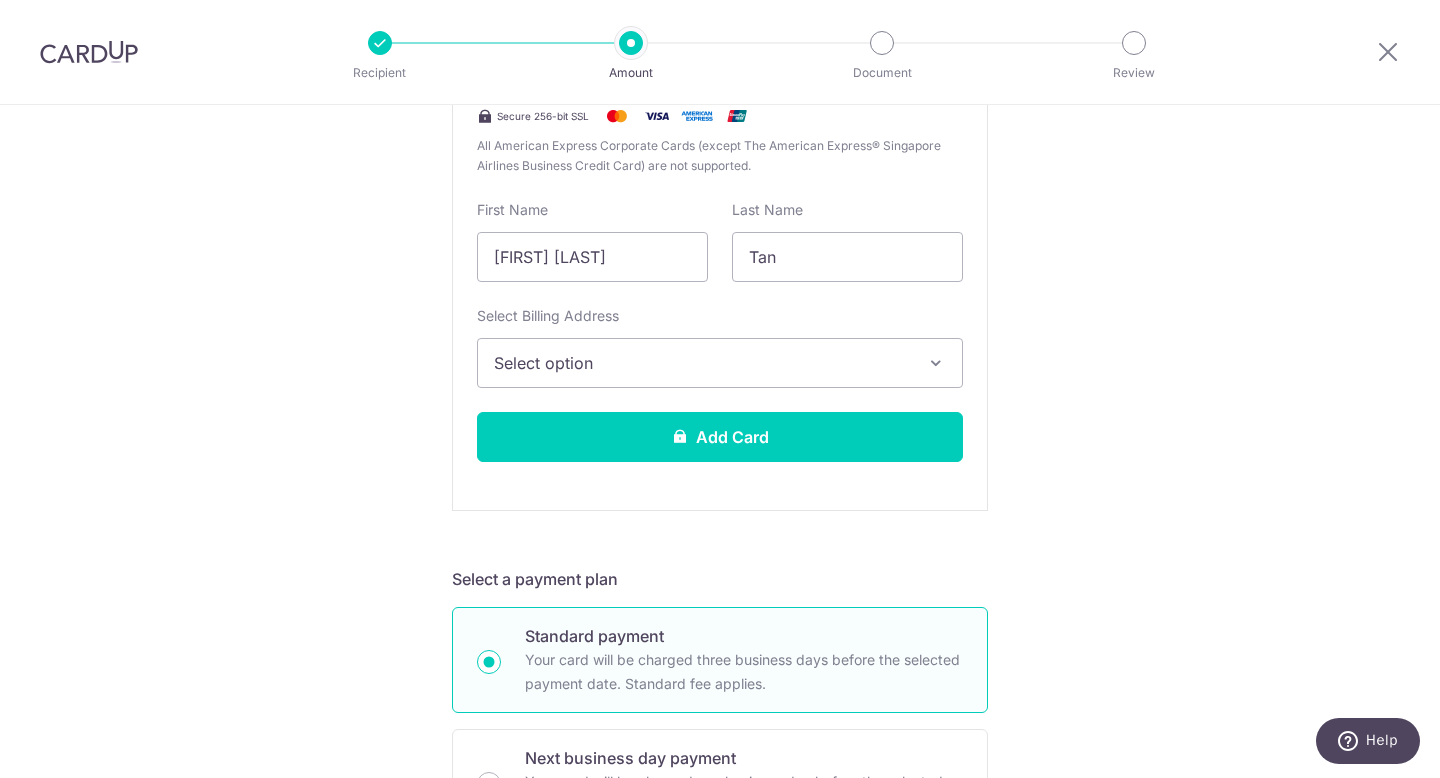 scroll, scrollTop: 599, scrollLeft: 0, axis: vertical 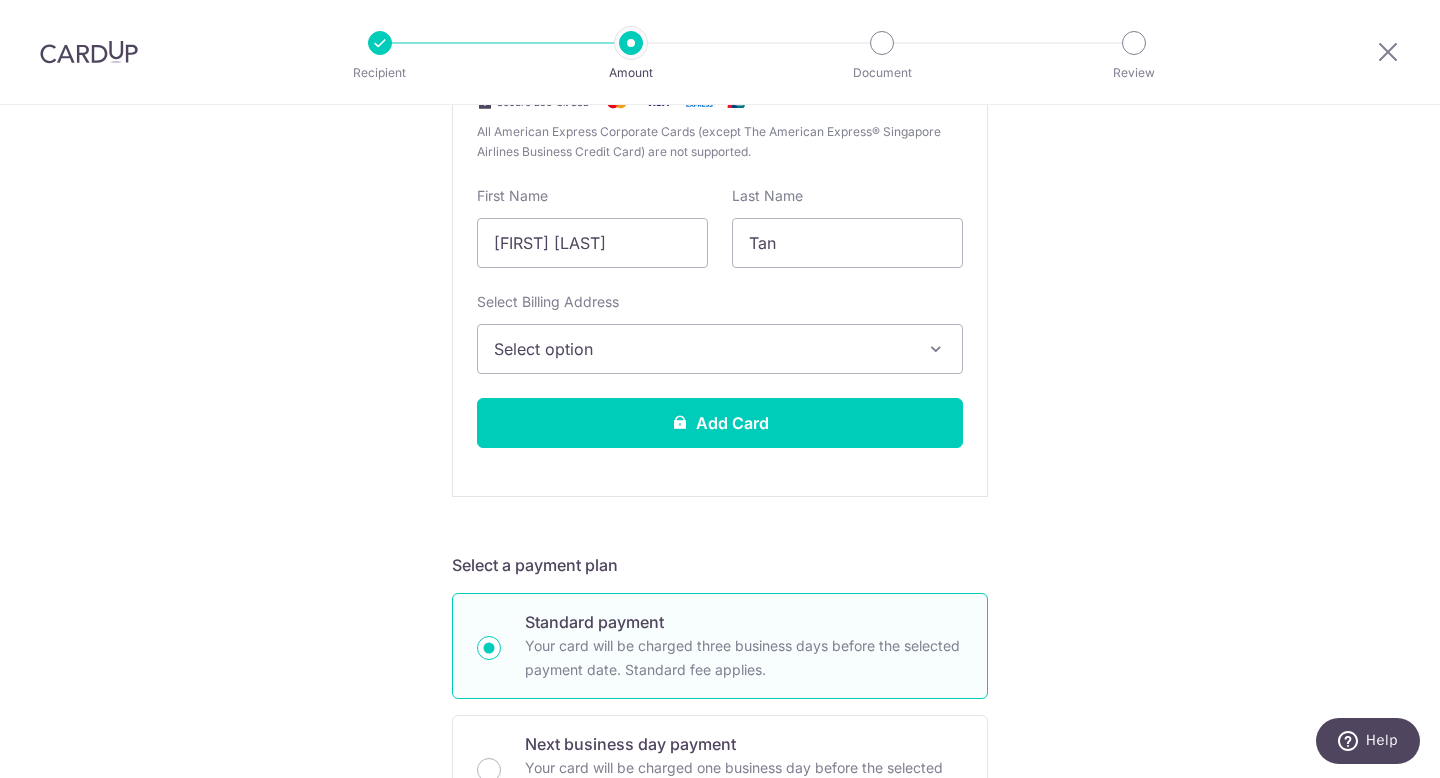 click on "Select option" at bounding box center (702, 349) 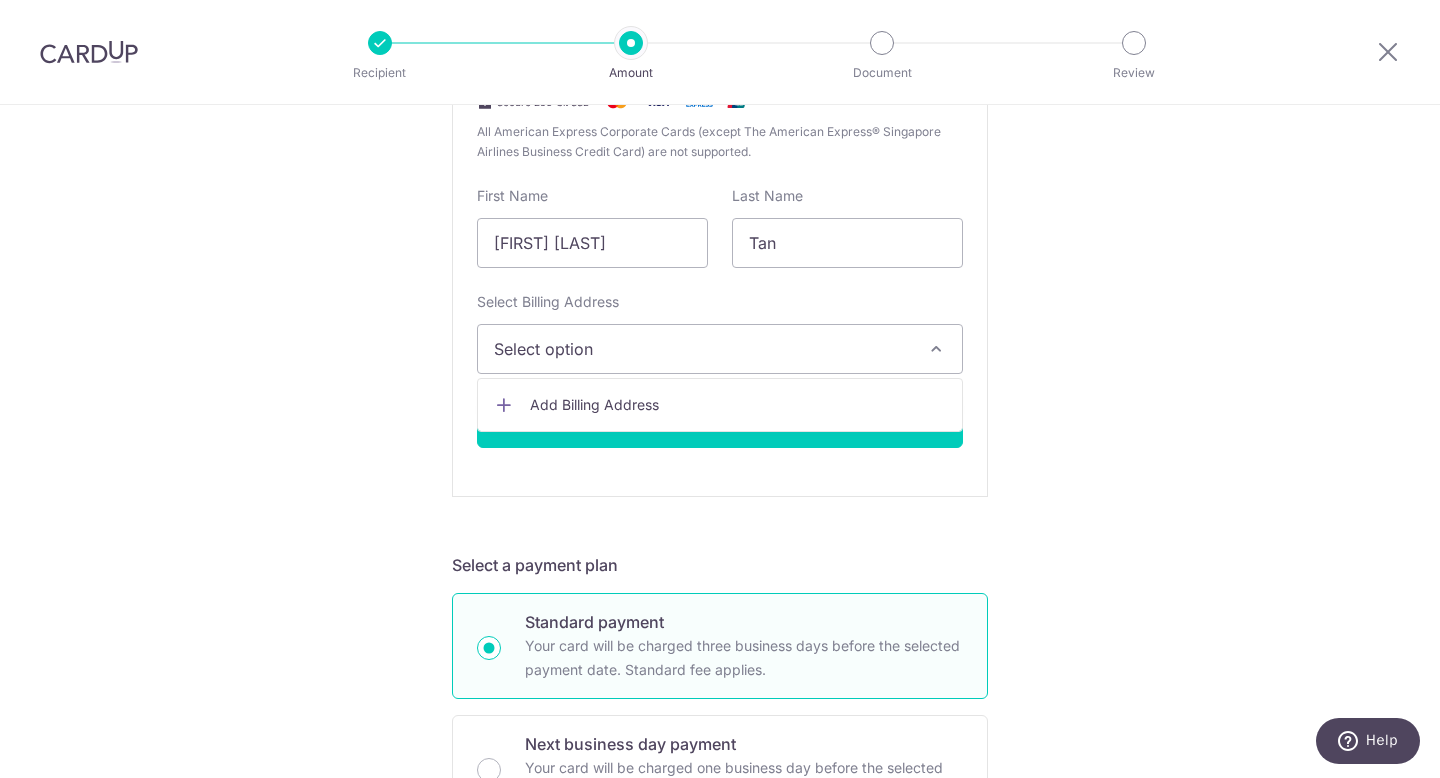 click on "Add Billing Address" at bounding box center (738, 405) 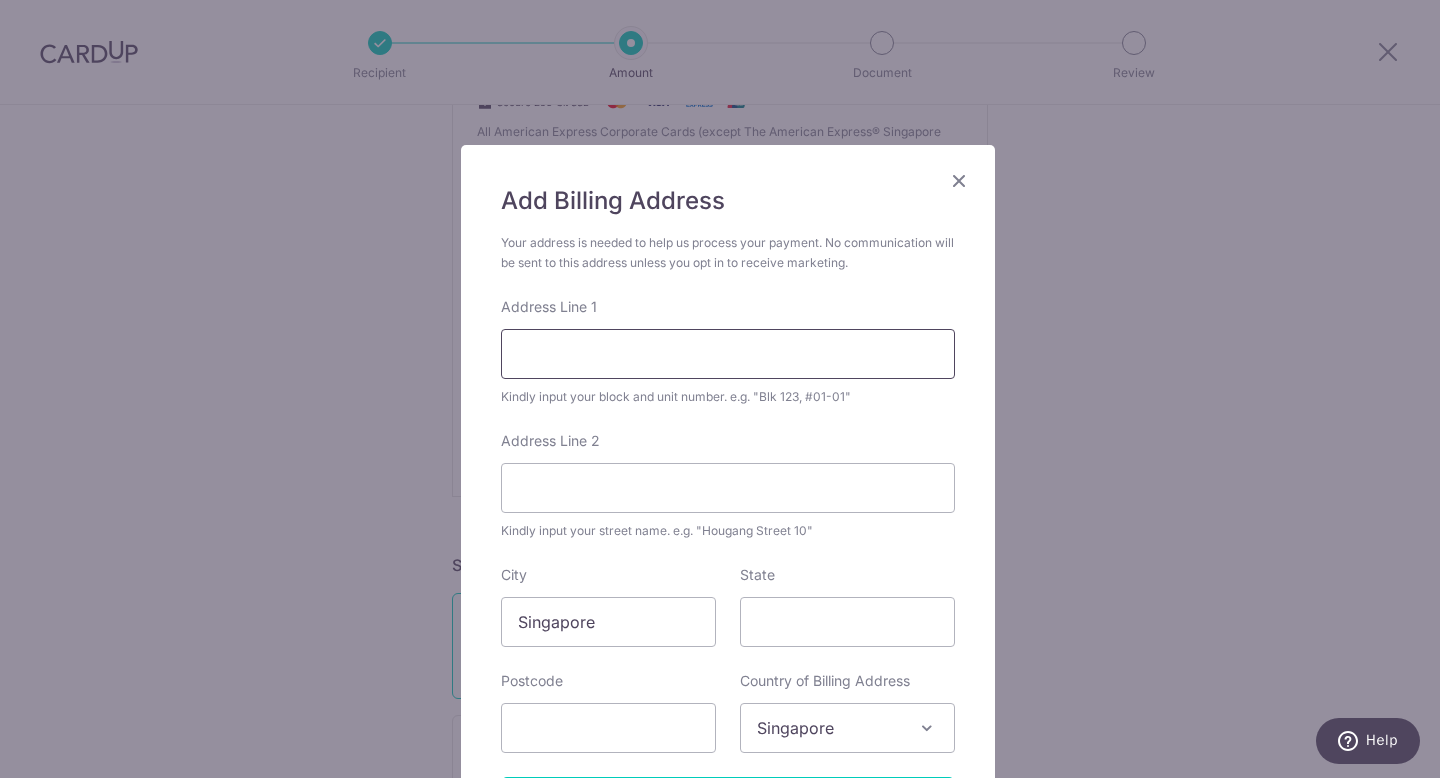 click on "Address Line 1" at bounding box center [728, 354] 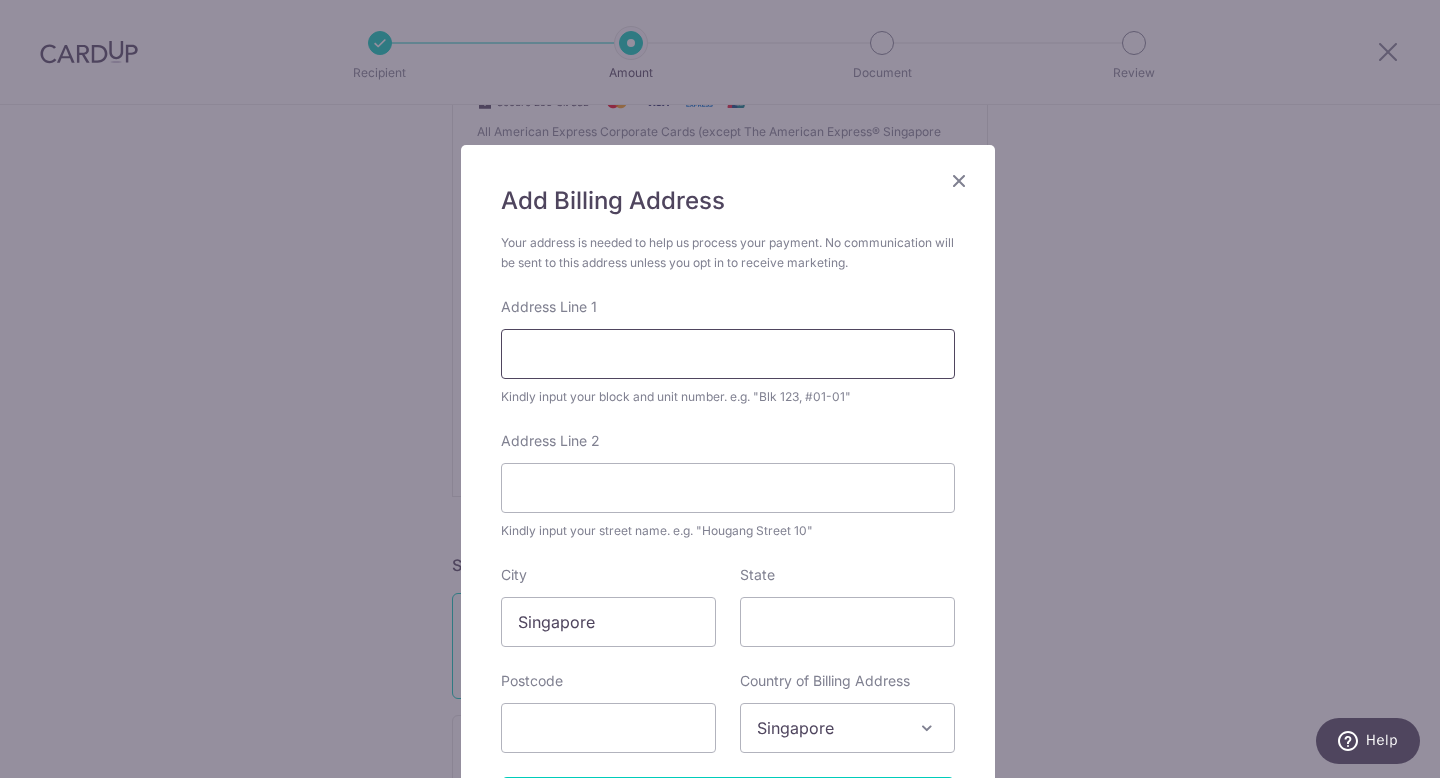 type on "Block 106 Teck Whye Lane" 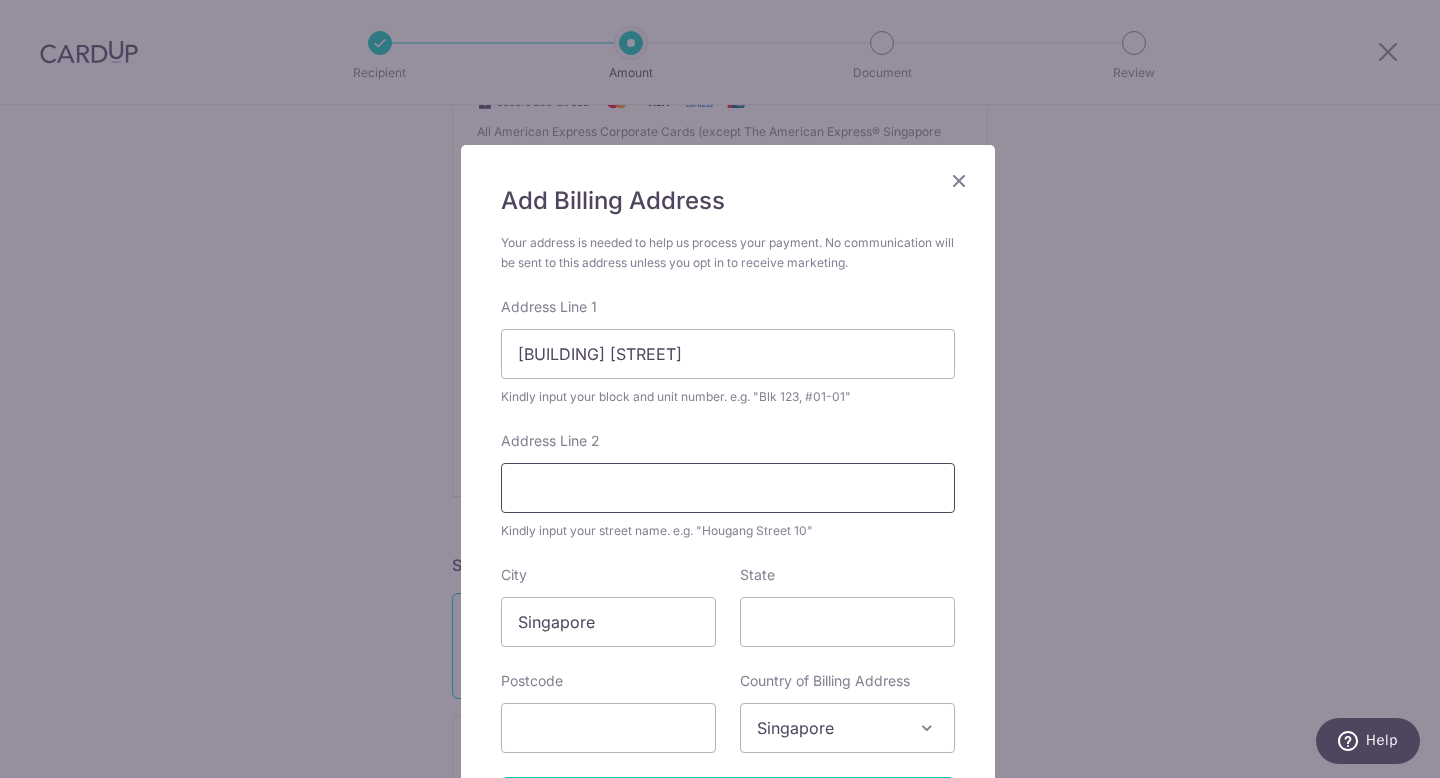 type on "#10-494" 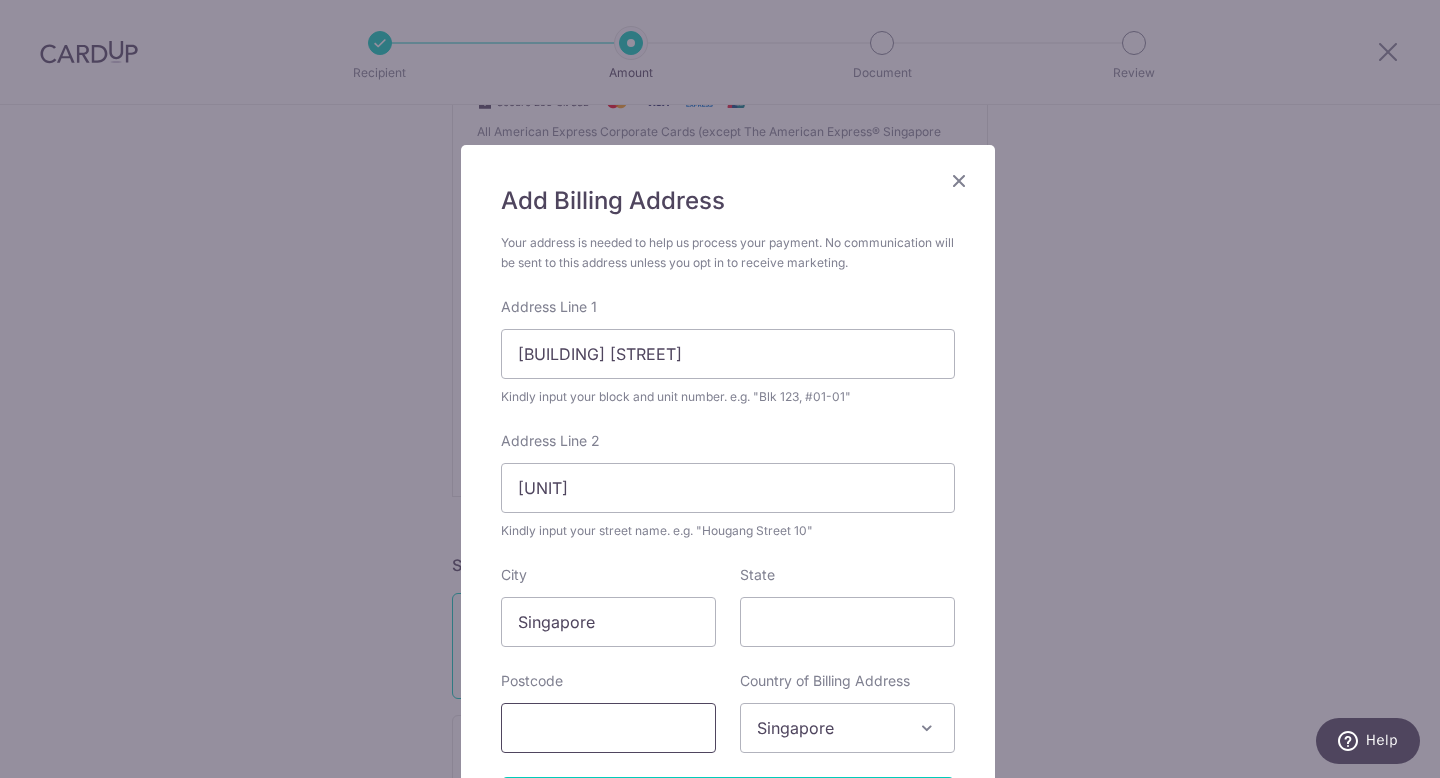 type on "680106" 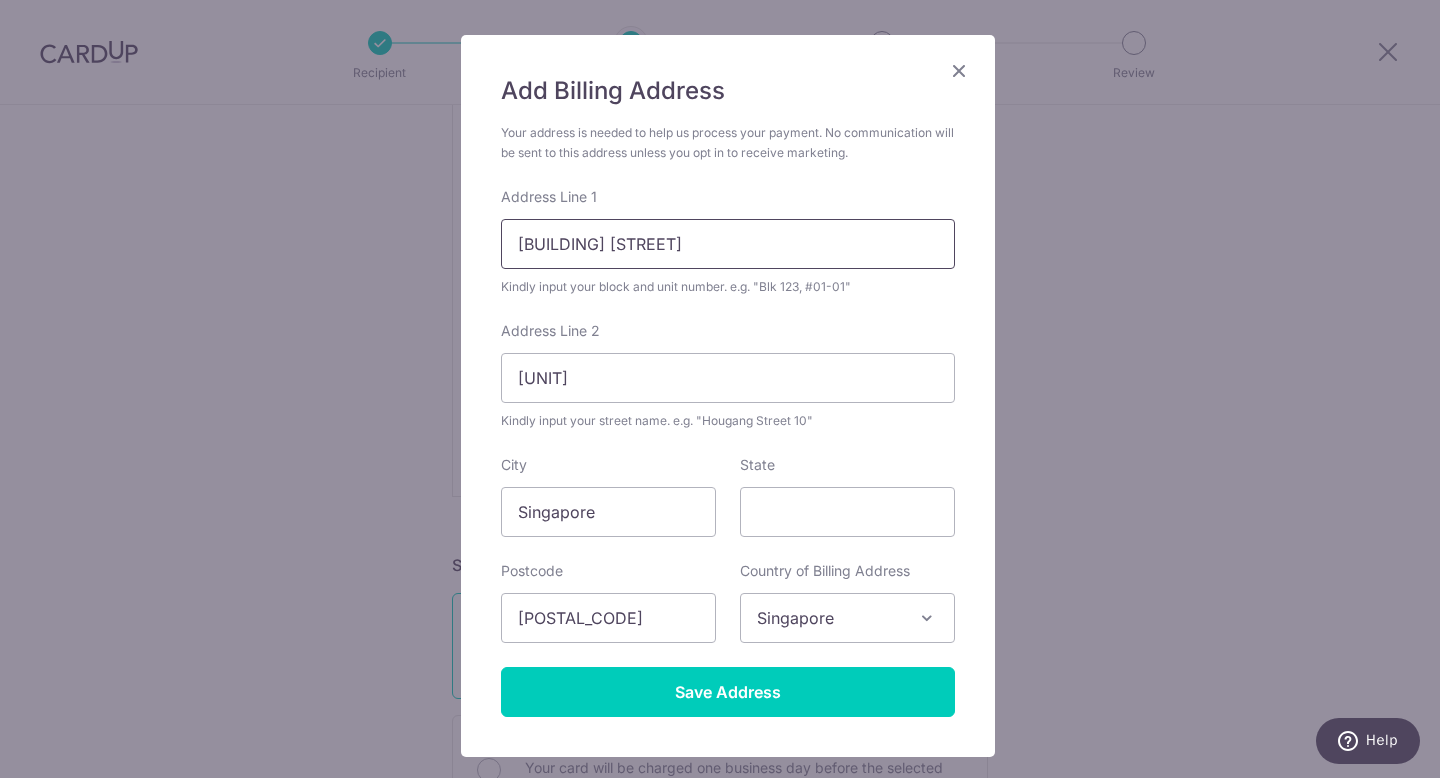 scroll, scrollTop: 119, scrollLeft: 0, axis: vertical 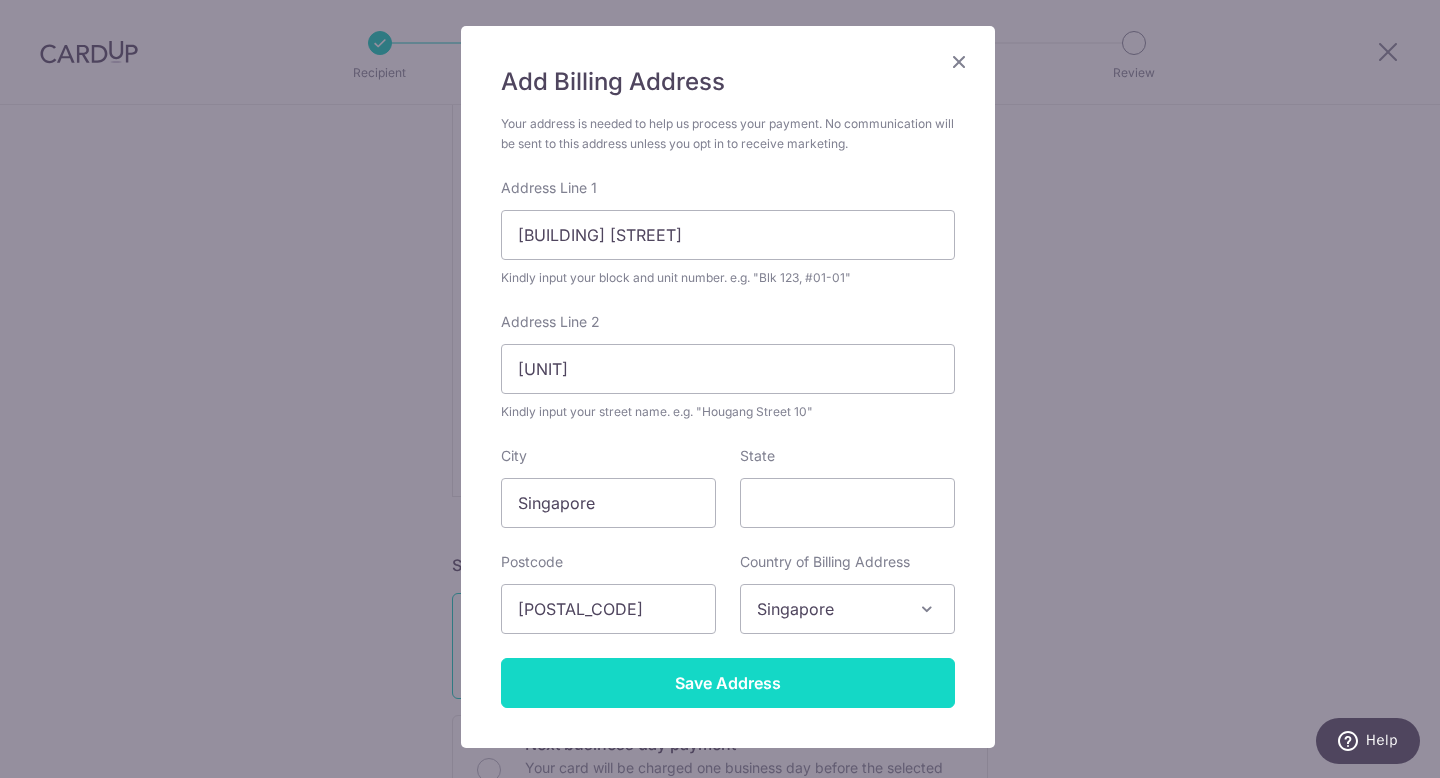 click on "Save Address" at bounding box center (728, 683) 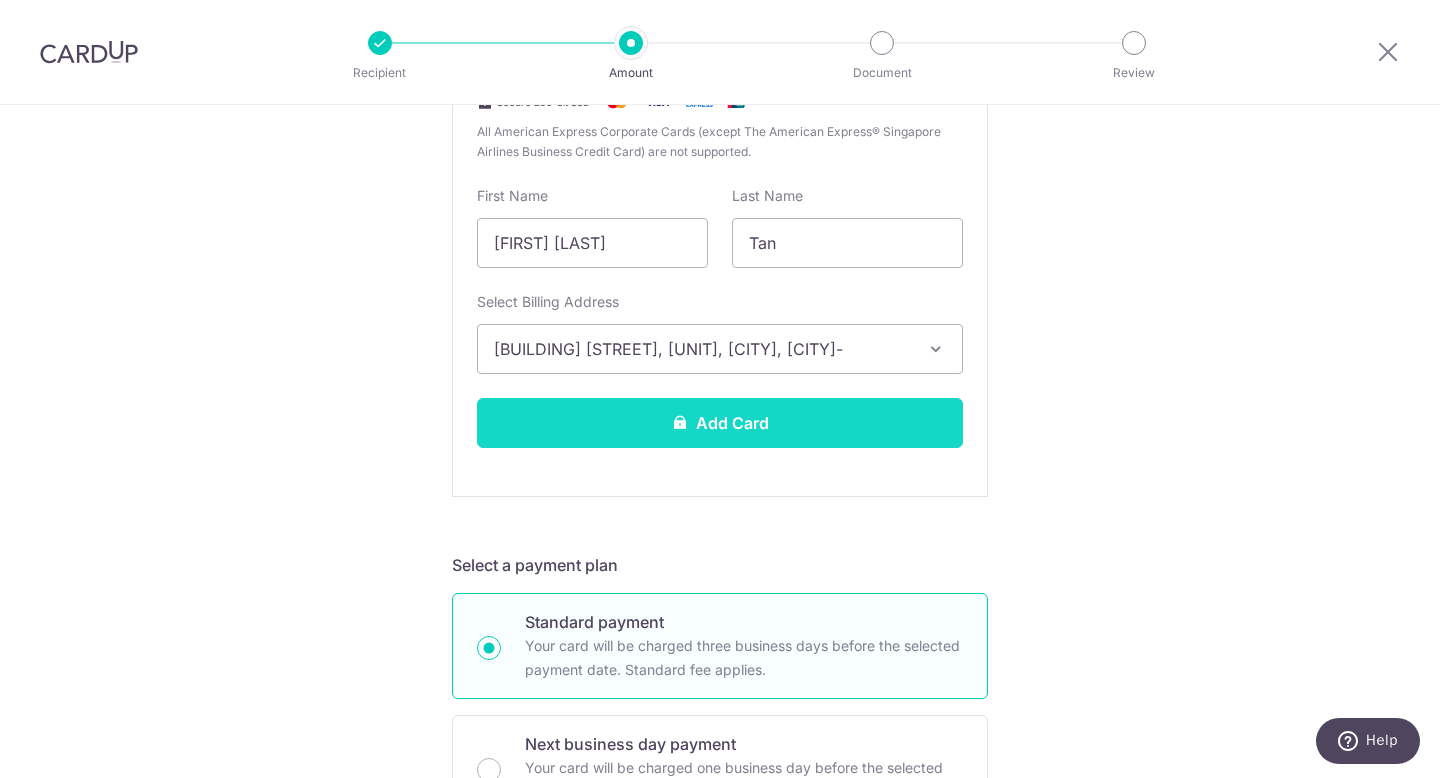 click on "Add Card" at bounding box center [720, 423] 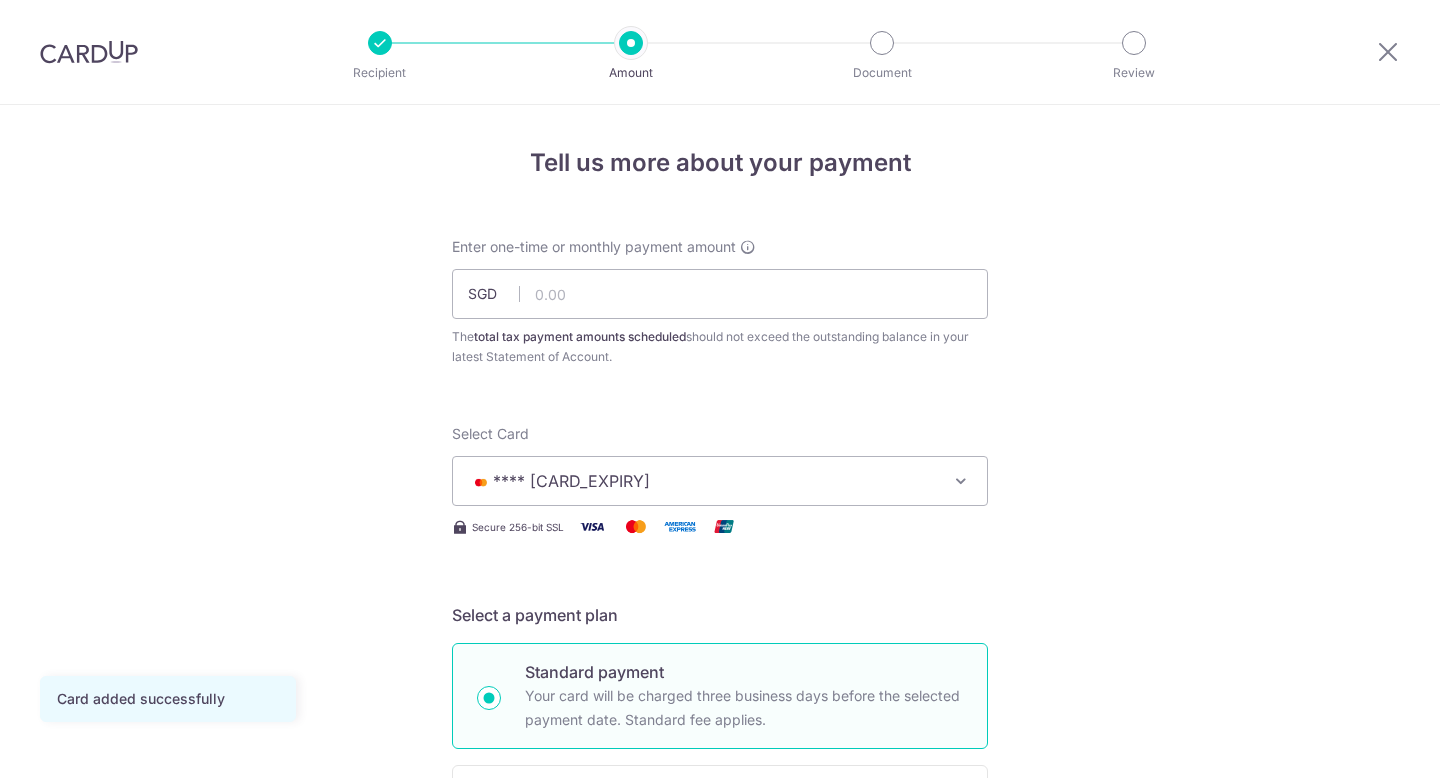 scroll, scrollTop: 0, scrollLeft: 0, axis: both 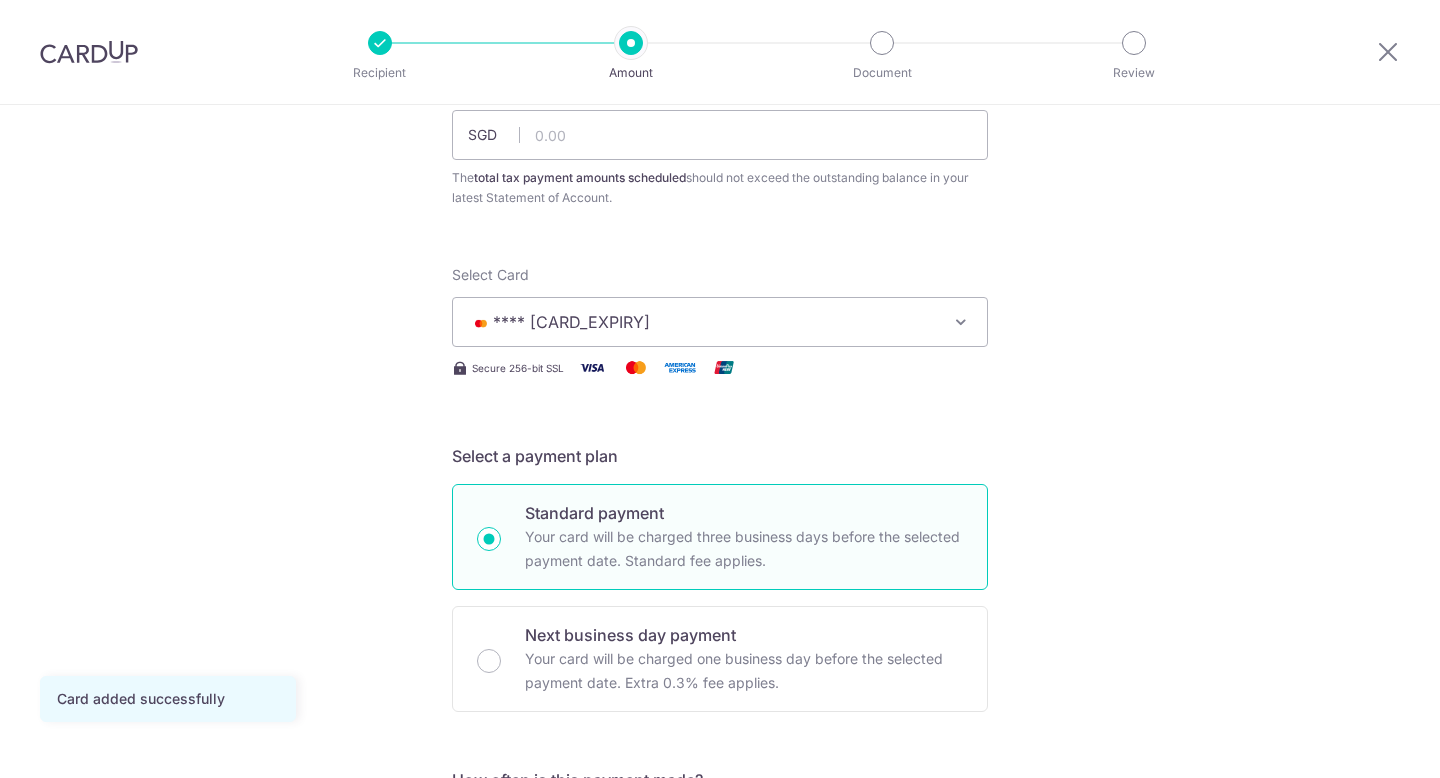click on "**** 8479" at bounding box center (720, 322) 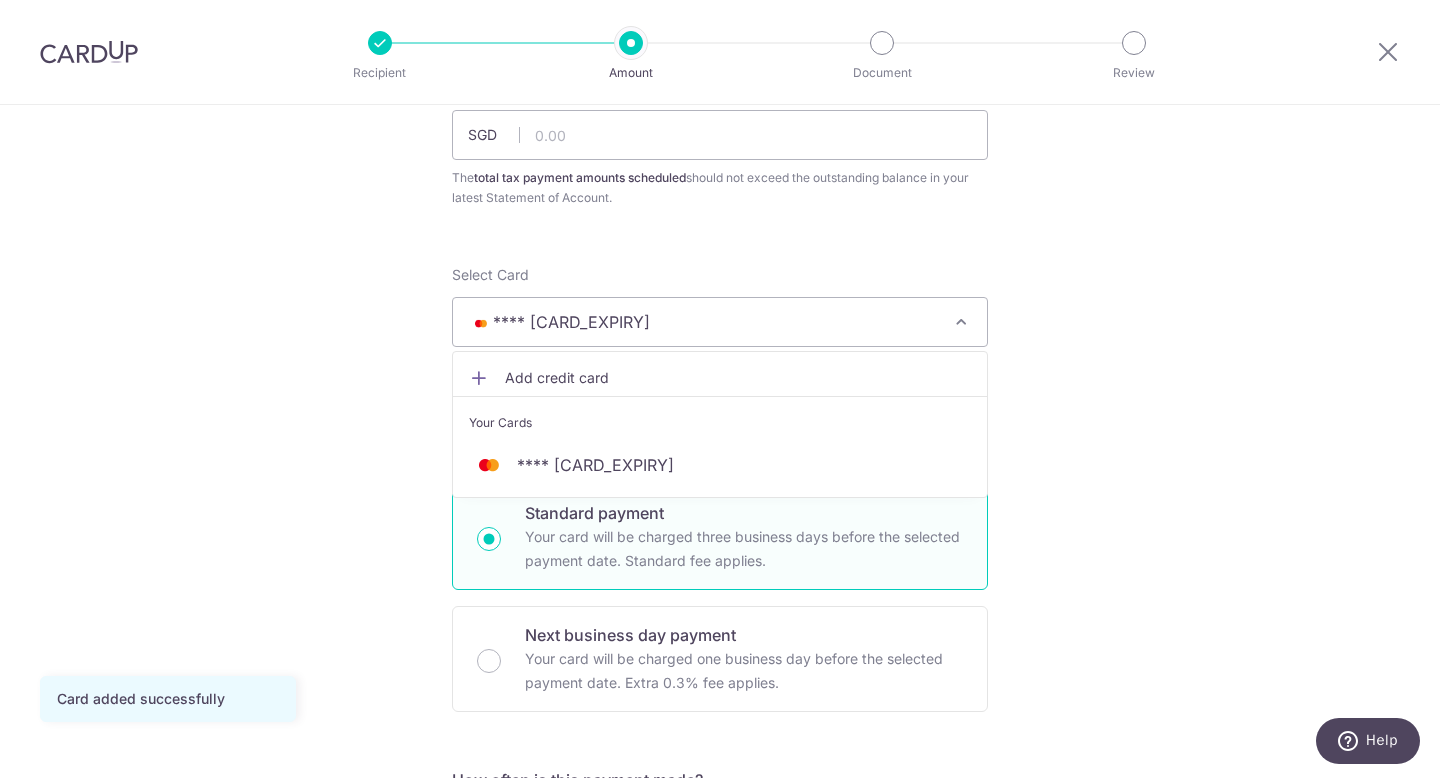 click on "Add credit card" at bounding box center [738, 378] 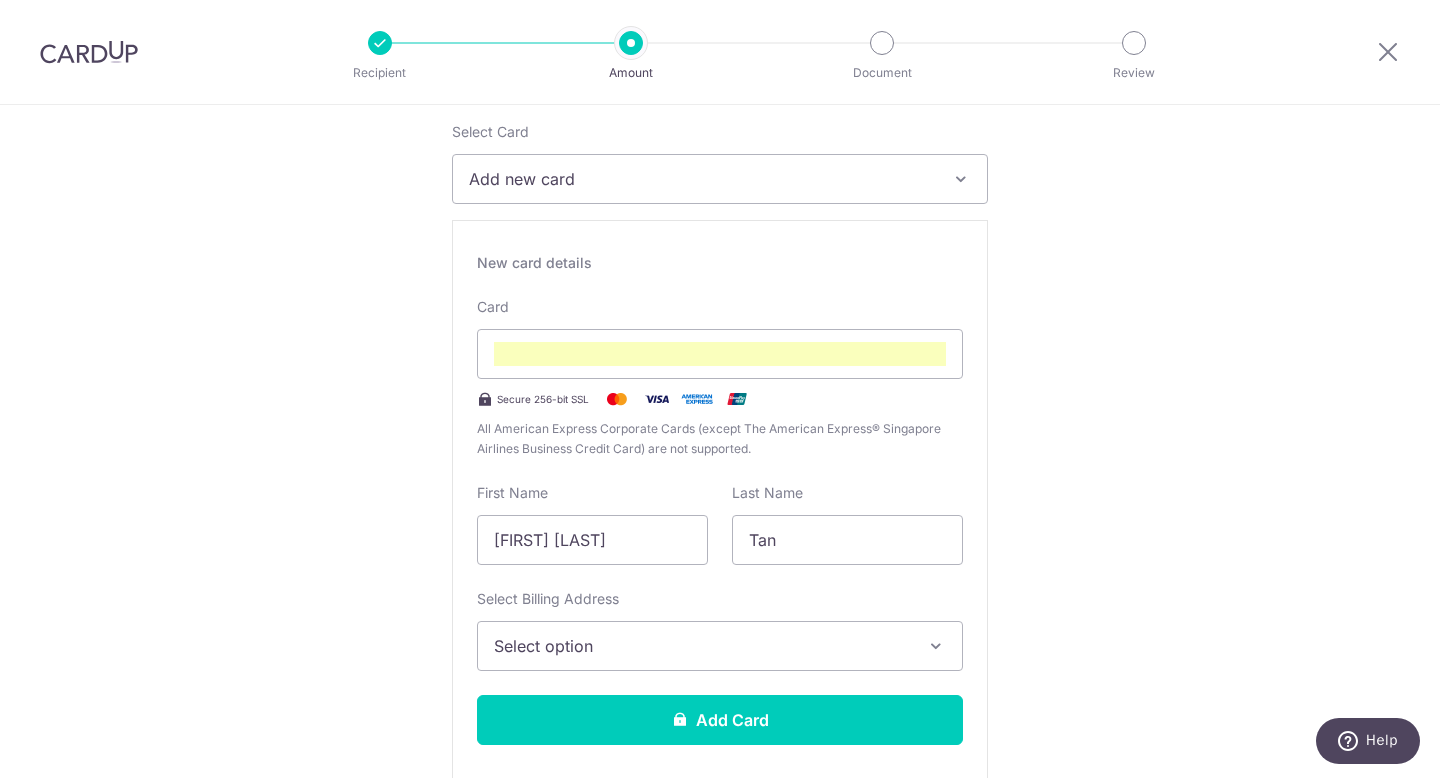 scroll, scrollTop: 326, scrollLeft: 0, axis: vertical 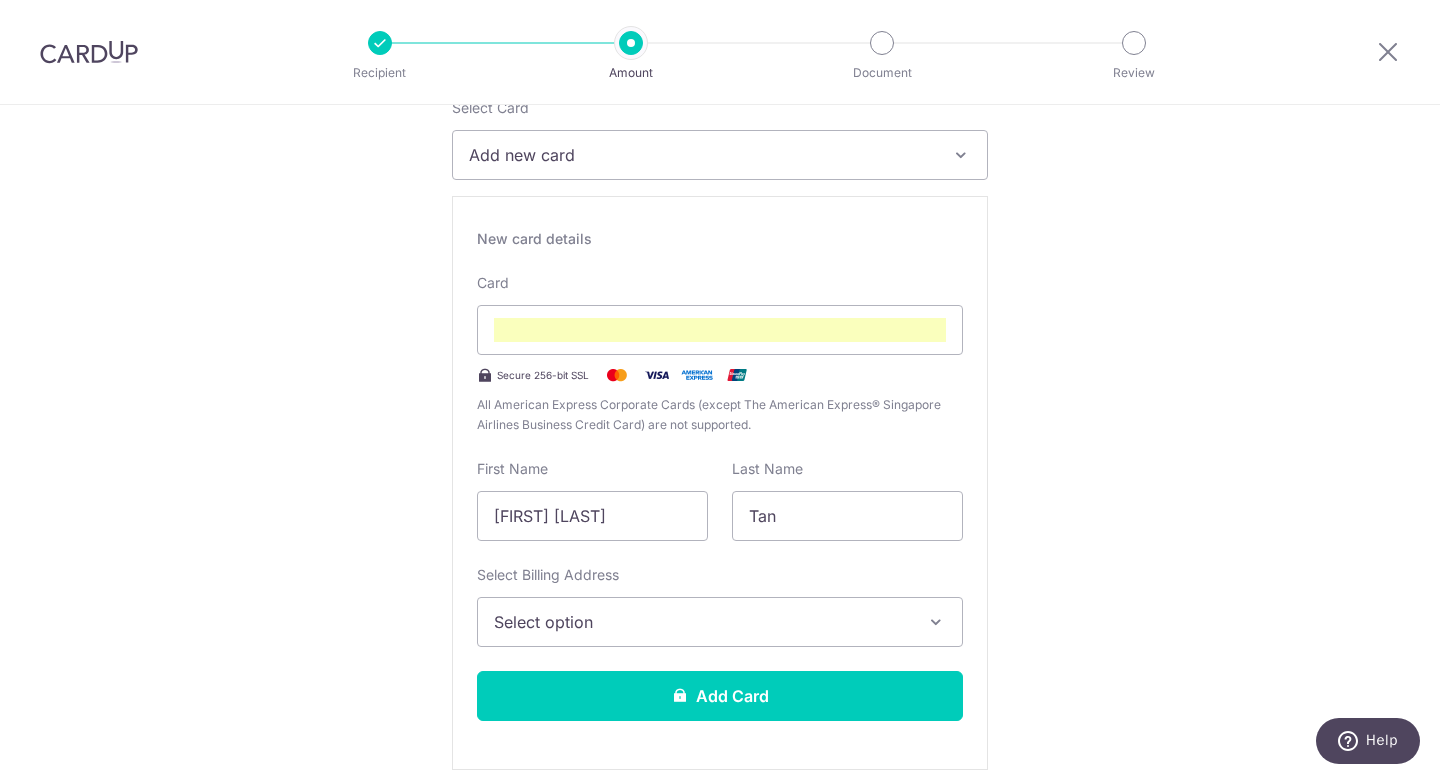 click on "Select option" at bounding box center [702, 622] 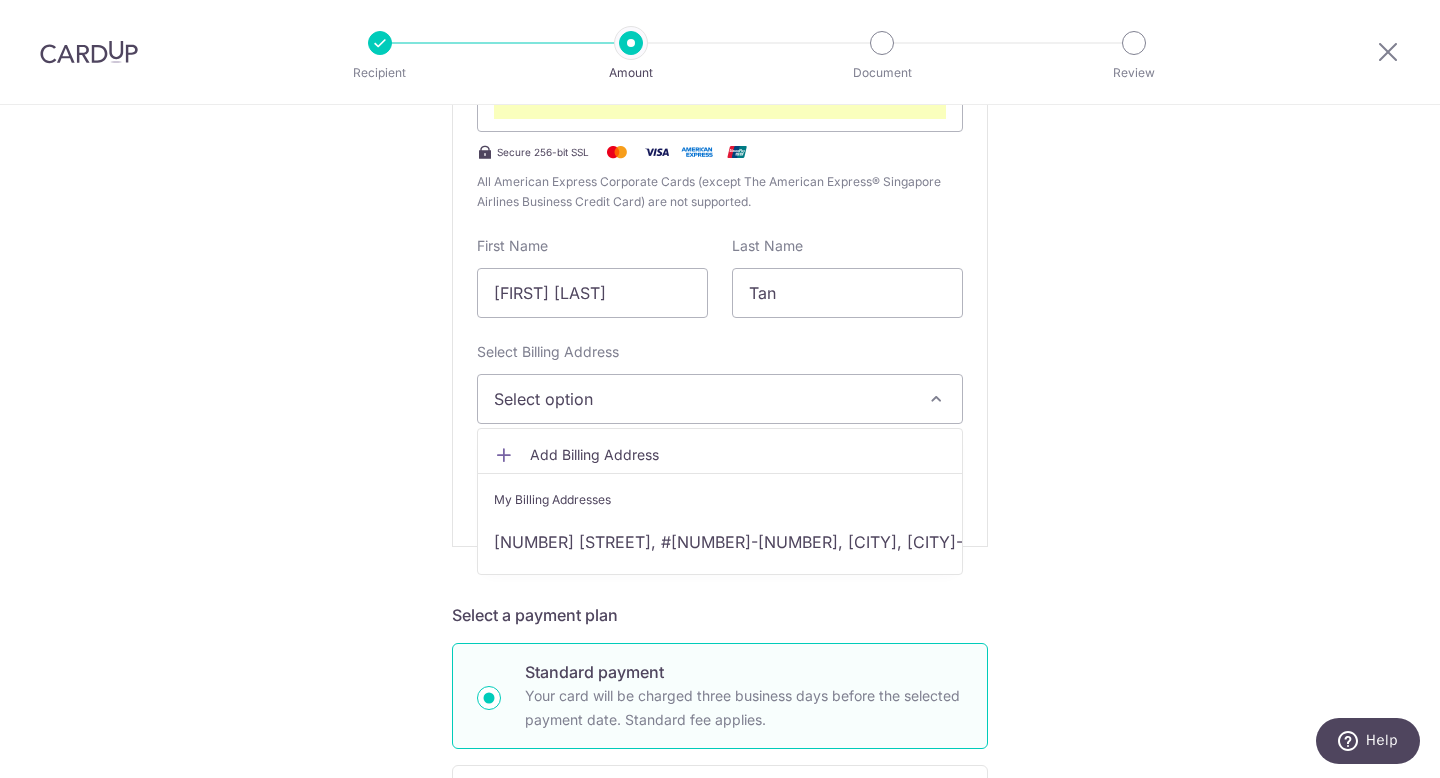 scroll, scrollTop: 549, scrollLeft: 0, axis: vertical 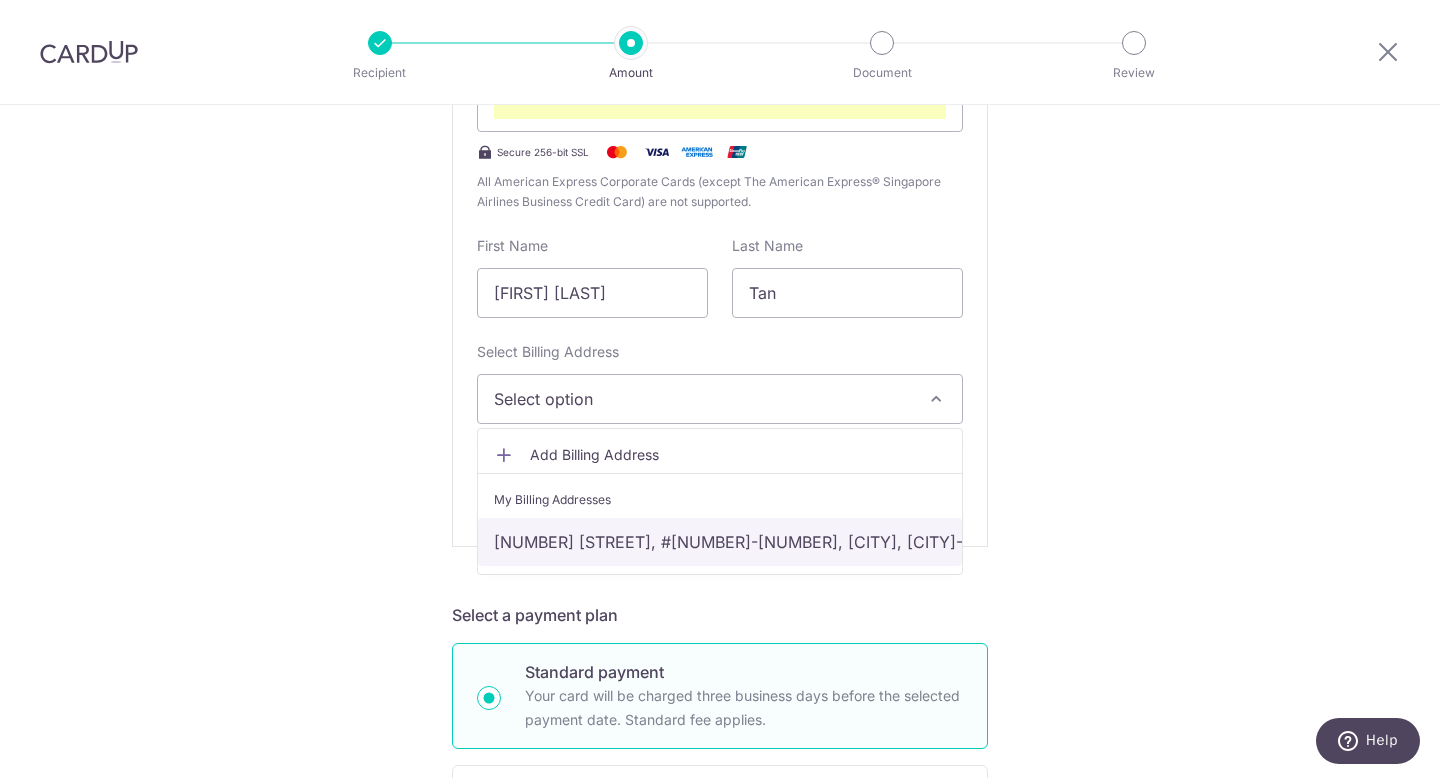click on "[NUMBER] [STREET], [CITY], [STATE]-[POSTAL_CODE]" at bounding box center [720, 542] 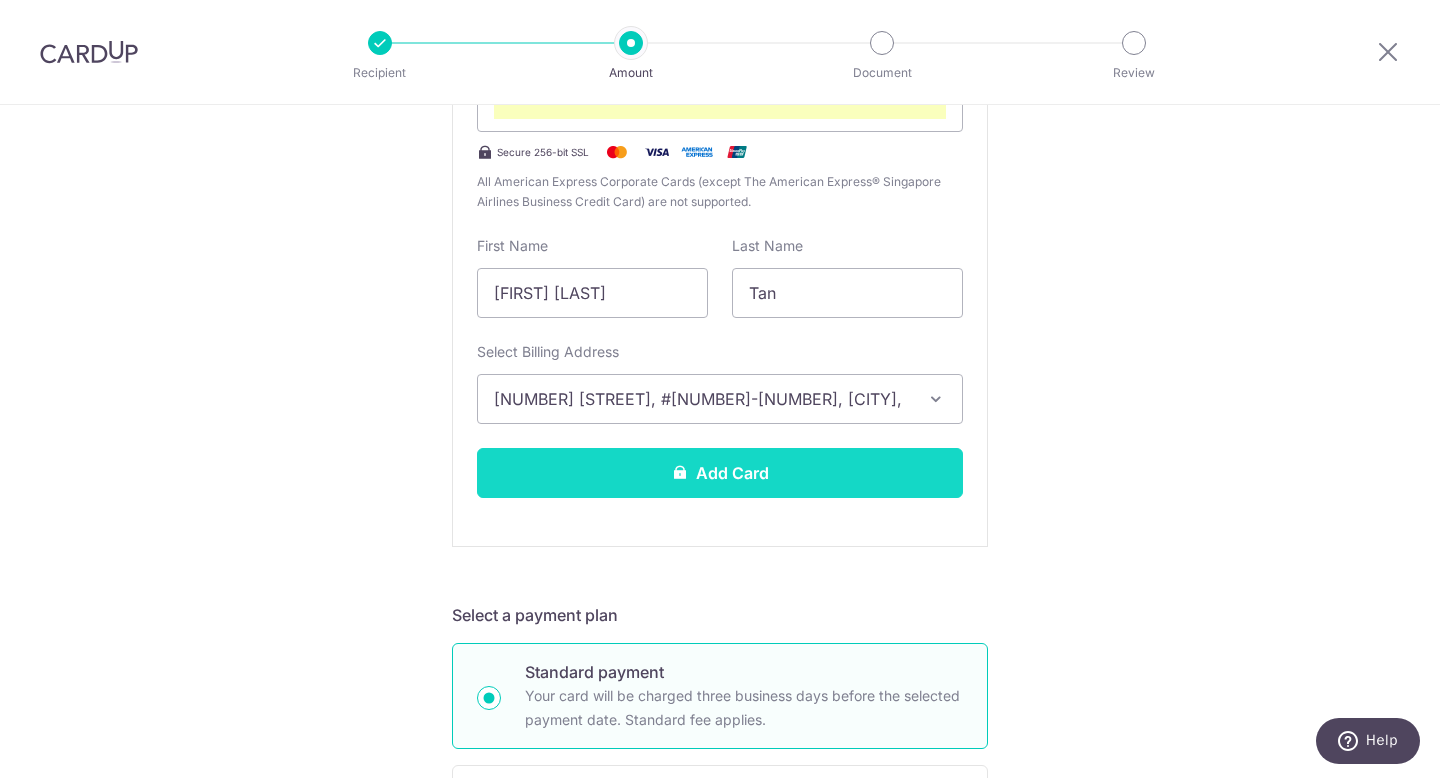 click on "Add Card" at bounding box center (720, 473) 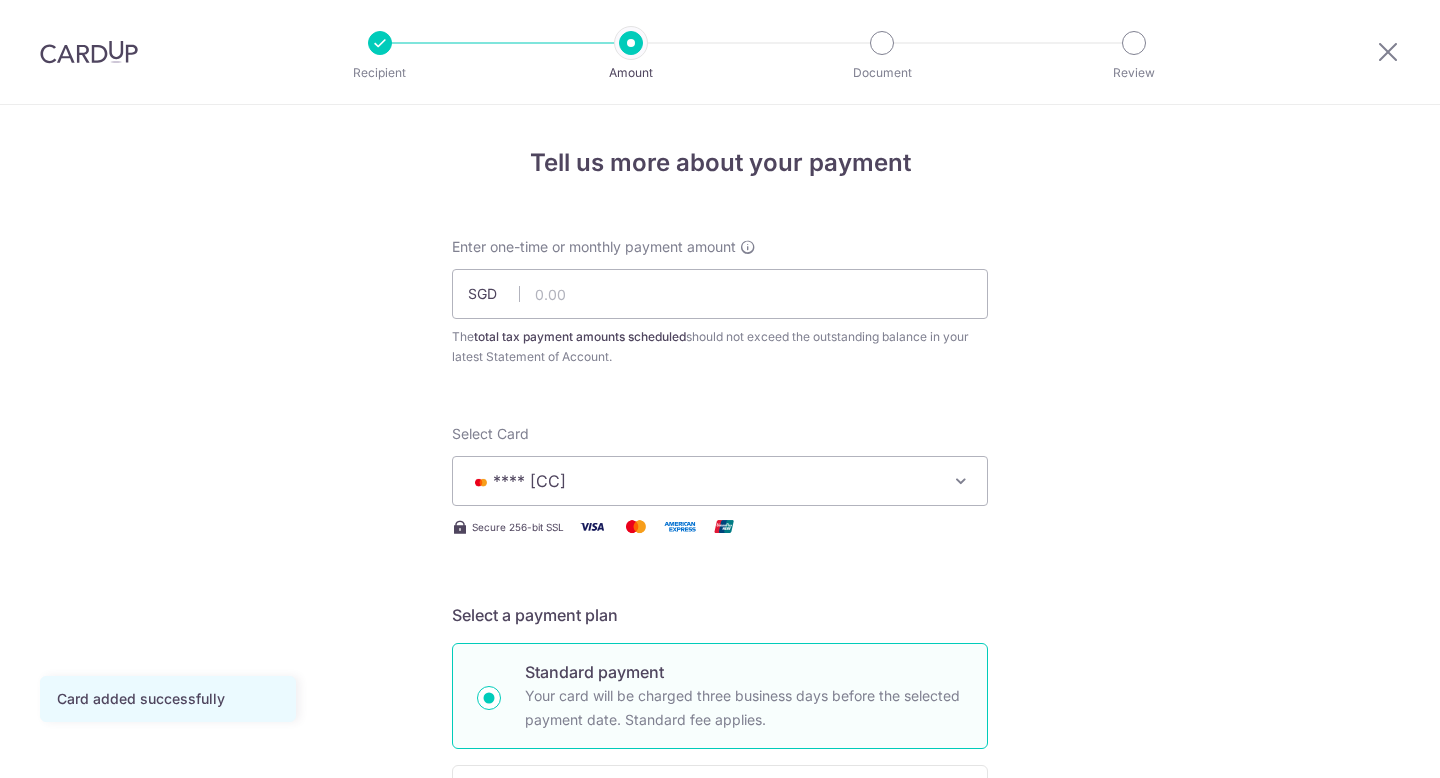 scroll, scrollTop: 0, scrollLeft: 0, axis: both 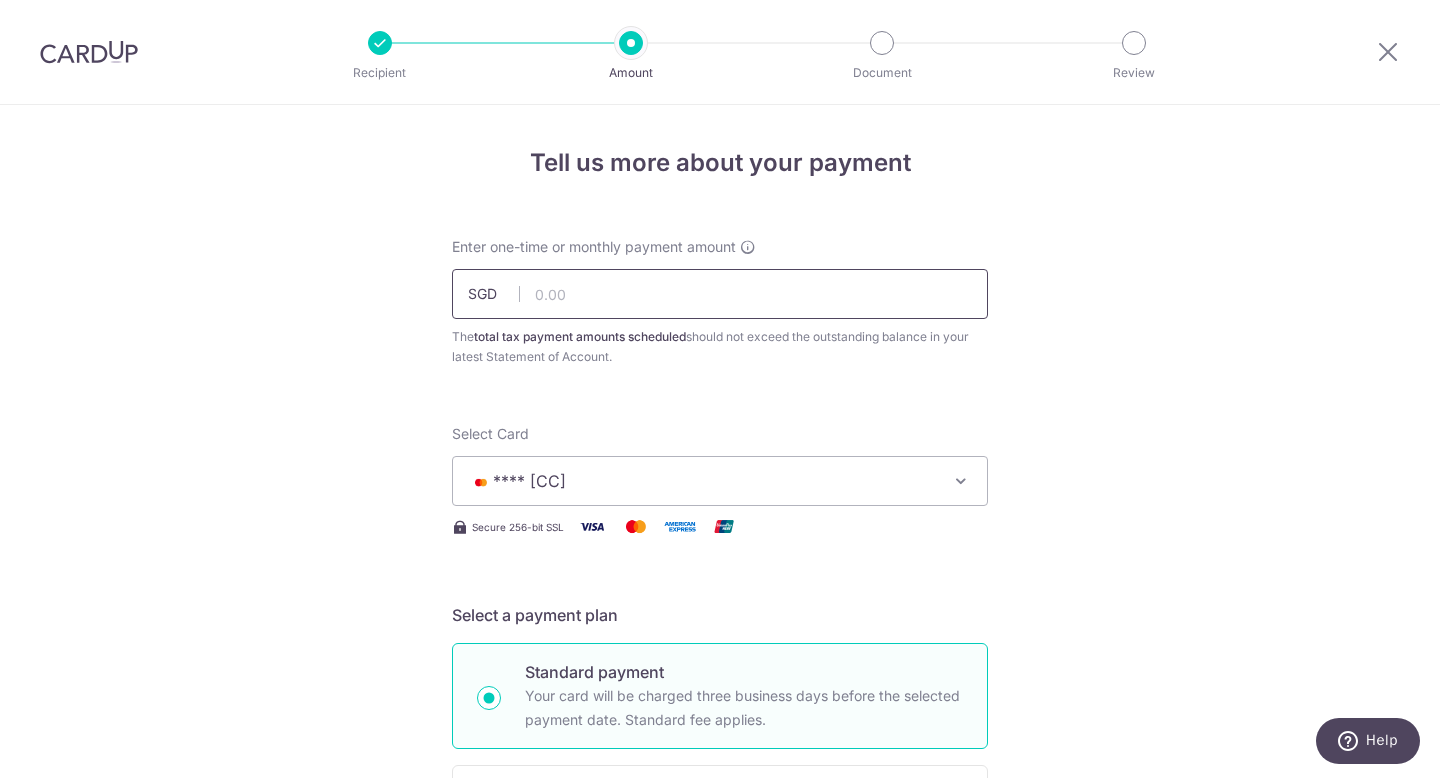click at bounding box center [720, 294] 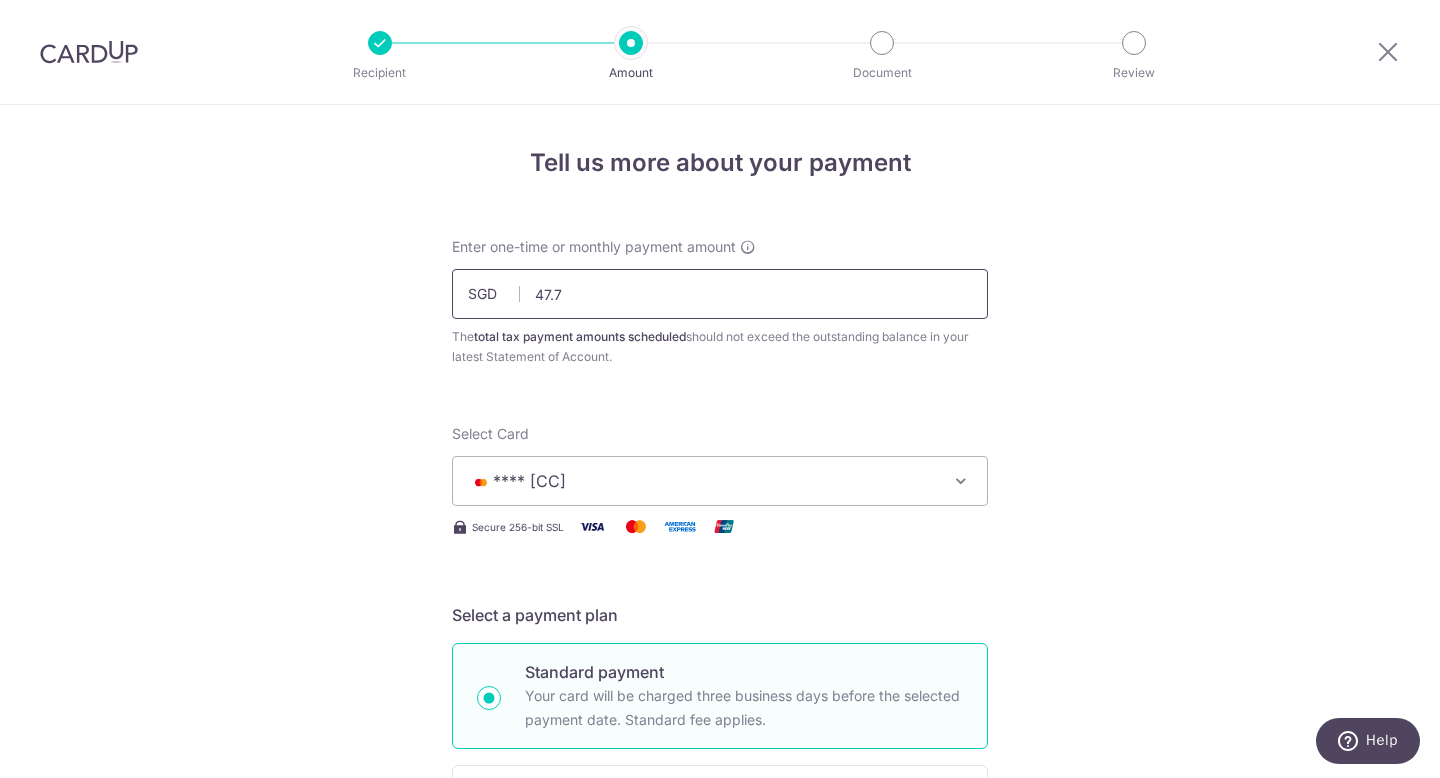 type on "47.73" 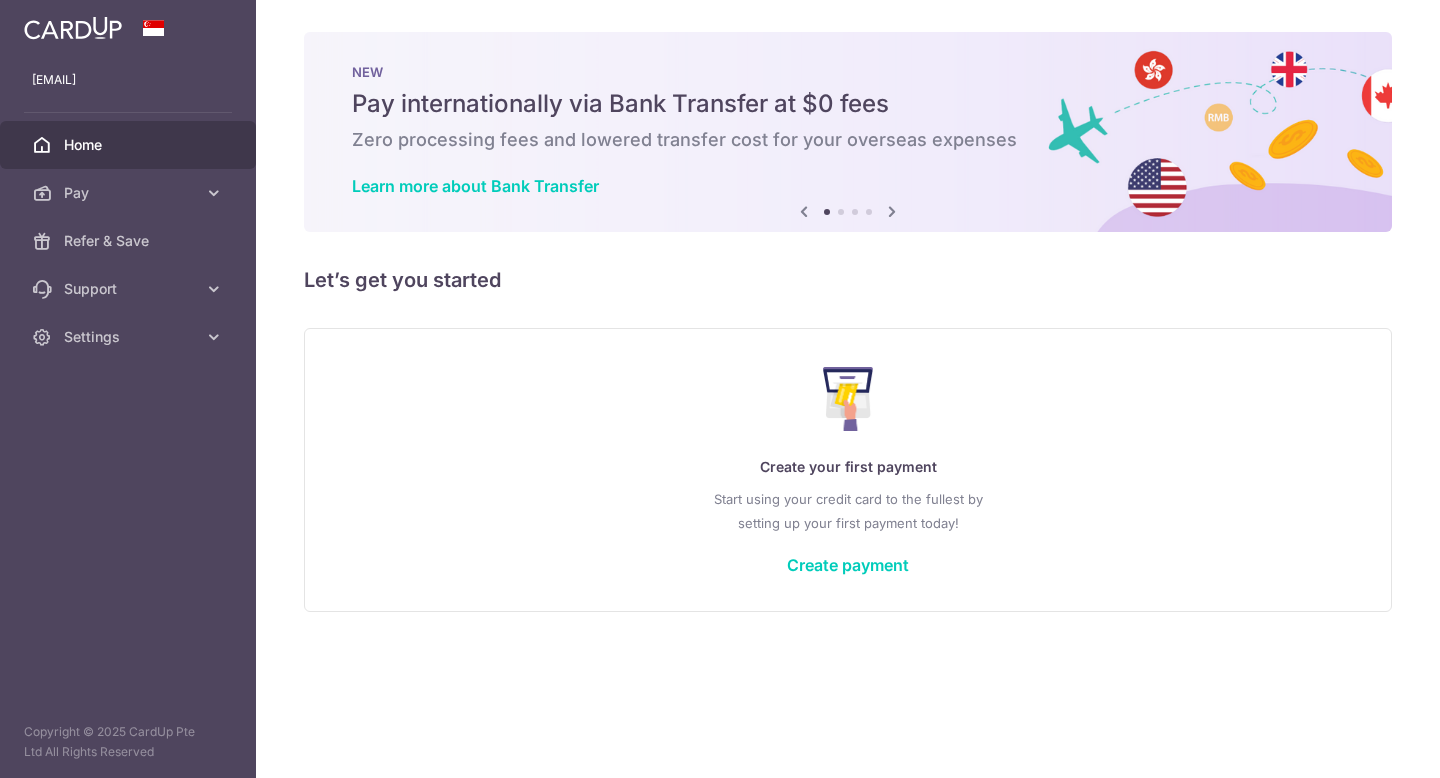 scroll, scrollTop: 0, scrollLeft: 0, axis: both 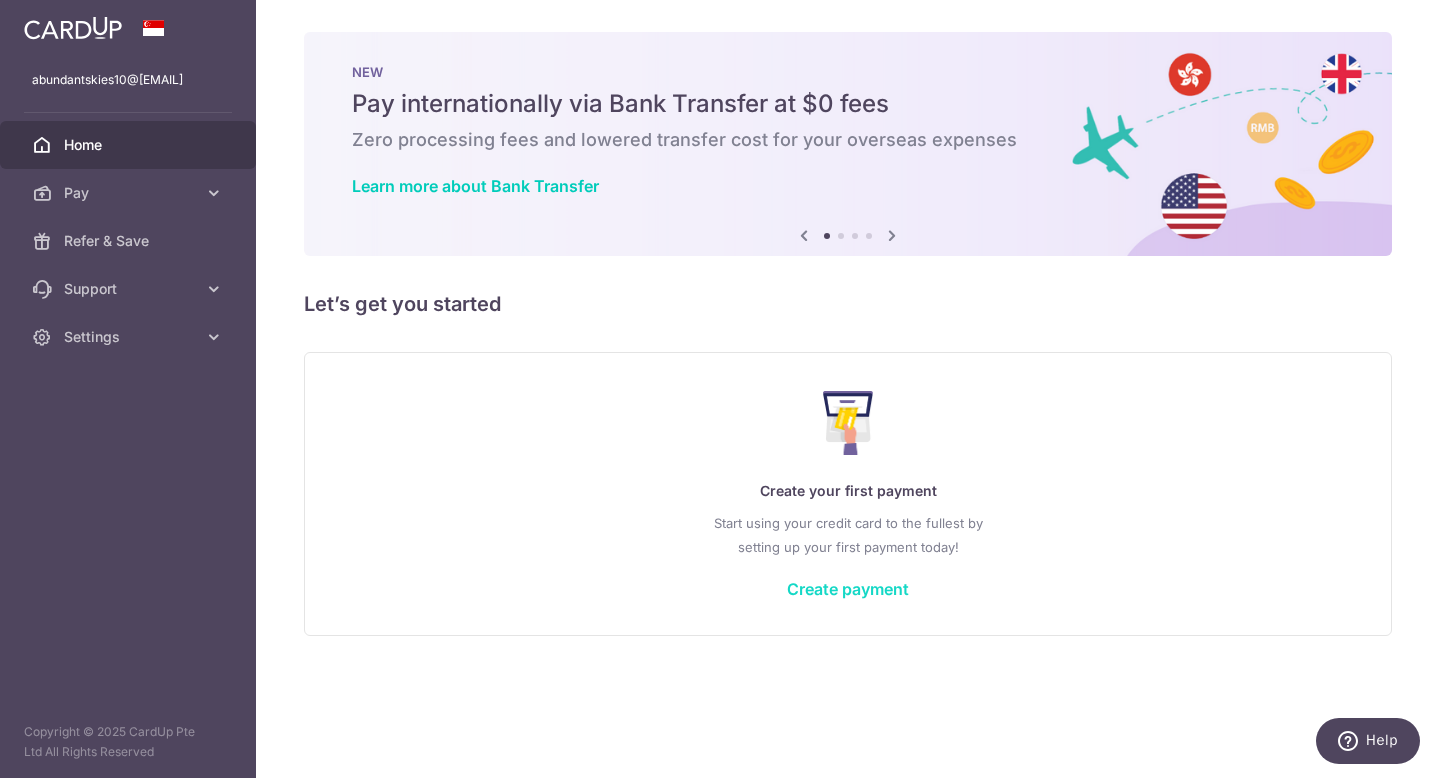 click on "Create payment" at bounding box center [848, 589] 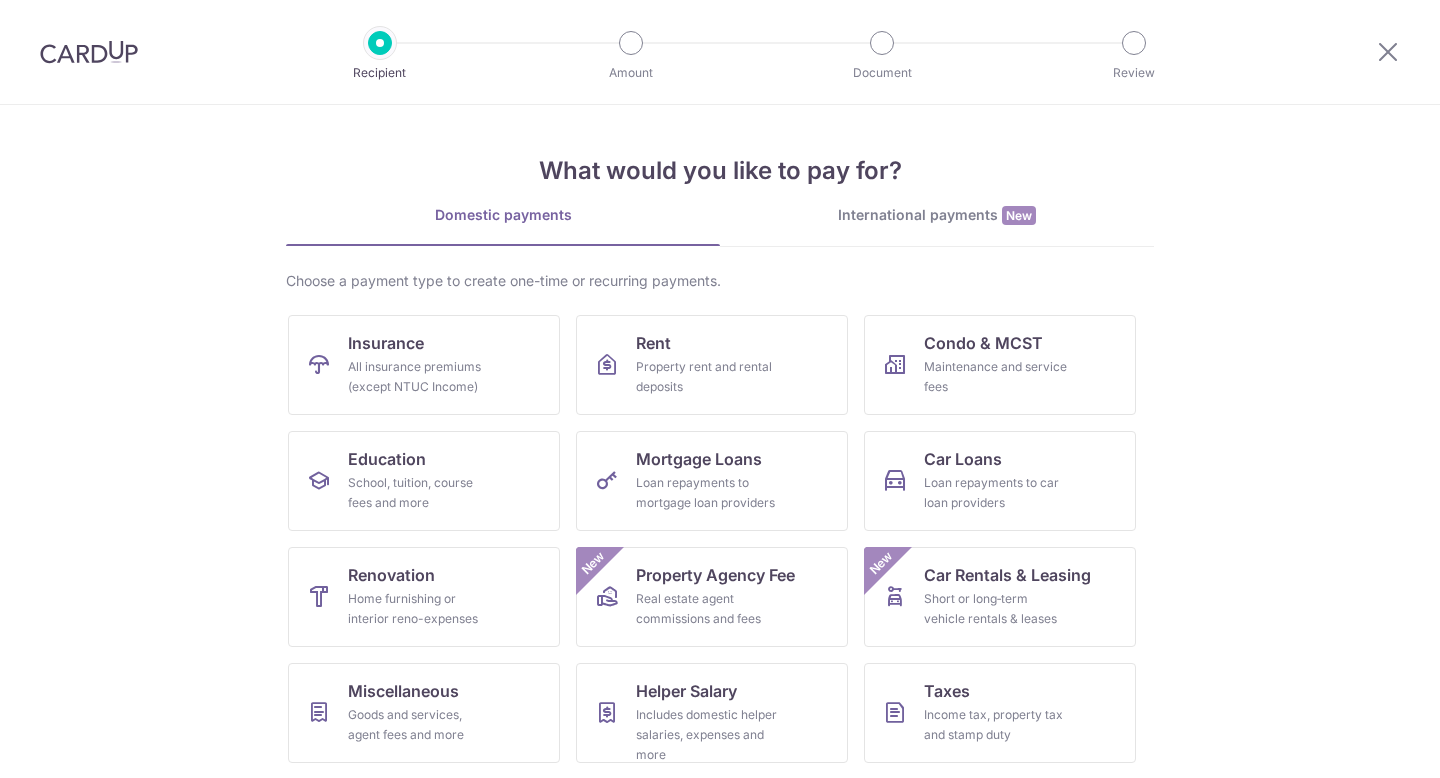 scroll, scrollTop: 0, scrollLeft: 0, axis: both 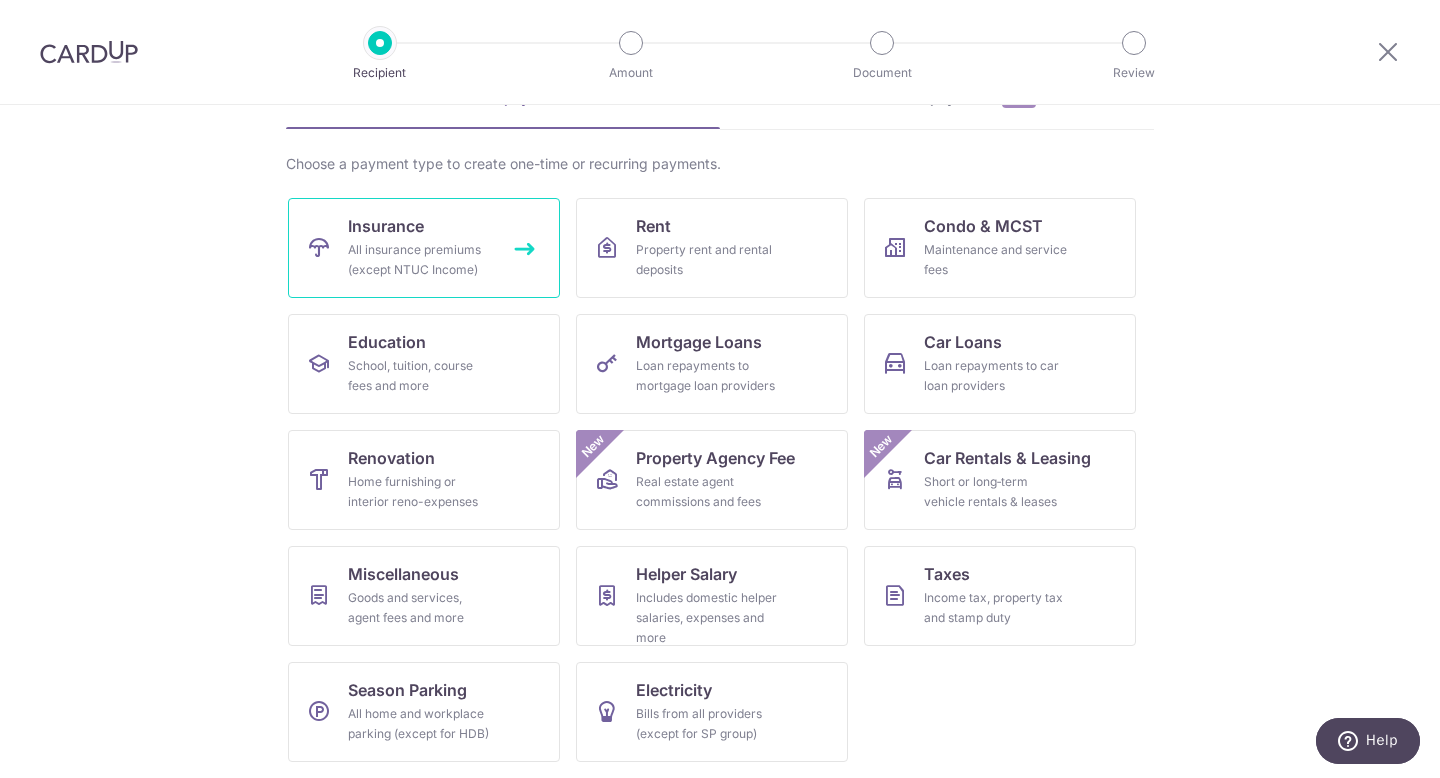 click on "All insurance premiums (except NTUC Income)" at bounding box center [420, 260] 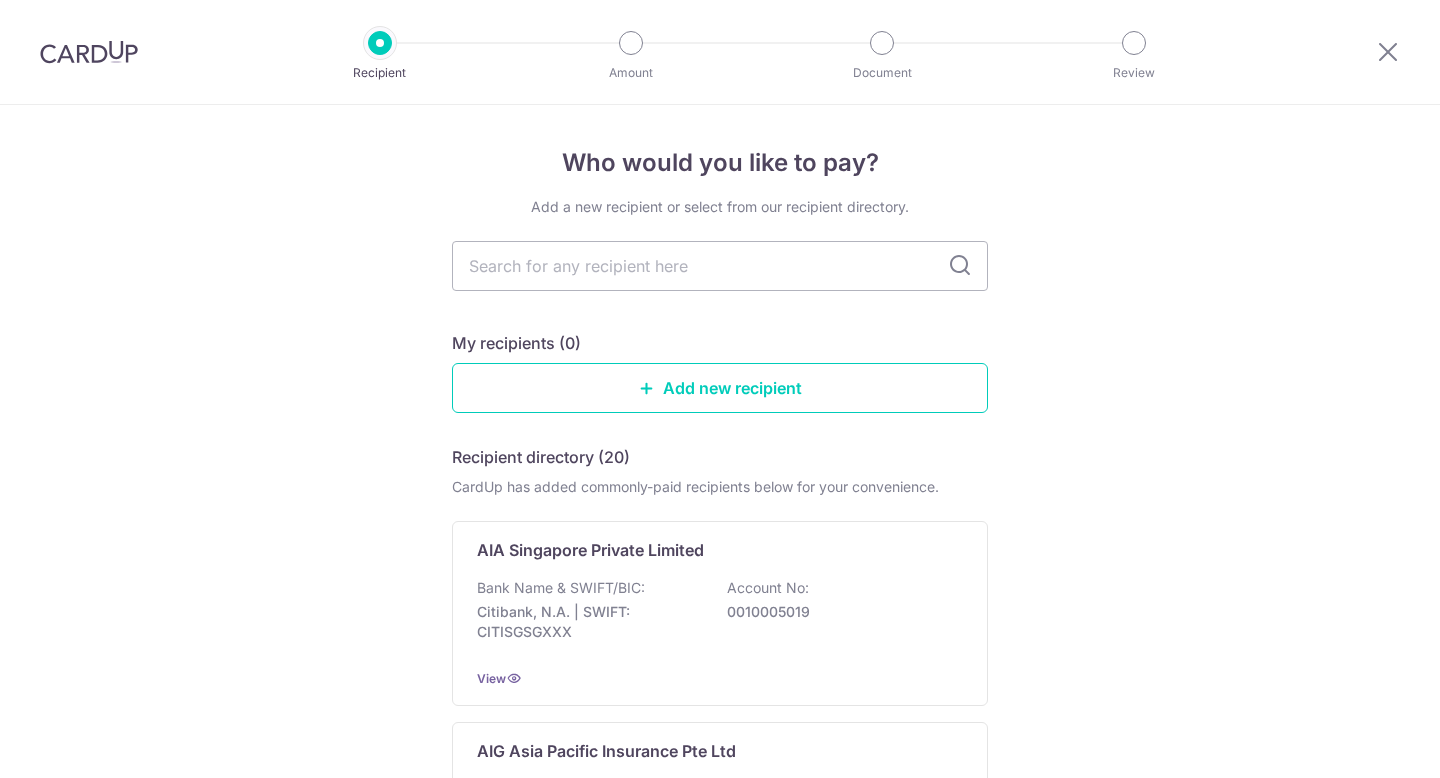scroll, scrollTop: 0, scrollLeft: 0, axis: both 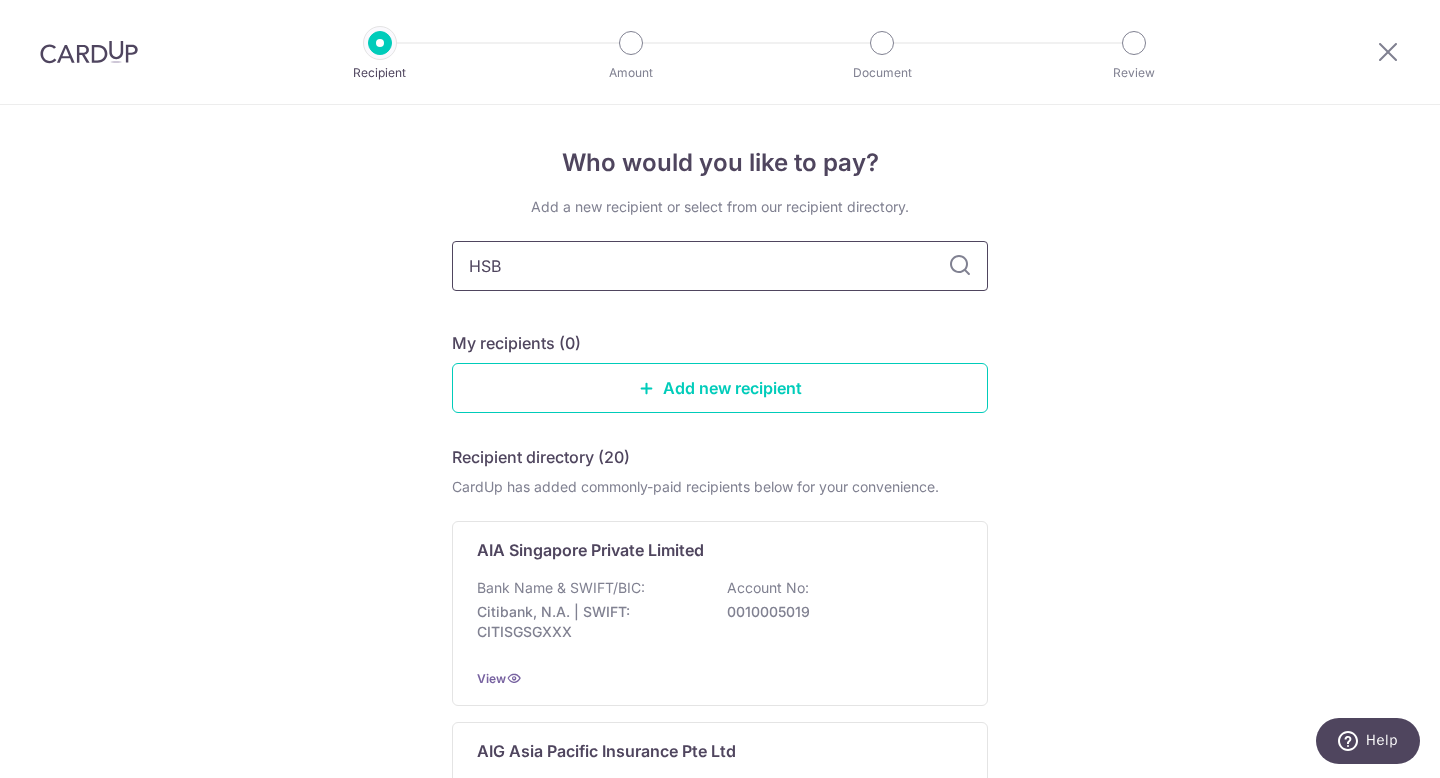 type on "HSBC" 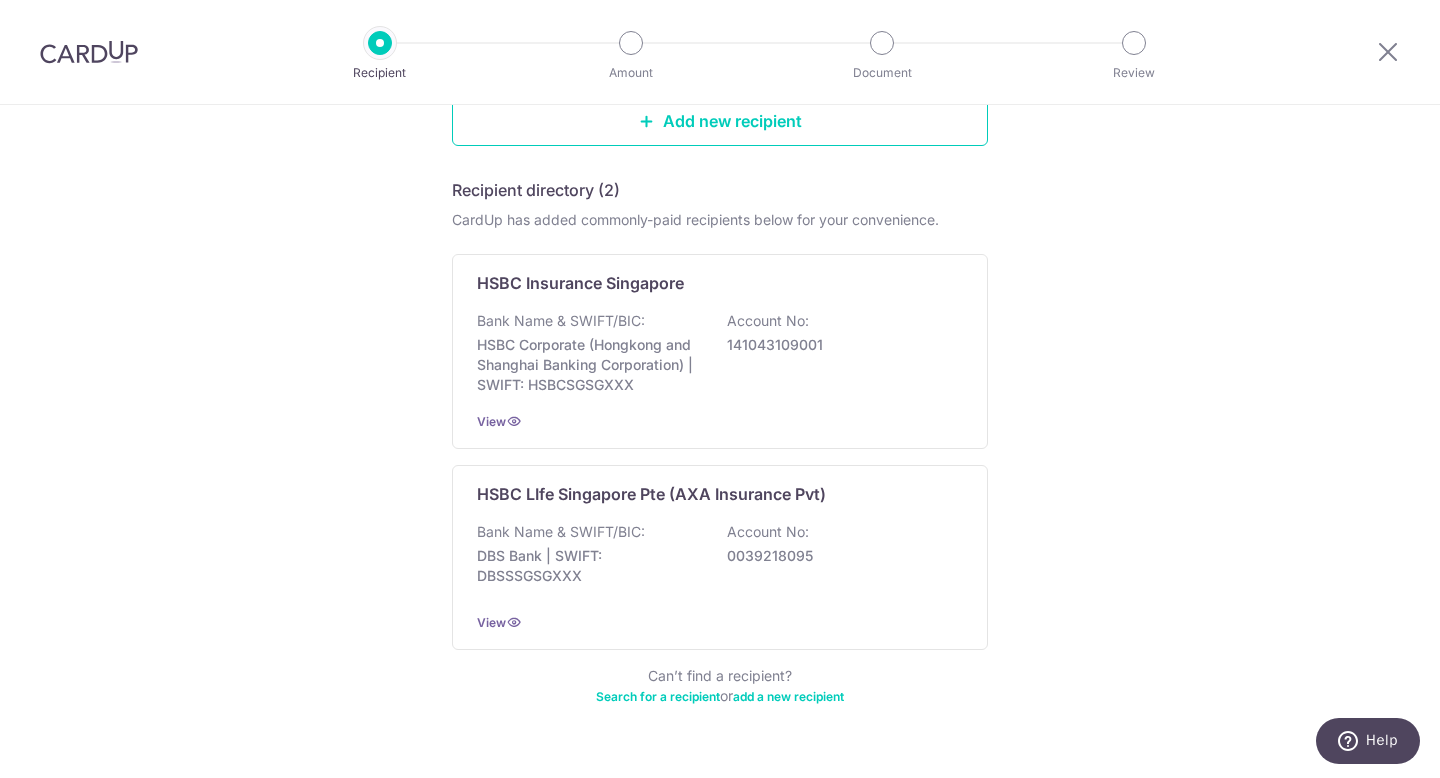 scroll, scrollTop: 313, scrollLeft: 0, axis: vertical 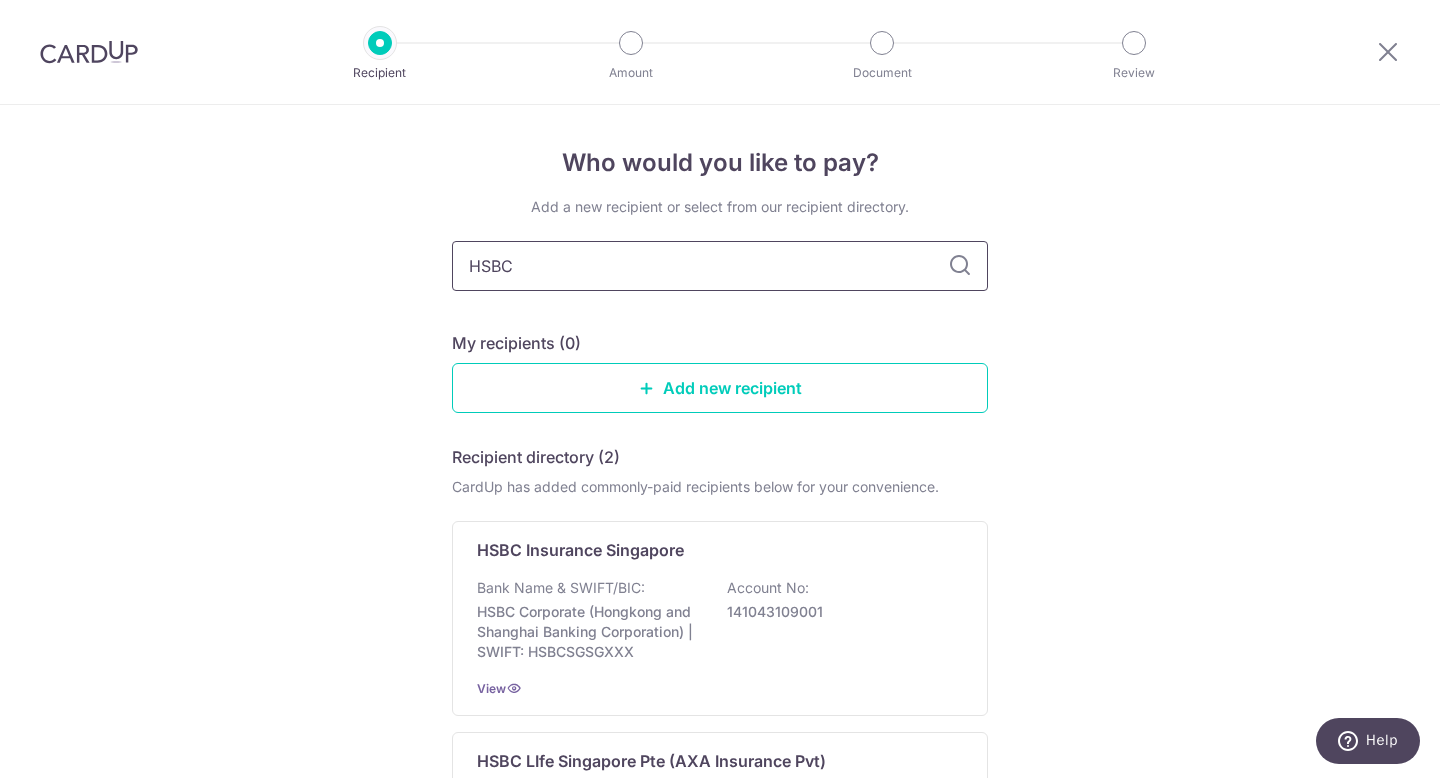 click on "HSBC" at bounding box center [720, 266] 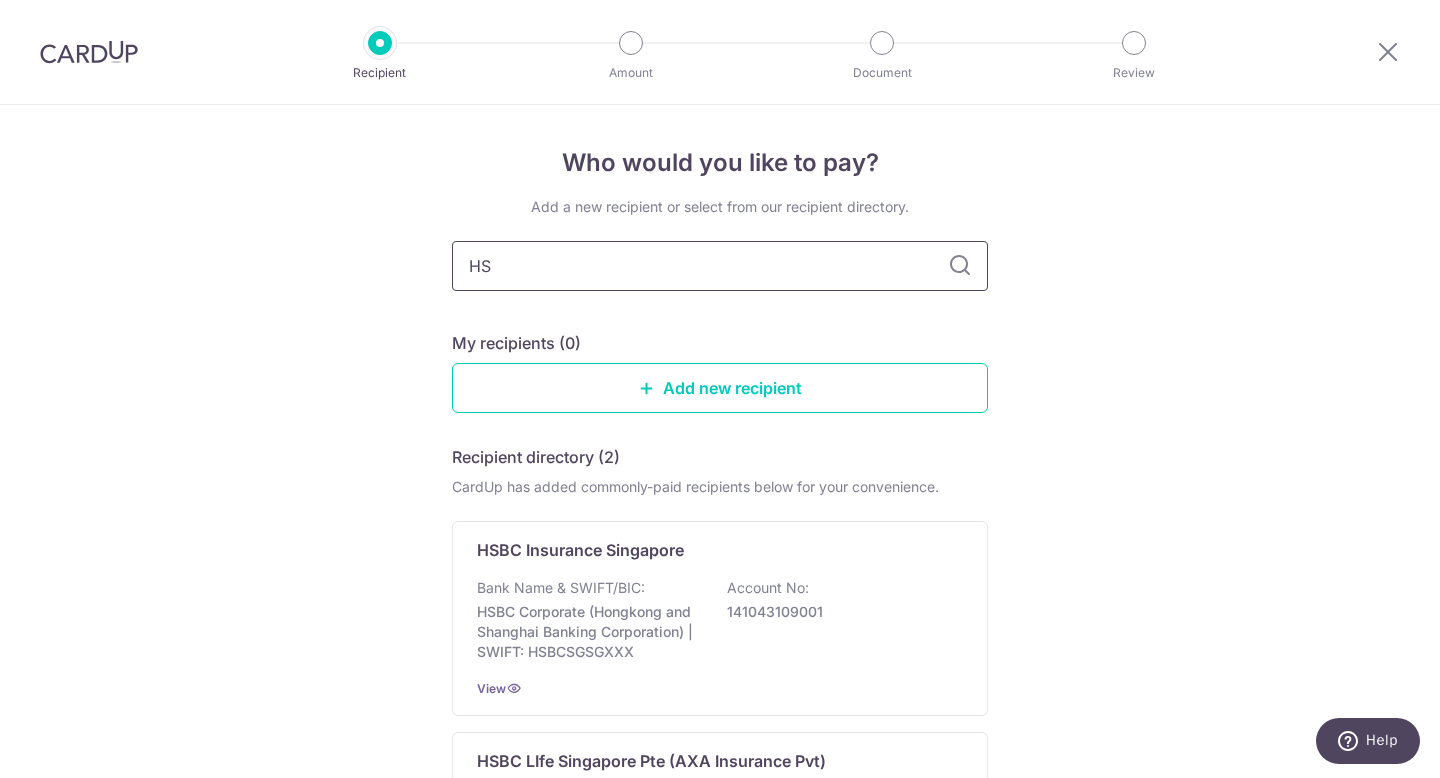type on "H" 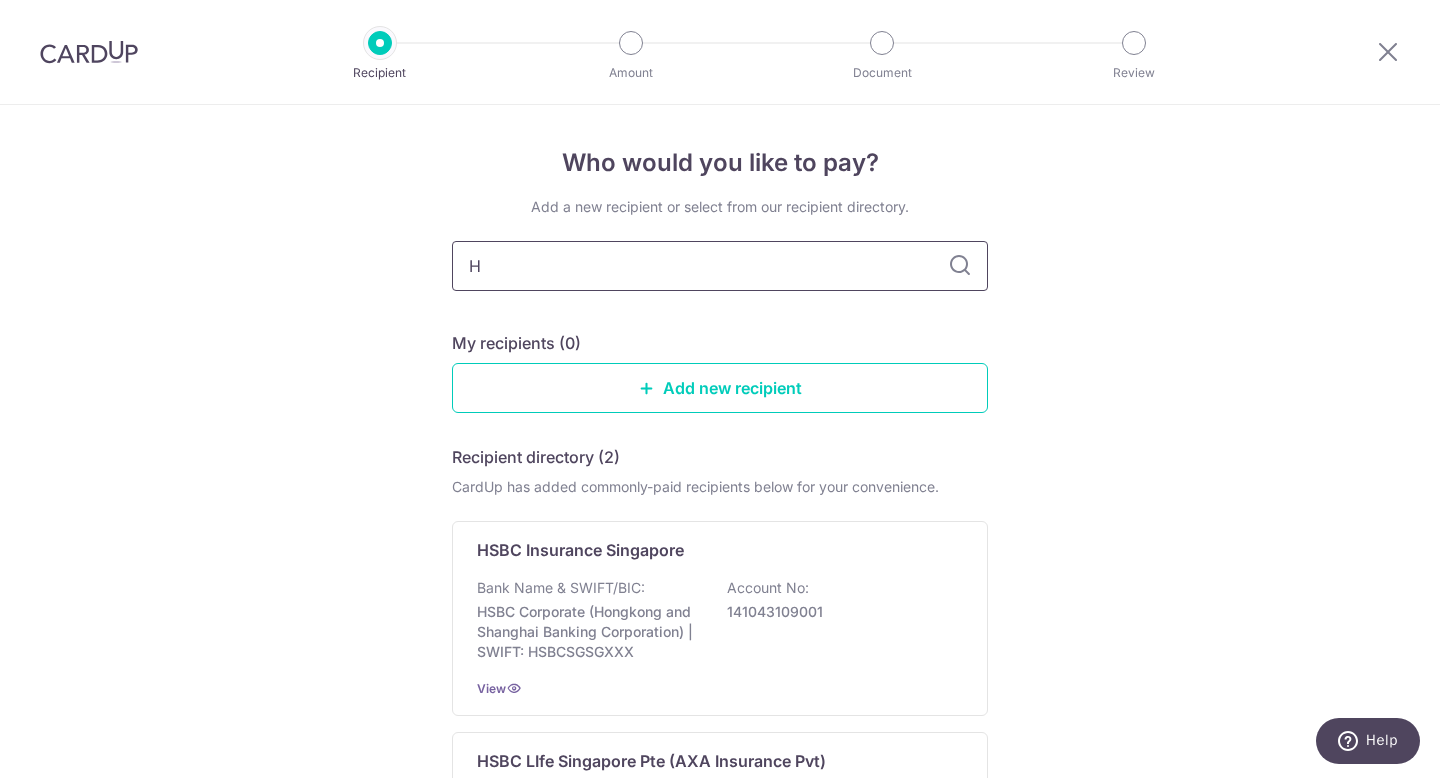 type 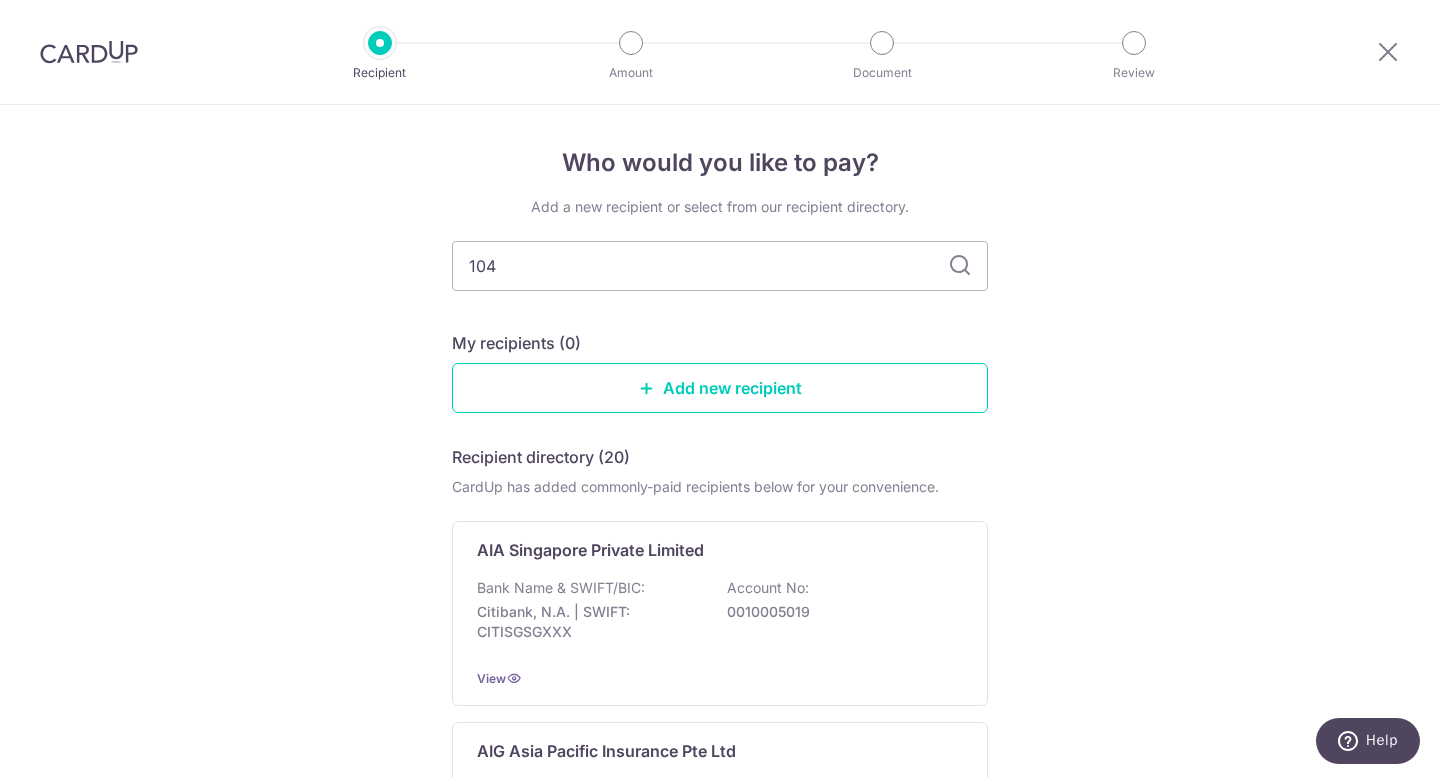 type on "104-" 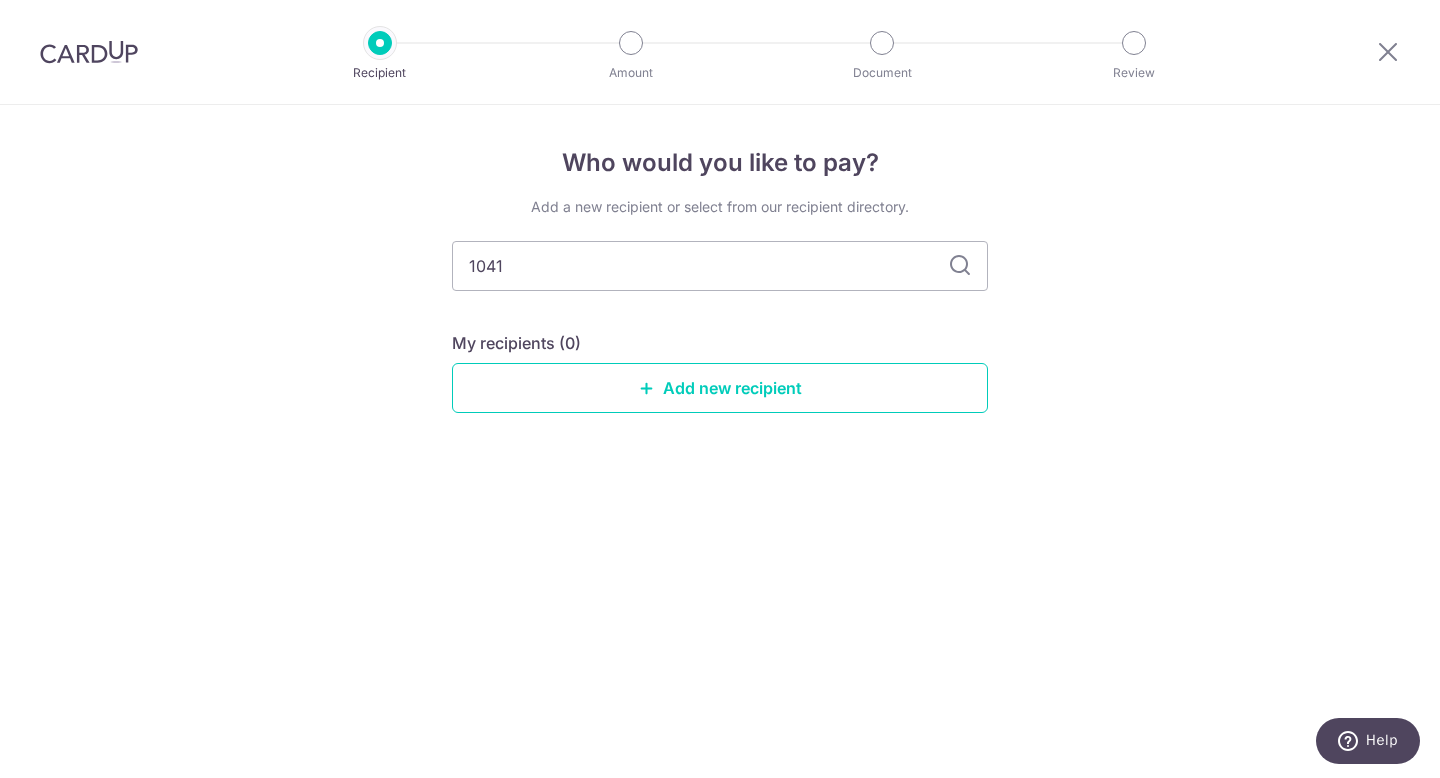 type on "10418" 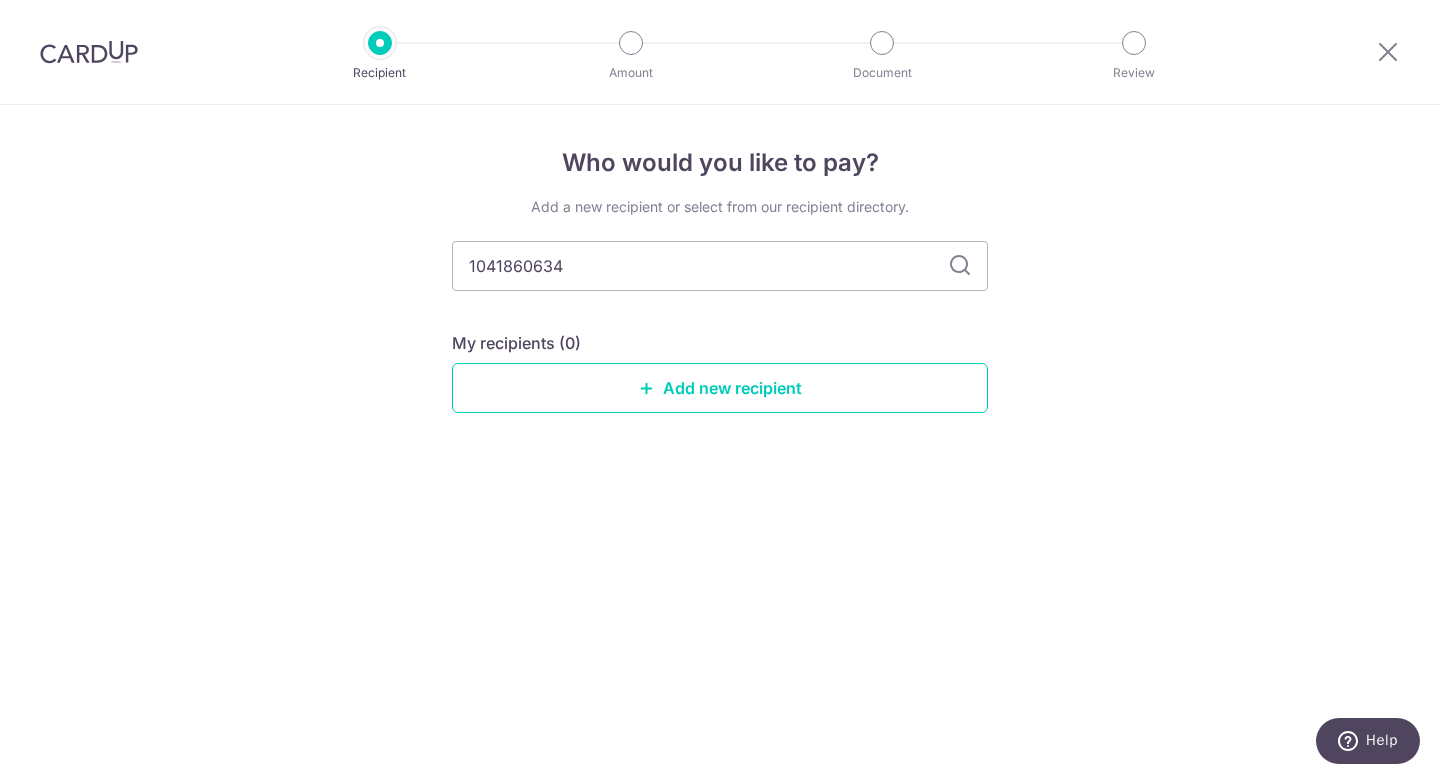 type on "1041860634" 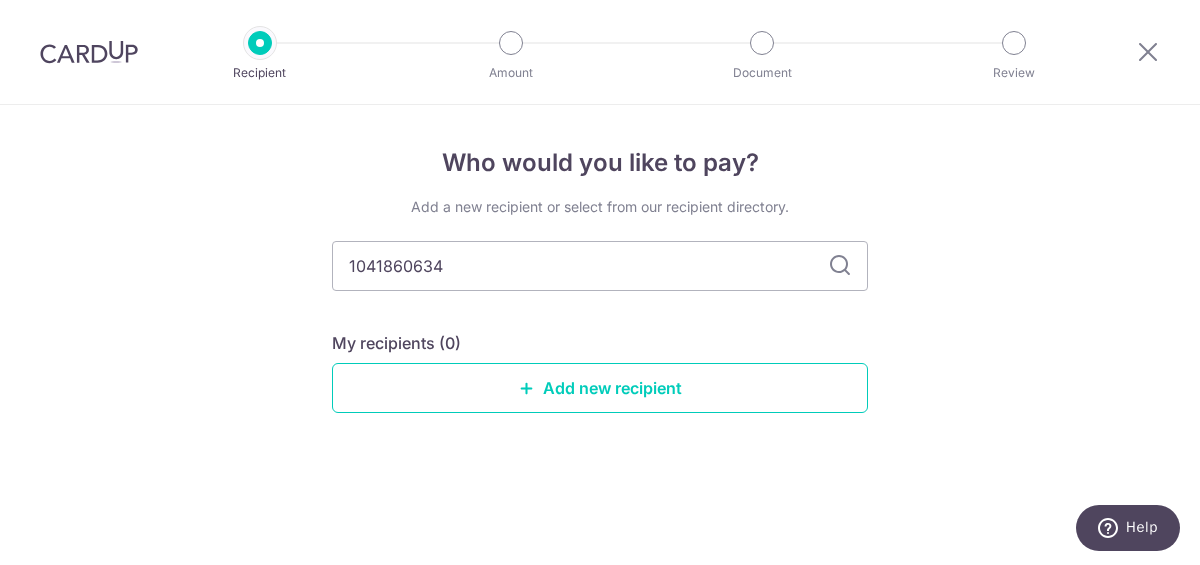 click at bounding box center [840, 266] 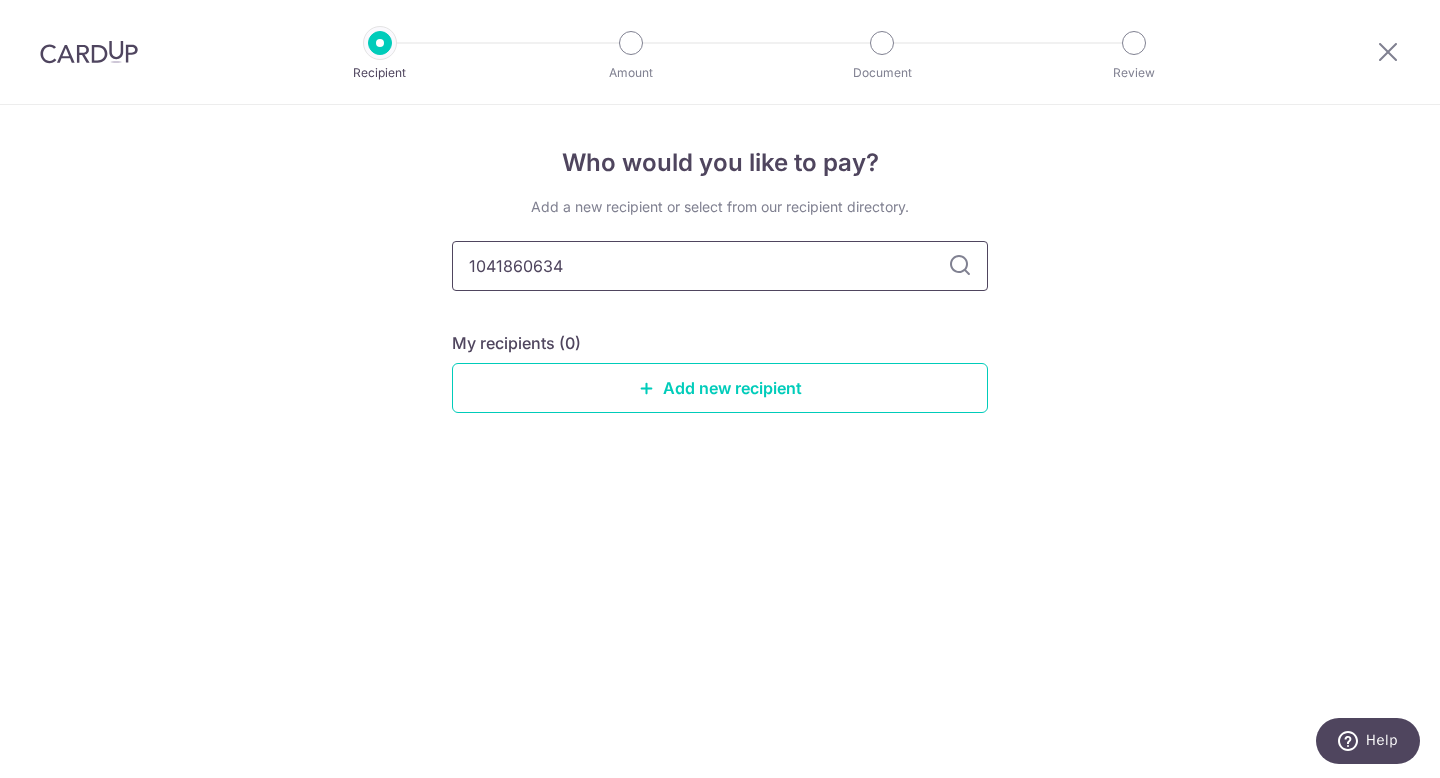click on "1041860634" at bounding box center [720, 266] 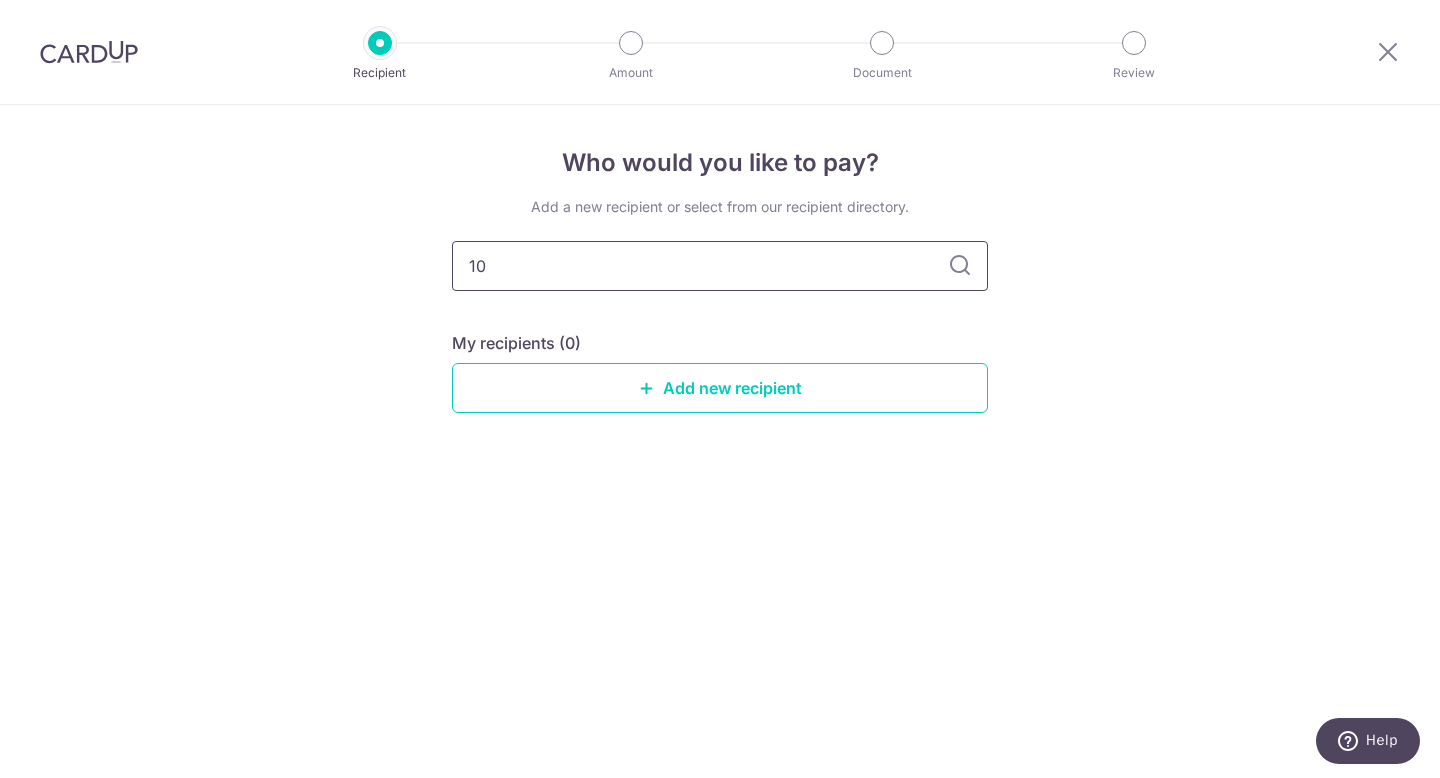 type on "1" 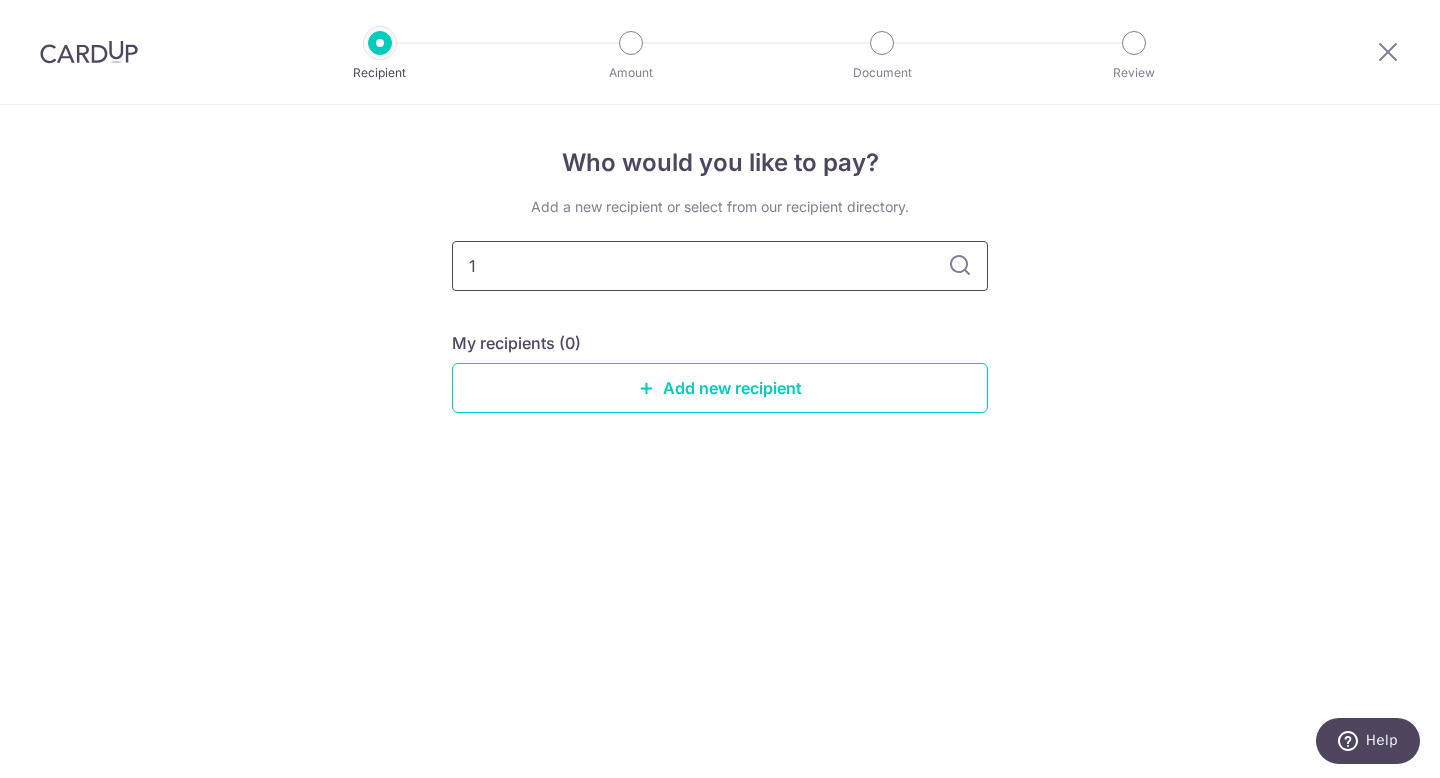 type 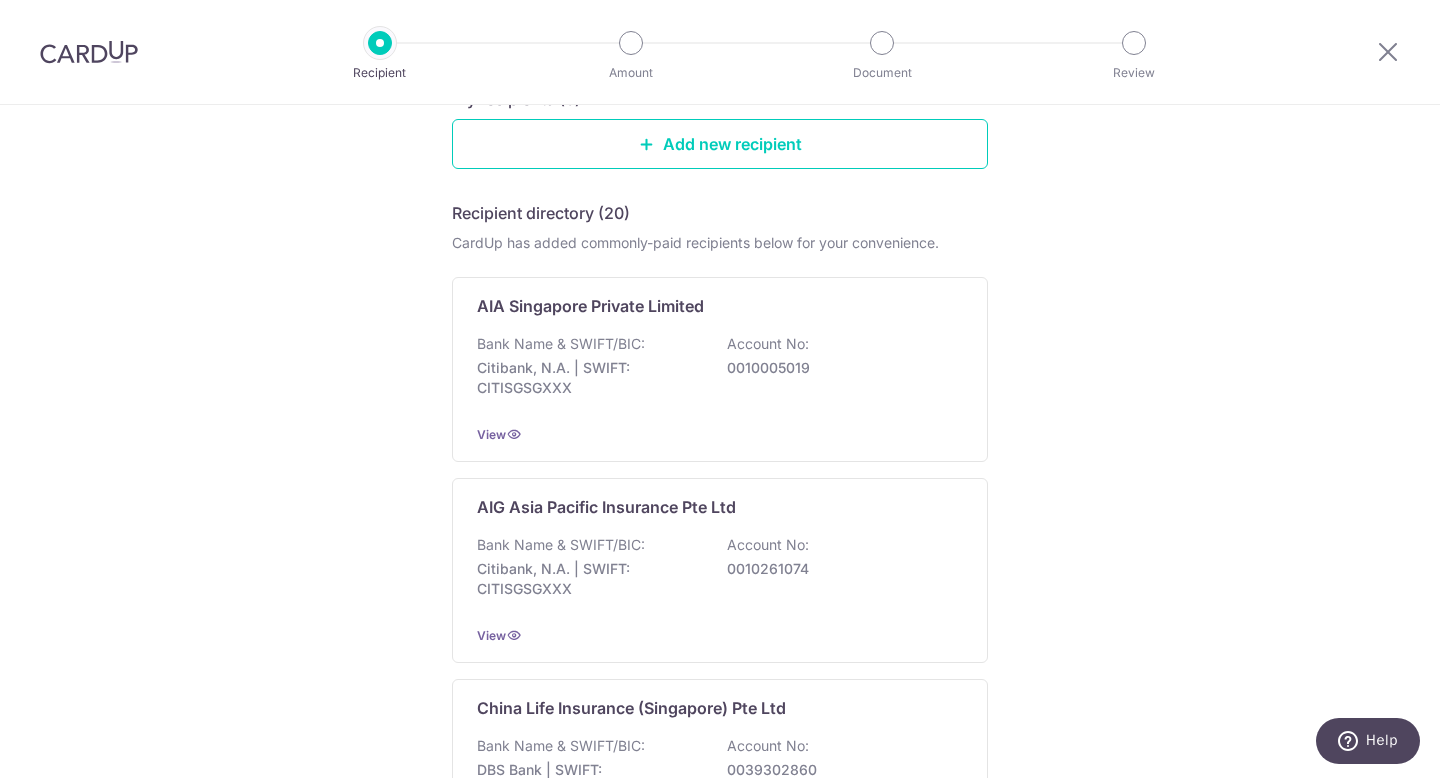 scroll, scrollTop: 102, scrollLeft: 0, axis: vertical 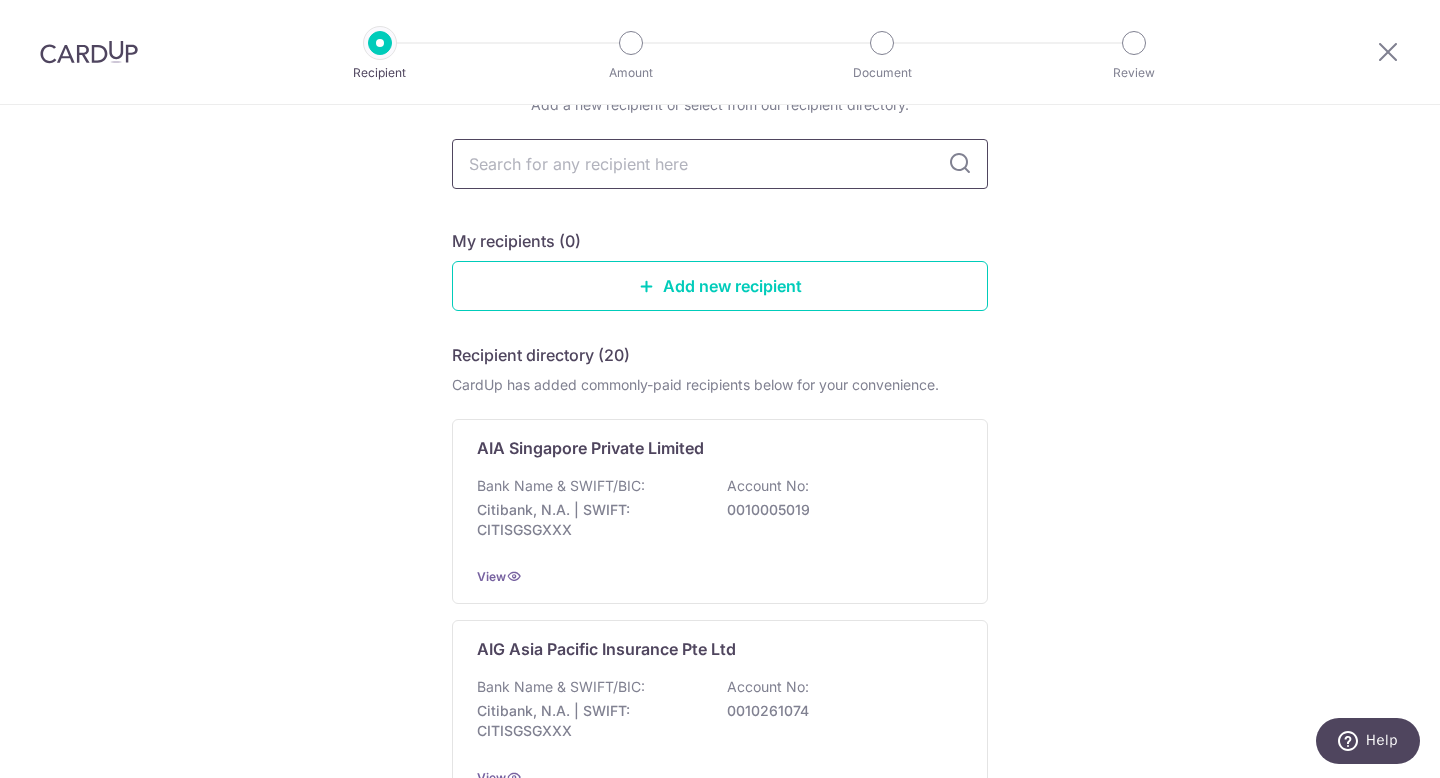 click at bounding box center (720, 164) 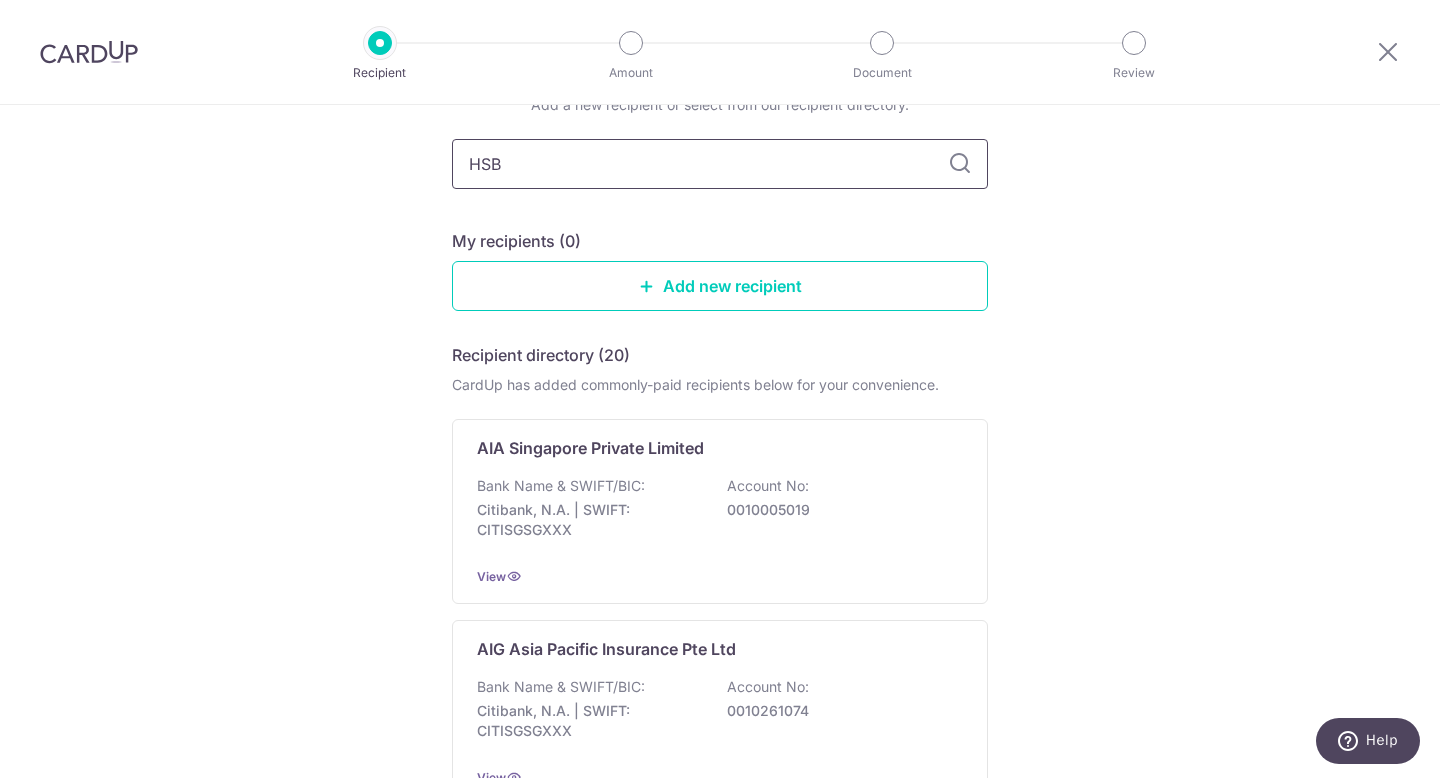 type on "HSBC" 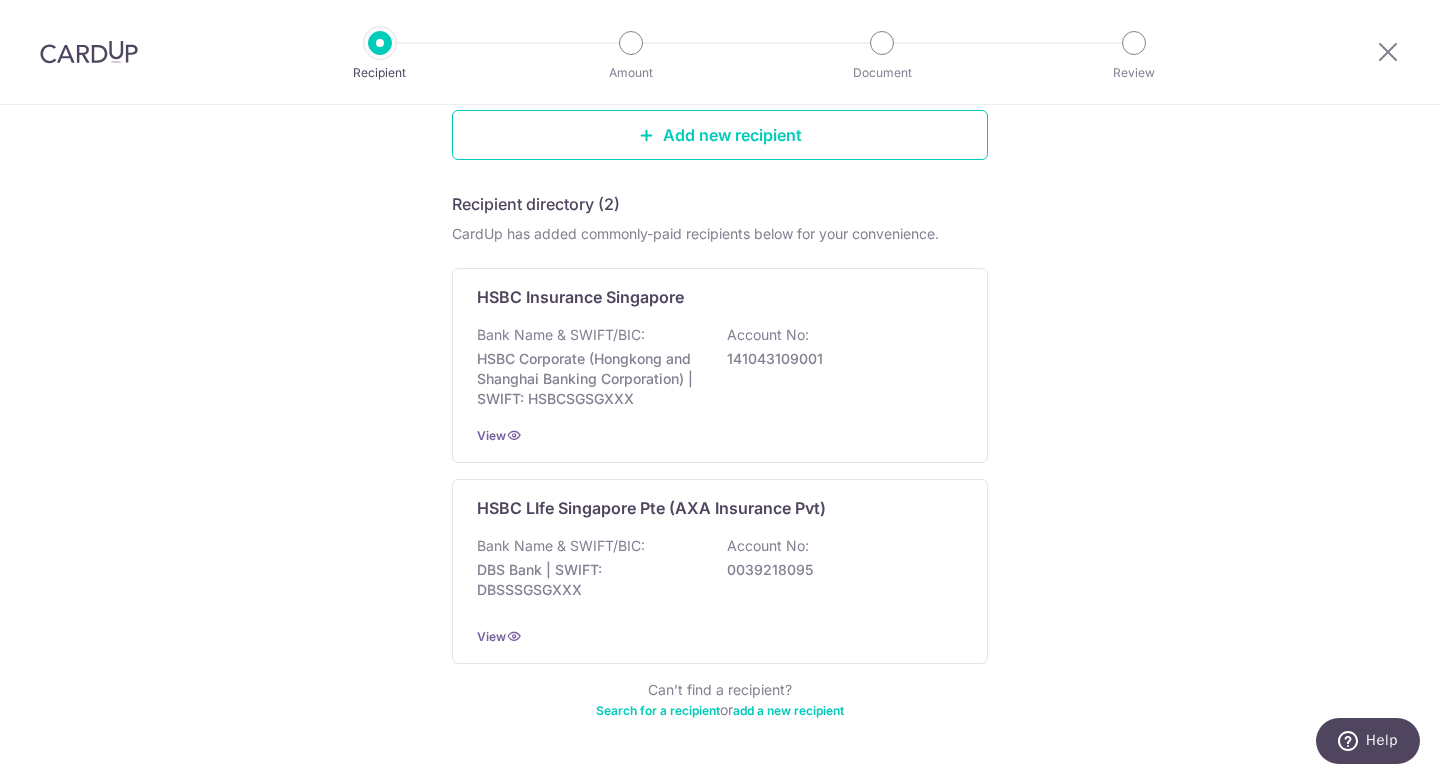 scroll, scrollTop: 254, scrollLeft: 0, axis: vertical 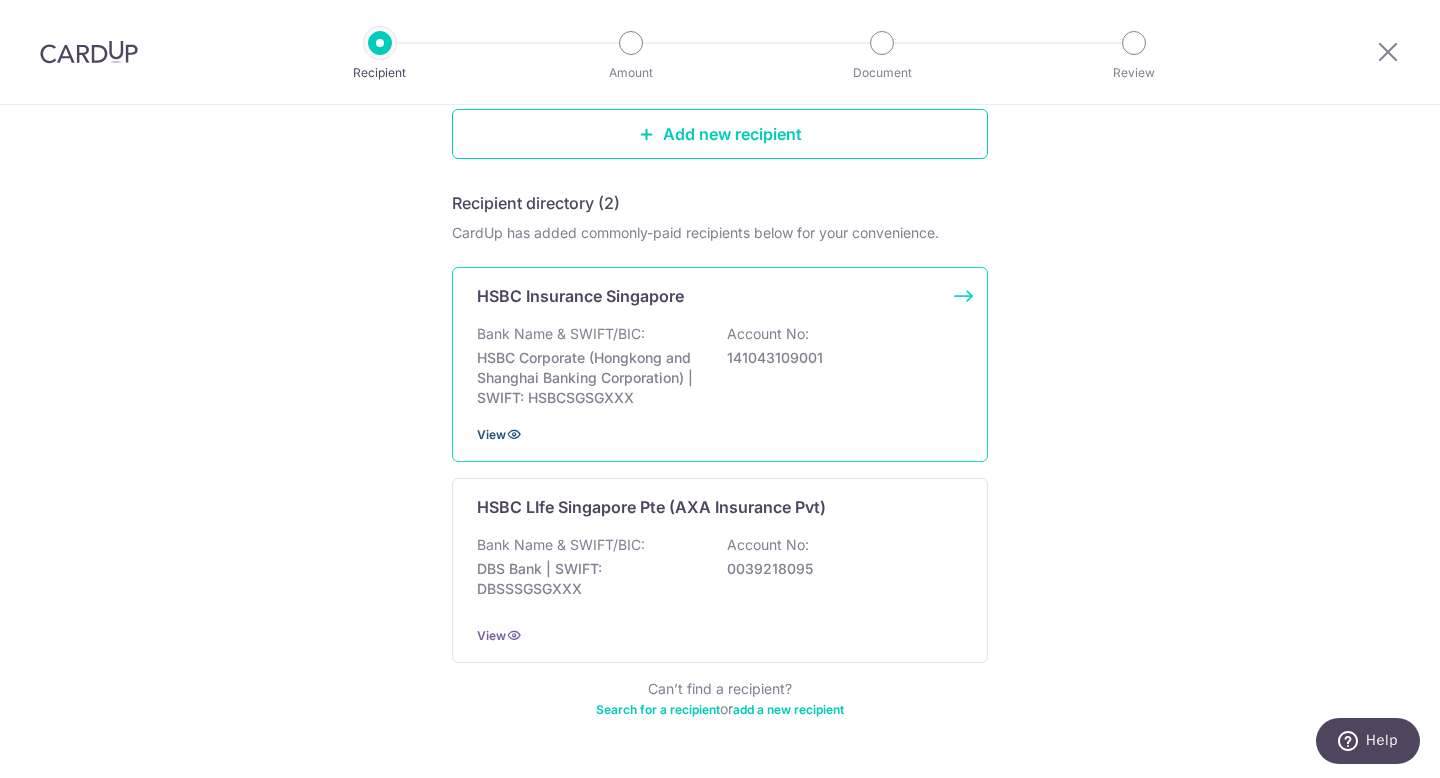 click at bounding box center [514, 434] 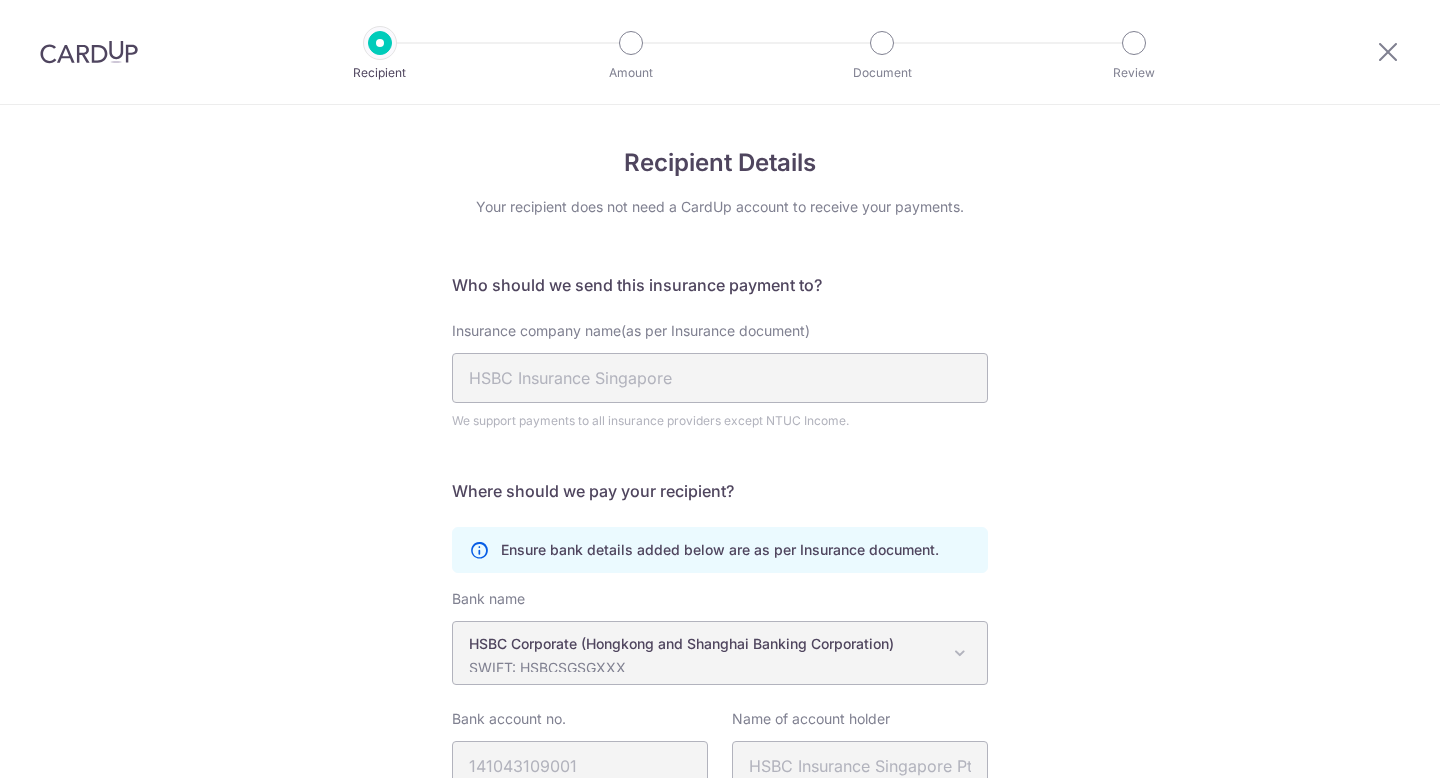 scroll, scrollTop: 0, scrollLeft: 0, axis: both 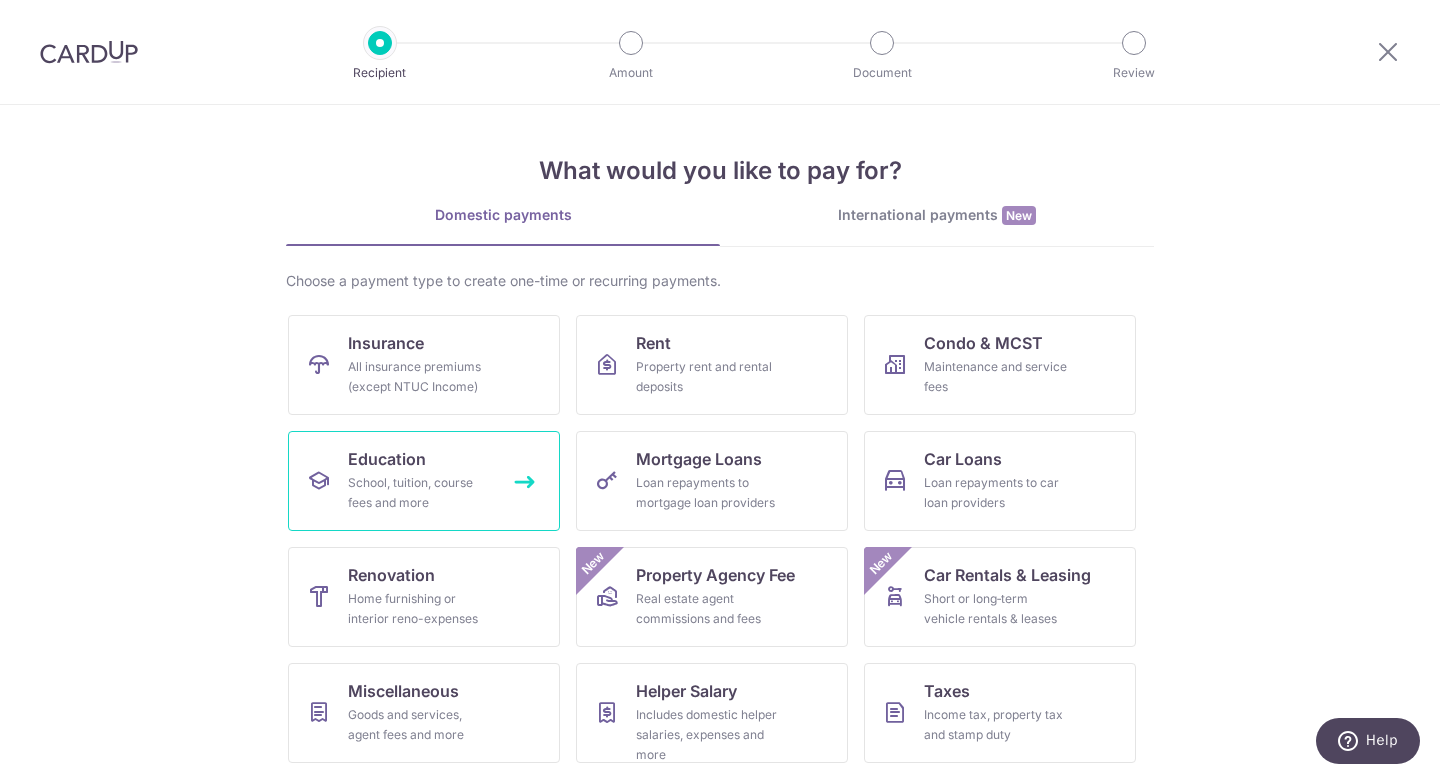 click on "School, tuition, course fees and more" at bounding box center [420, 493] 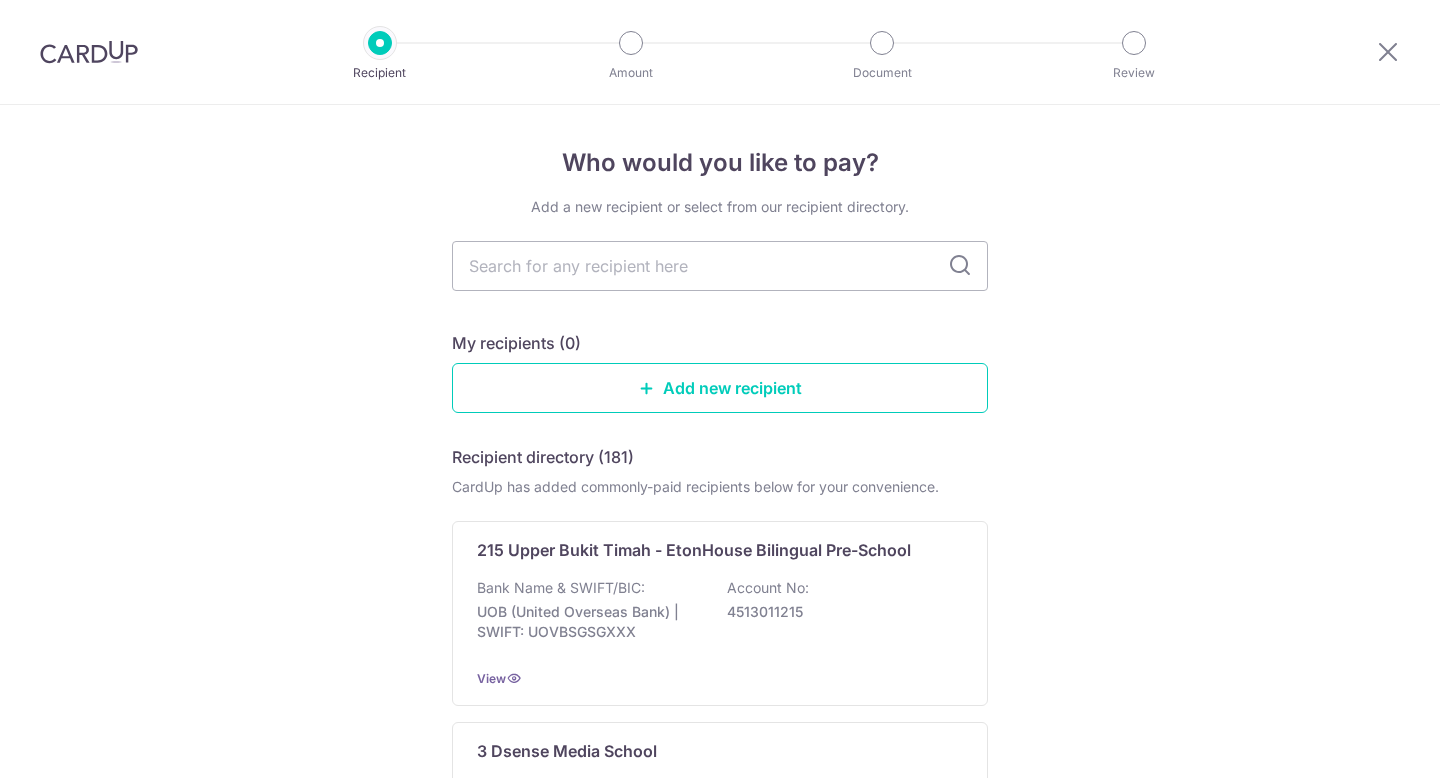 scroll, scrollTop: 0, scrollLeft: 0, axis: both 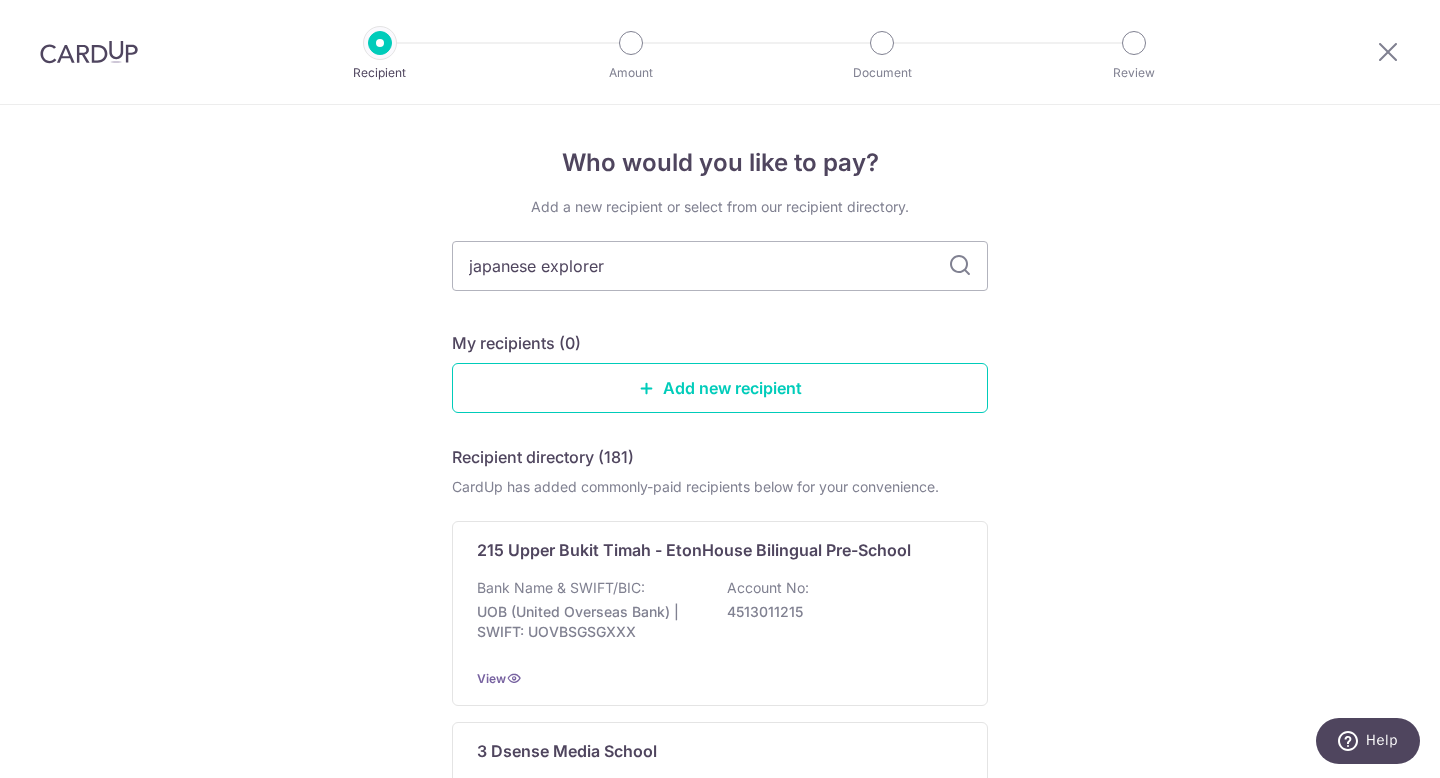type on "japanese explorer" 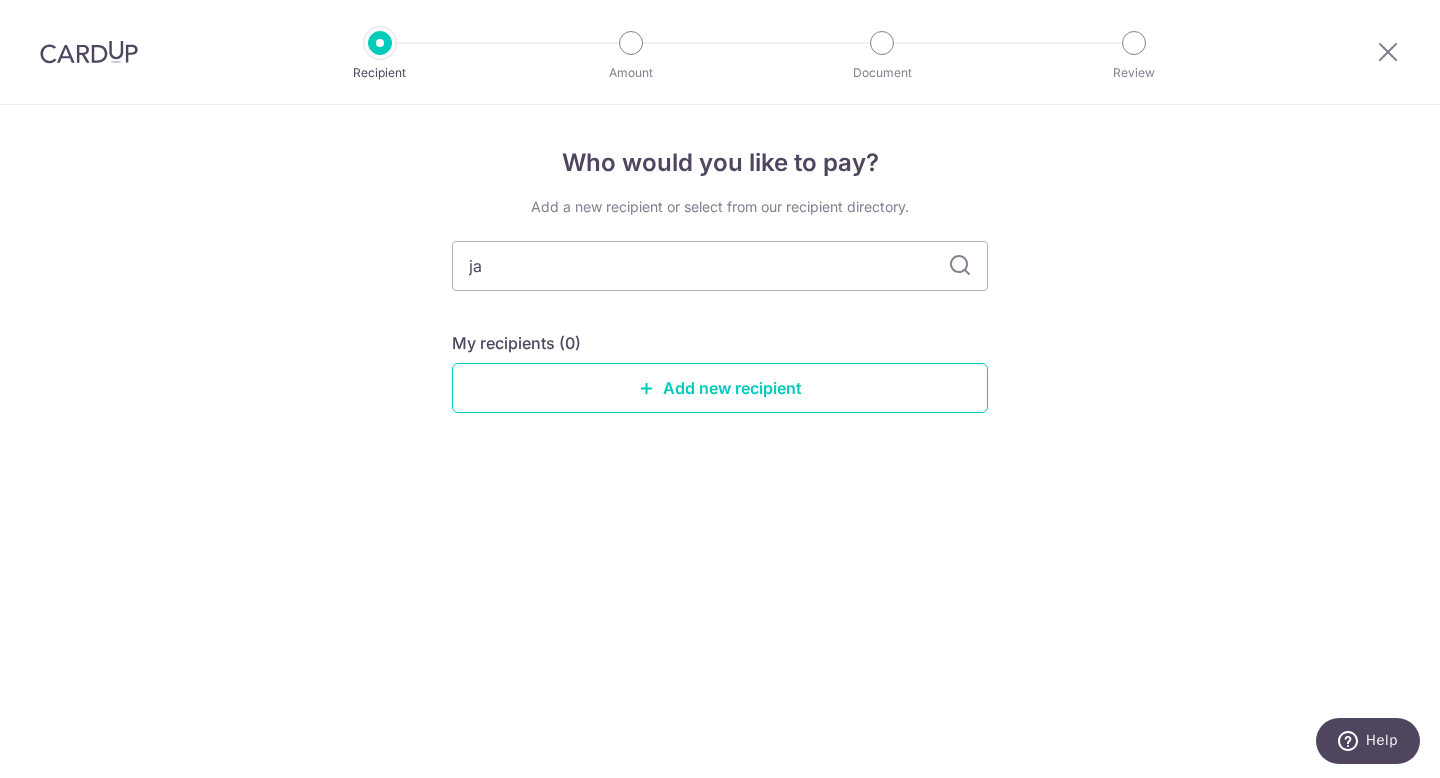 type on "j" 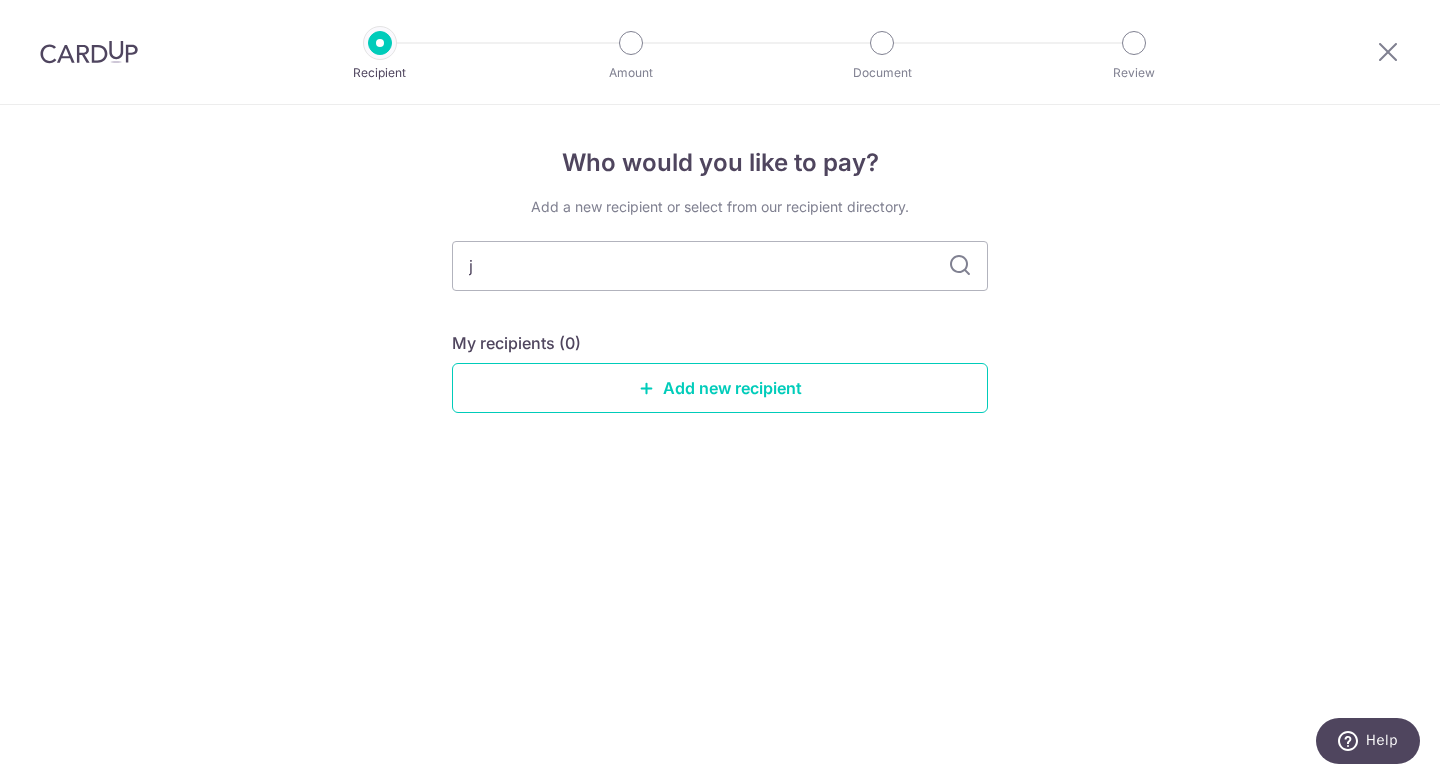 type 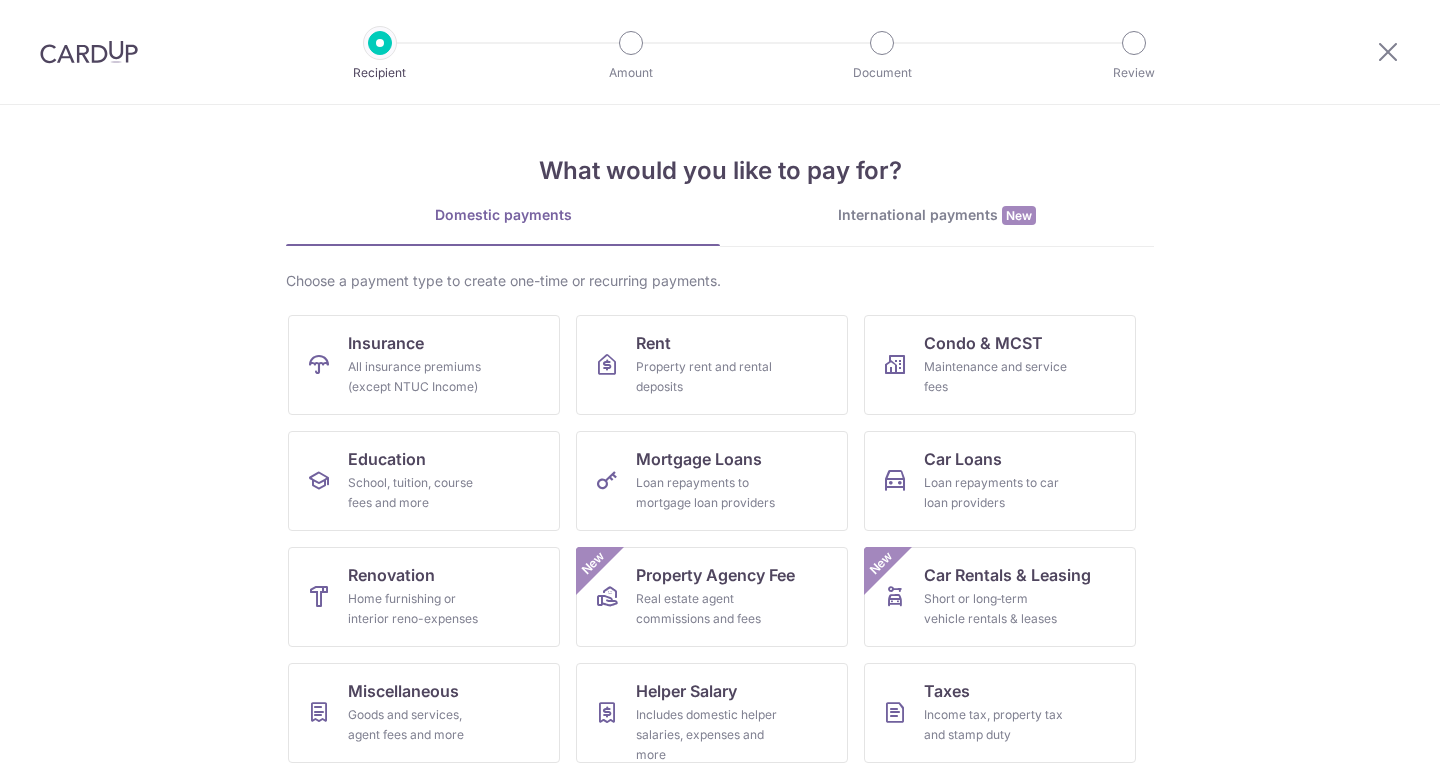 scroll, scrollTop: 0, scrollLeft: 0, axis: both 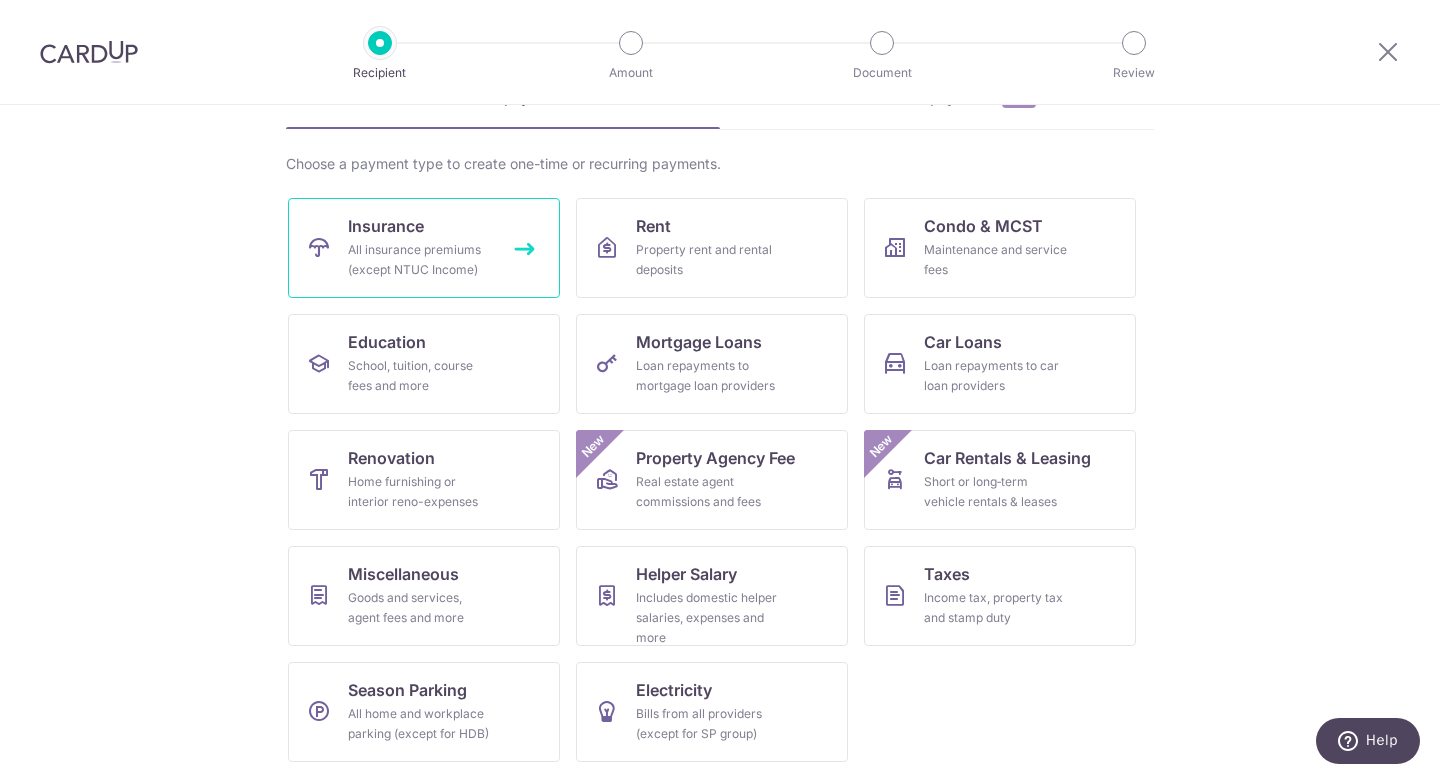 click on "All insurance premiums (except NTUC Income)" at bounding box center [420, 260] 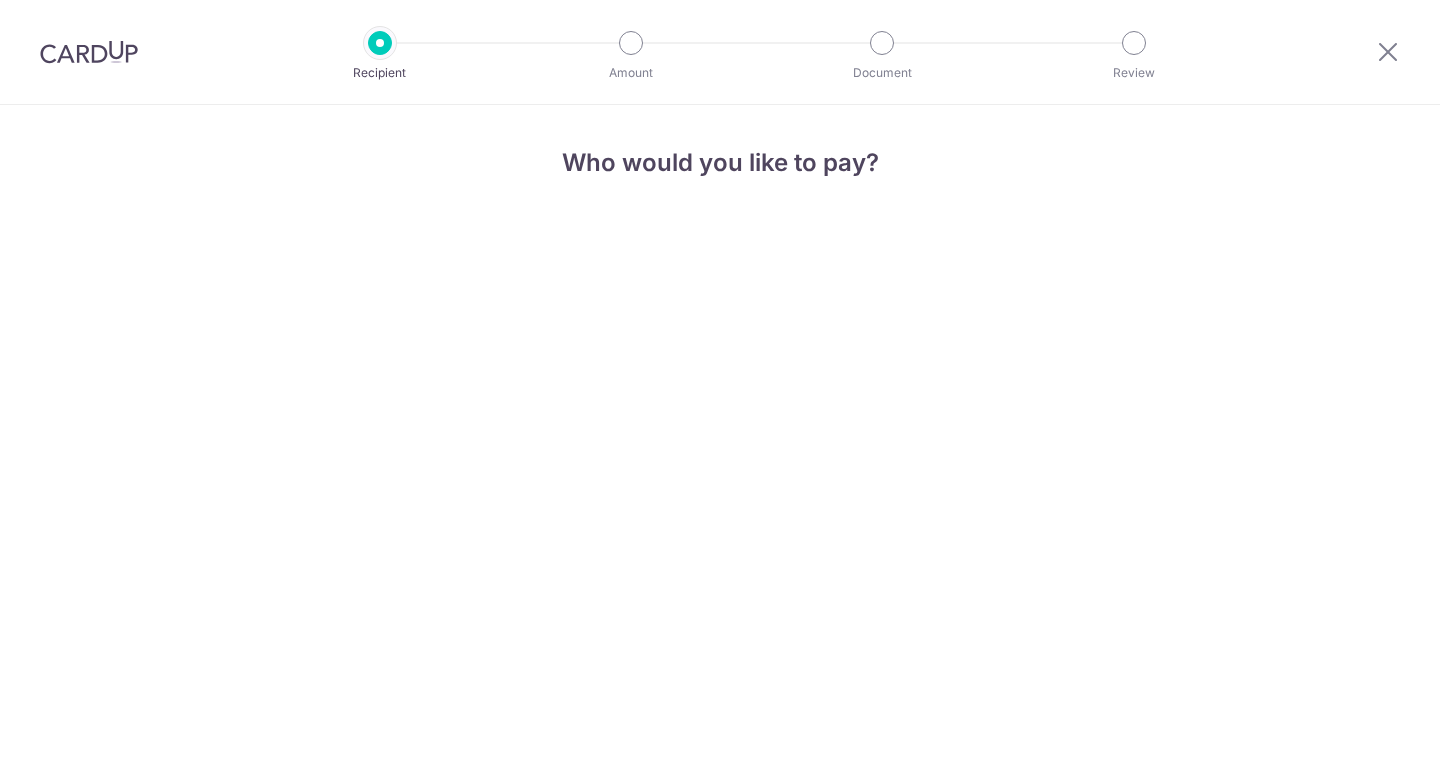 scroll, scrollTop: 0, scrollLeft: 0, axis: both 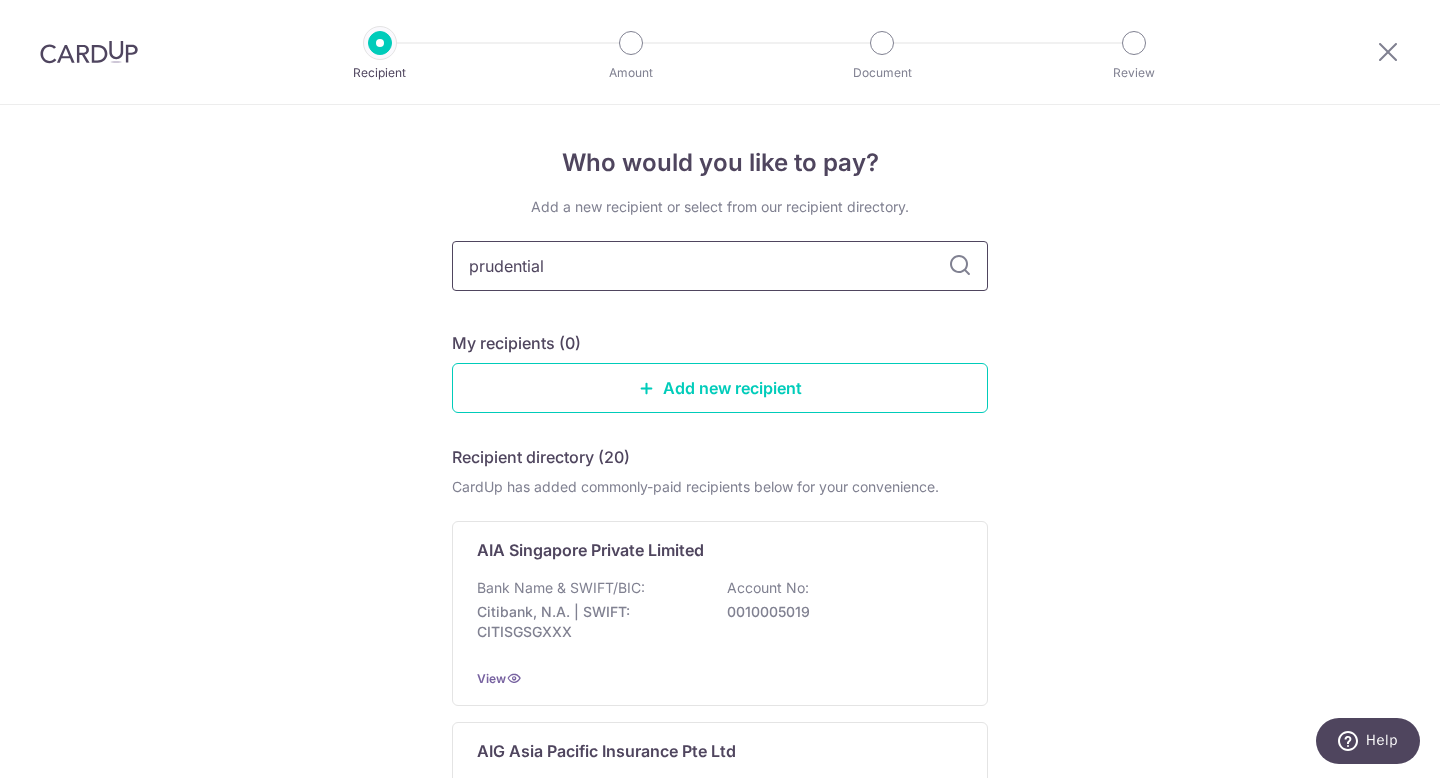 type on "prudential" 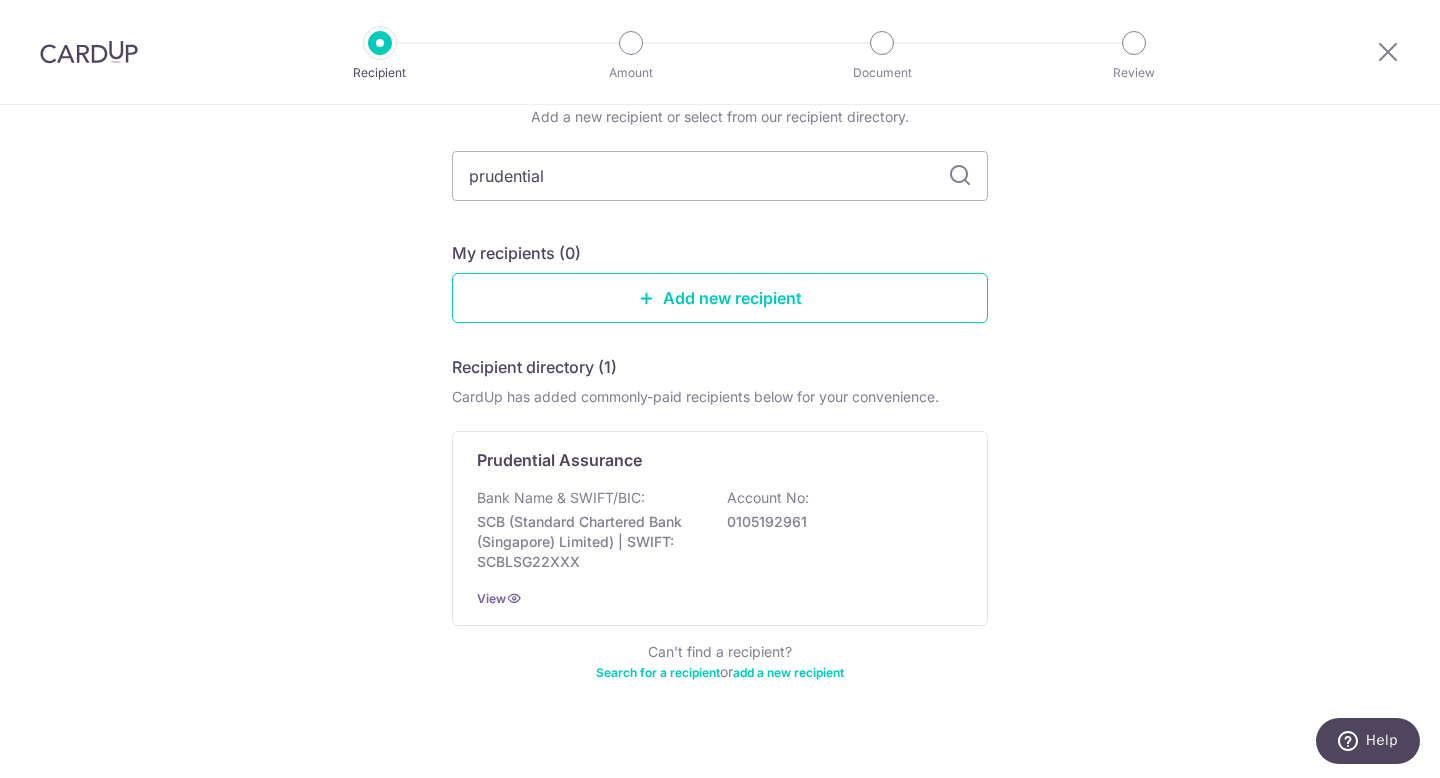 scroll, scrollTop: 112, scrollLeft: 0, axis: vertical 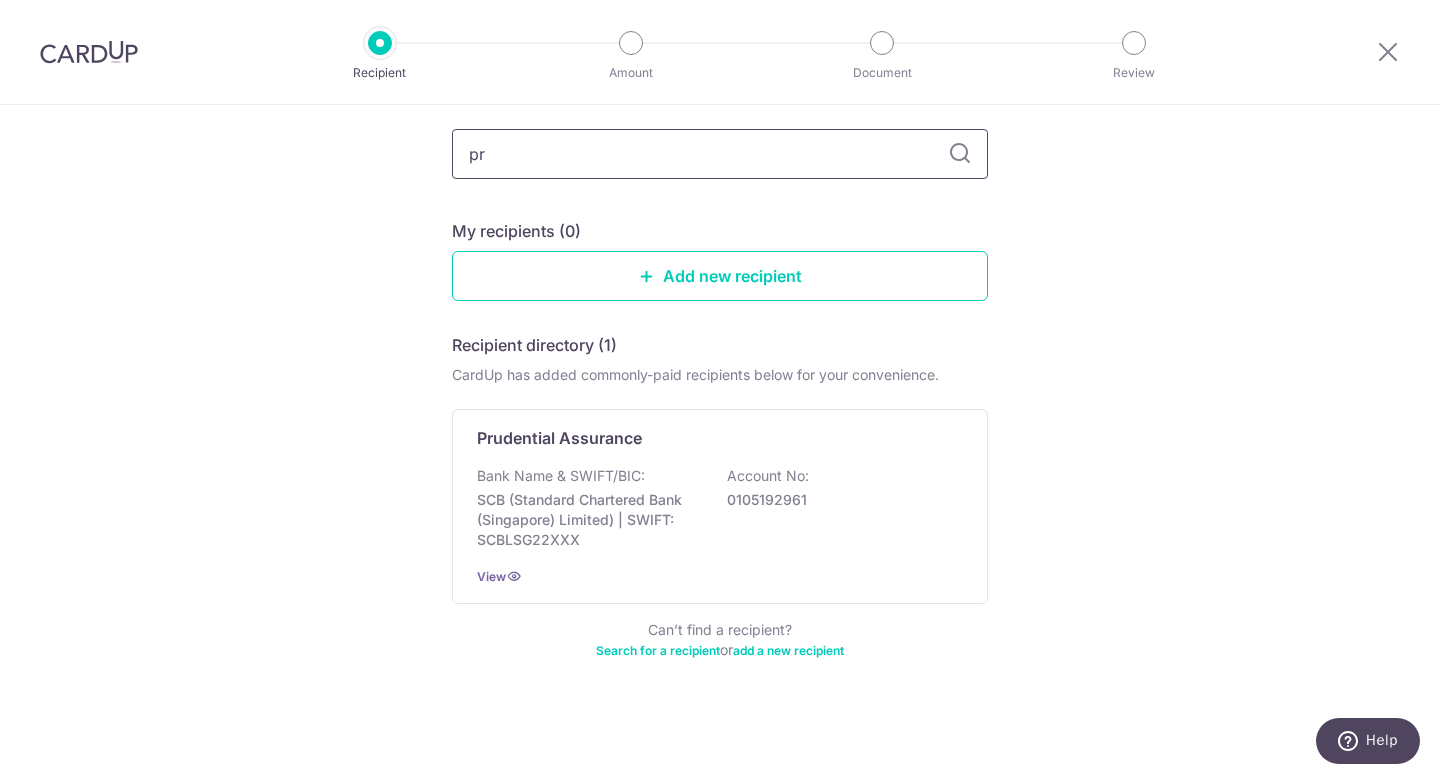 type on "p" 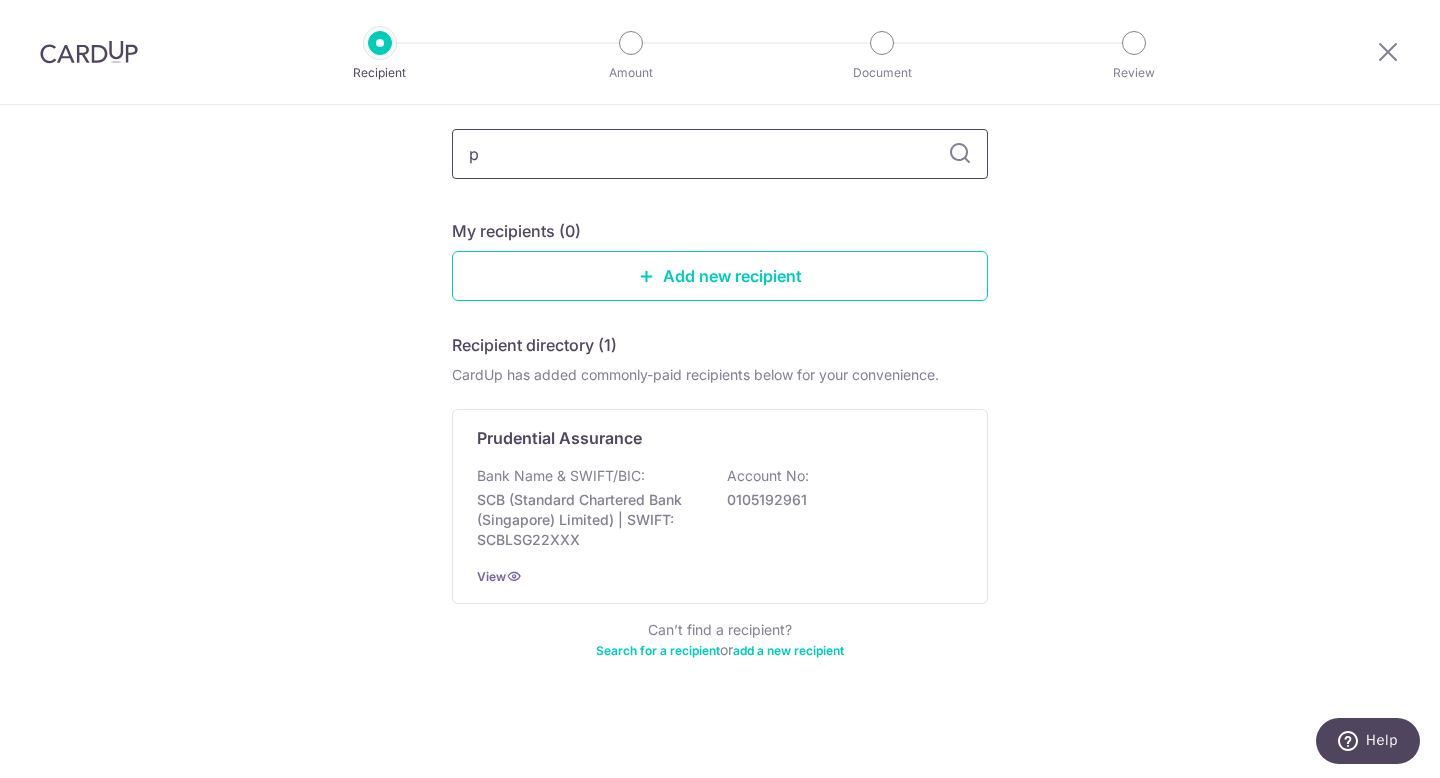 type 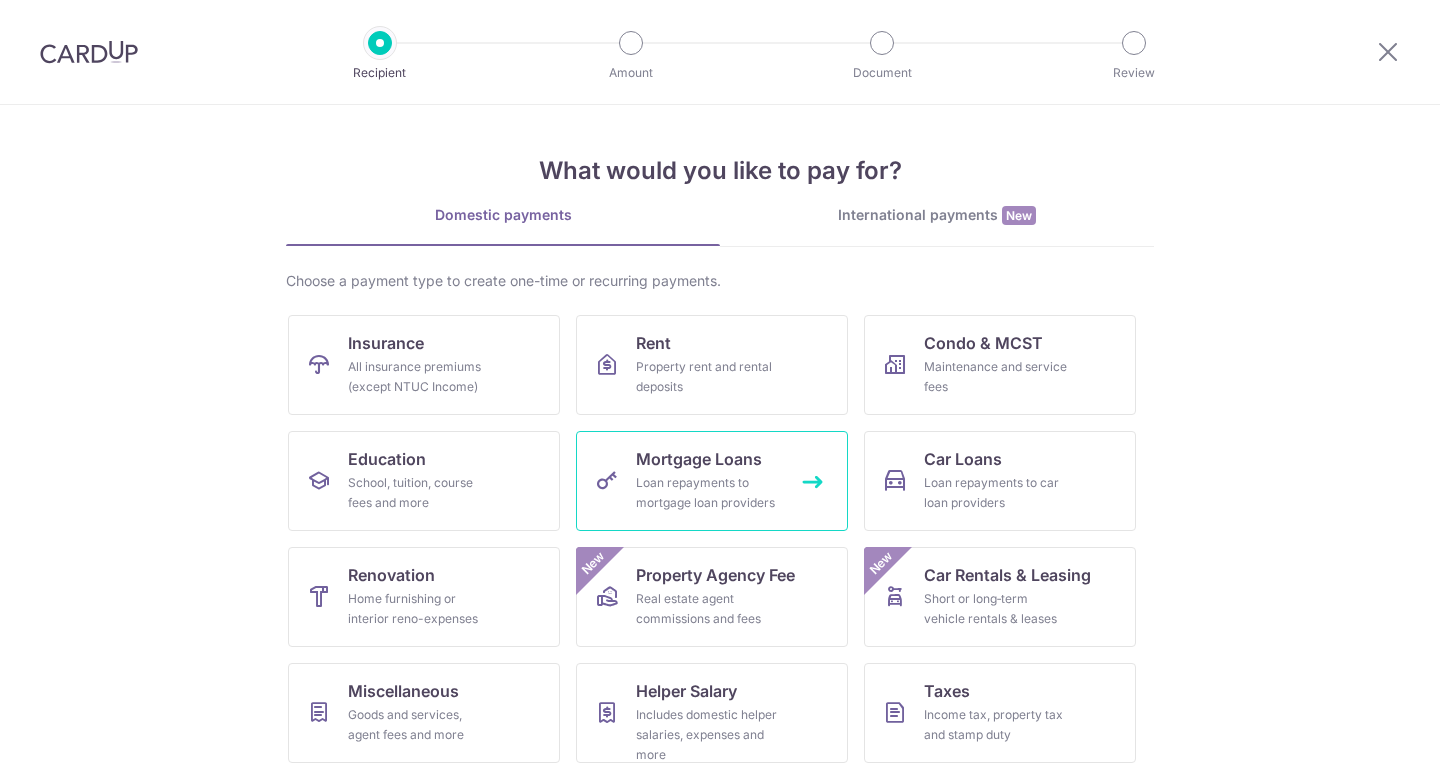 scroll, scrollTop: 0, scrollLeft: 0, axis: both 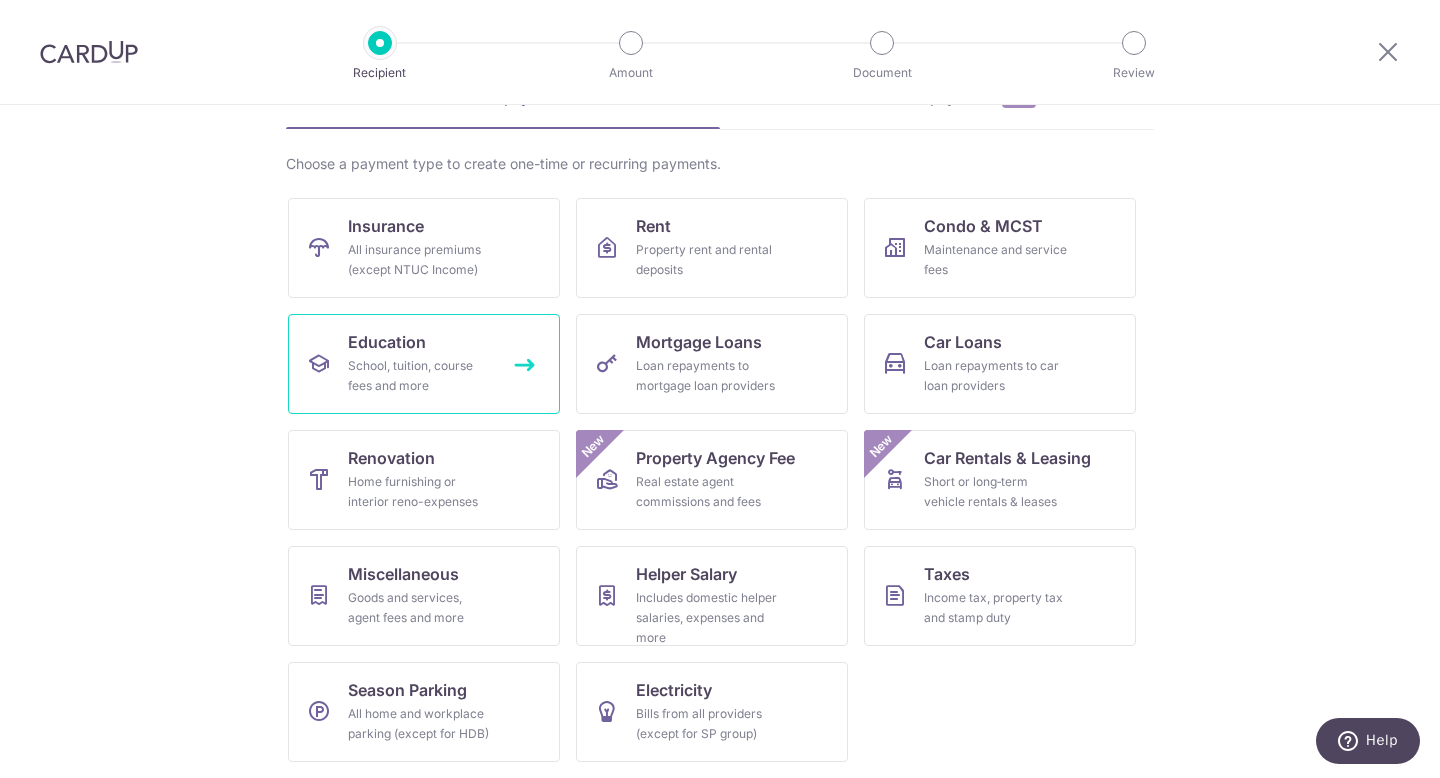 click on "Education" at bounding box center [387, 342] 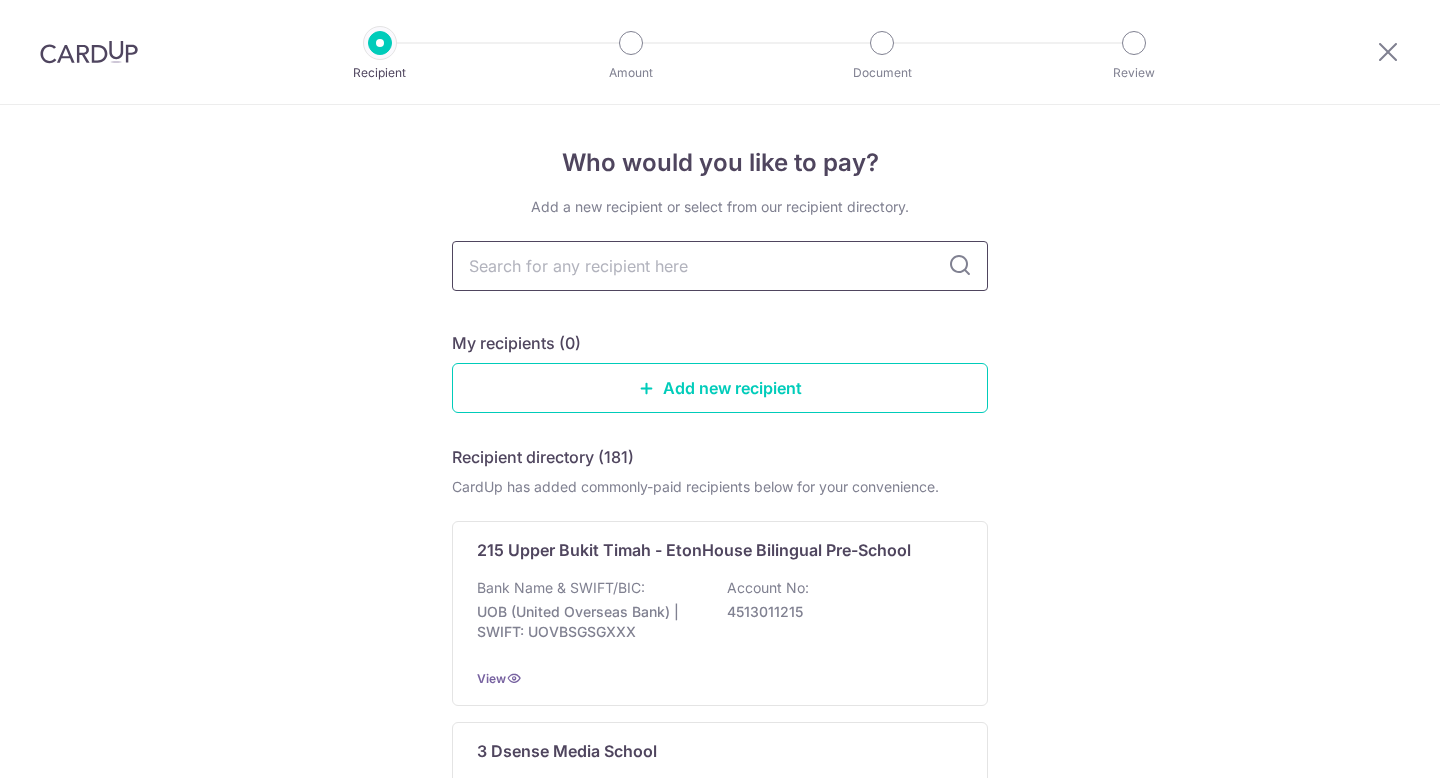 scroll, scrollTop: 0, scrollLeft: 0, axis: both 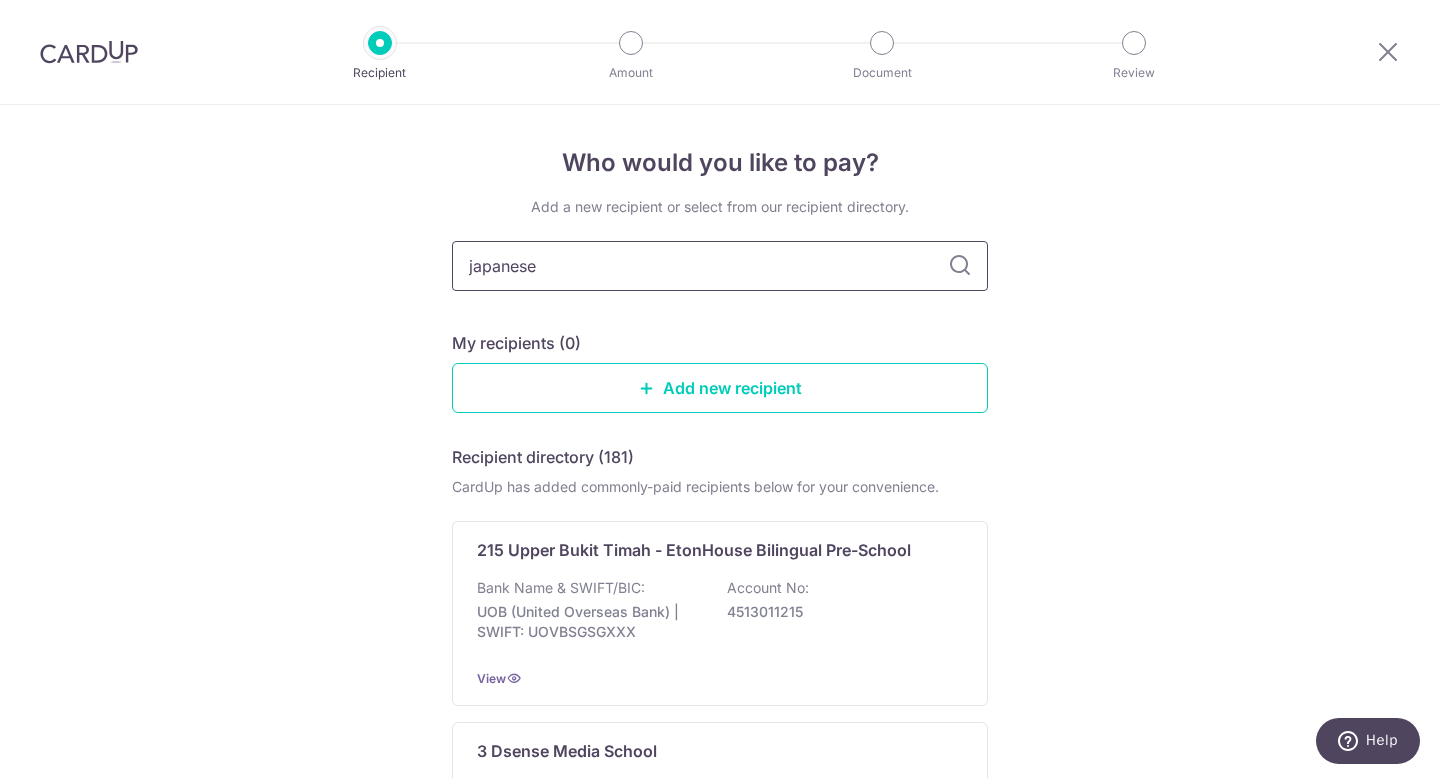 type on "japanese" 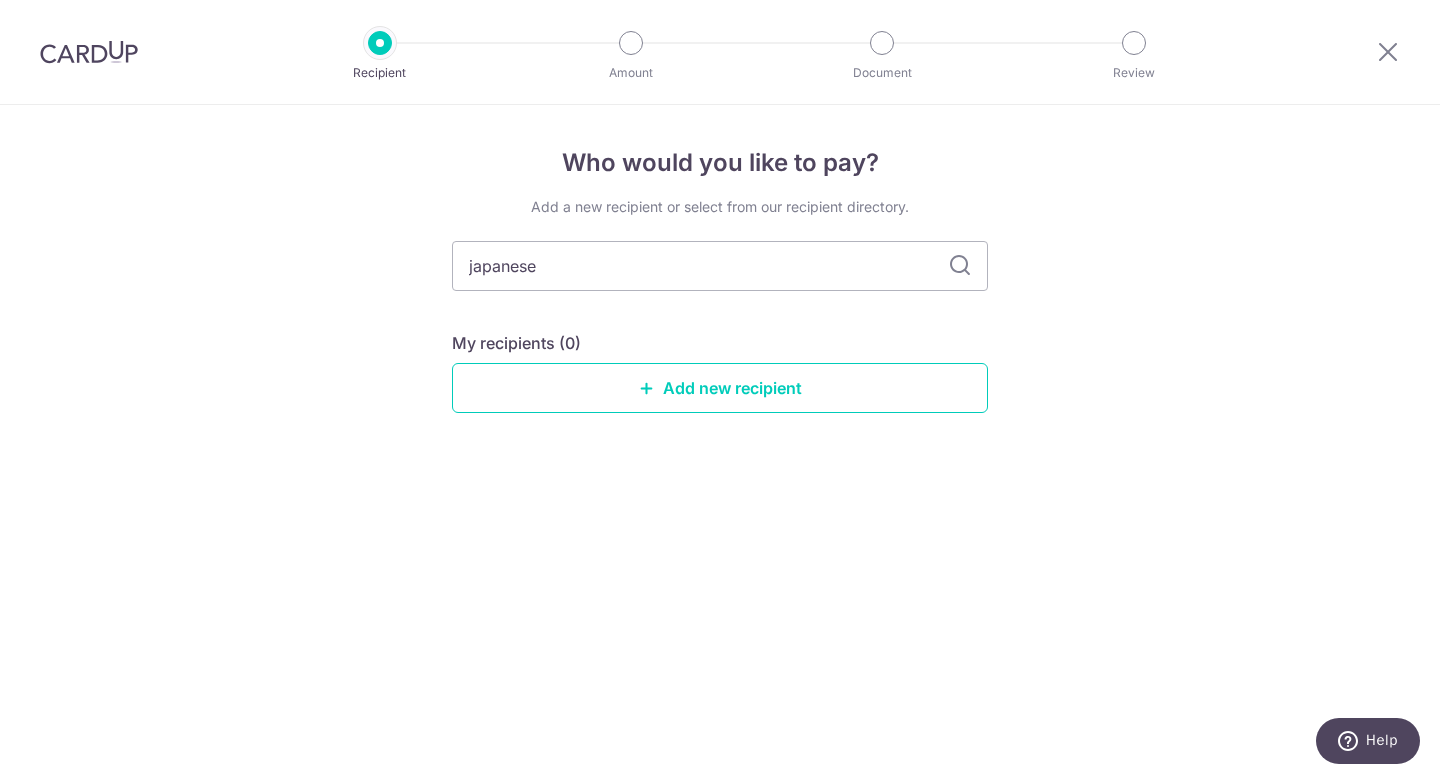 click at bounding box center [960, 266] 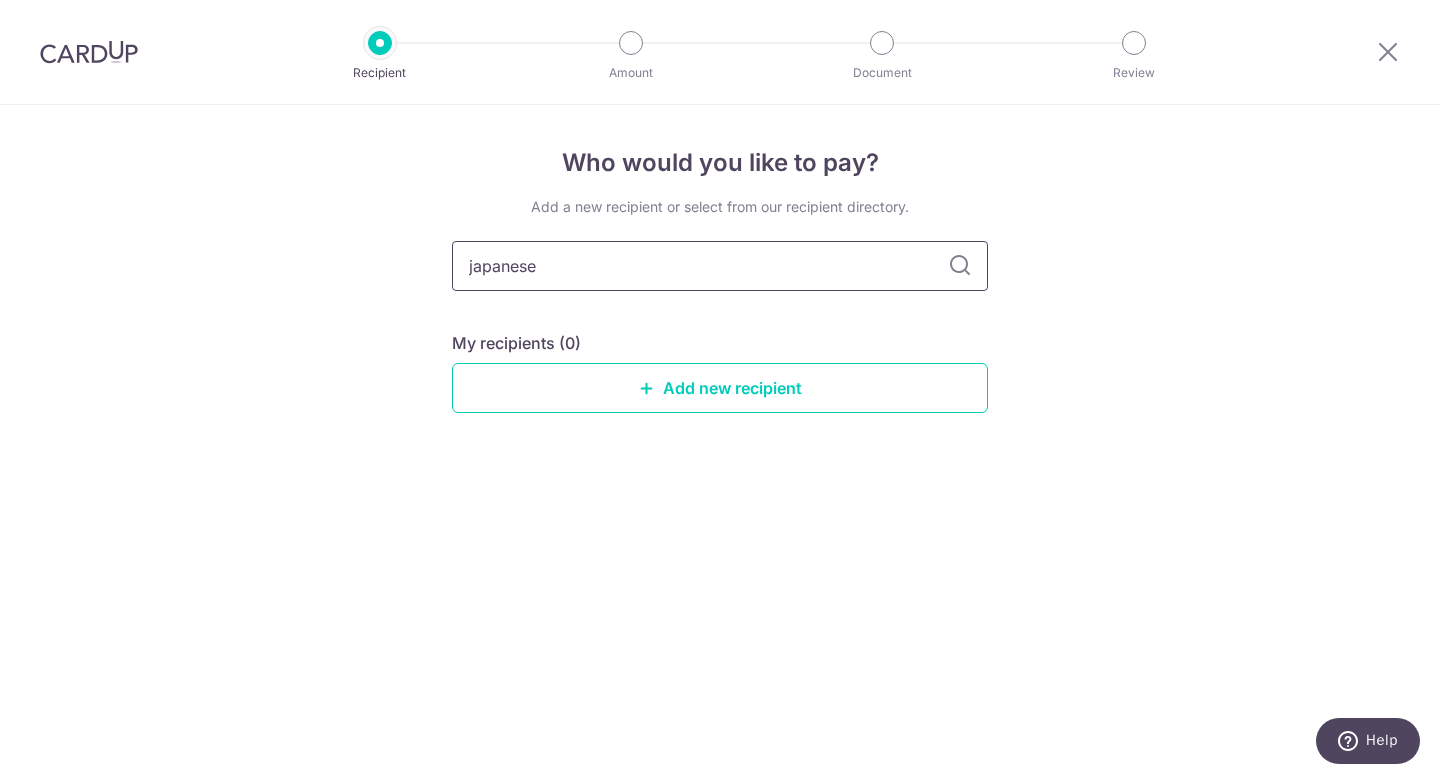 click on "japanese" at bounding box center (720, 266) 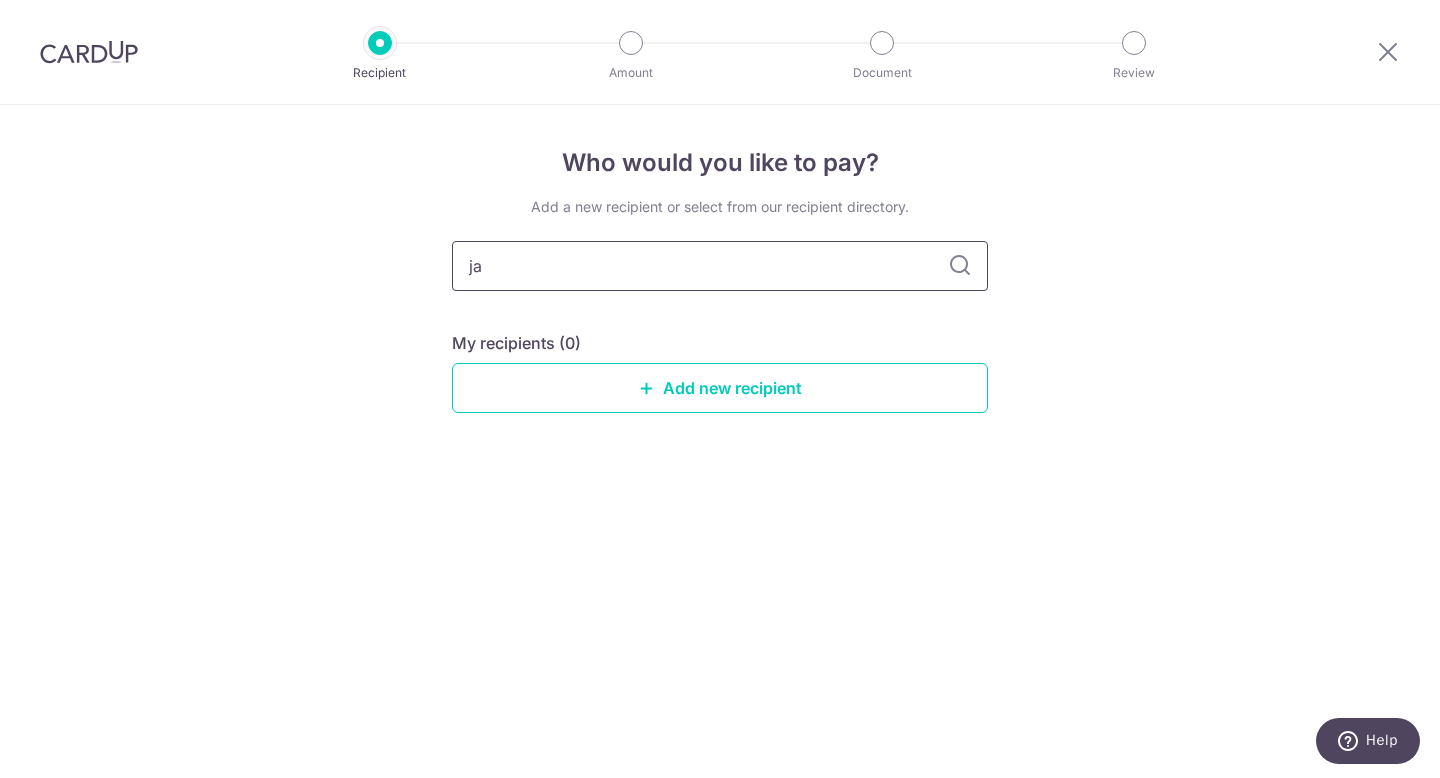 type on "j" 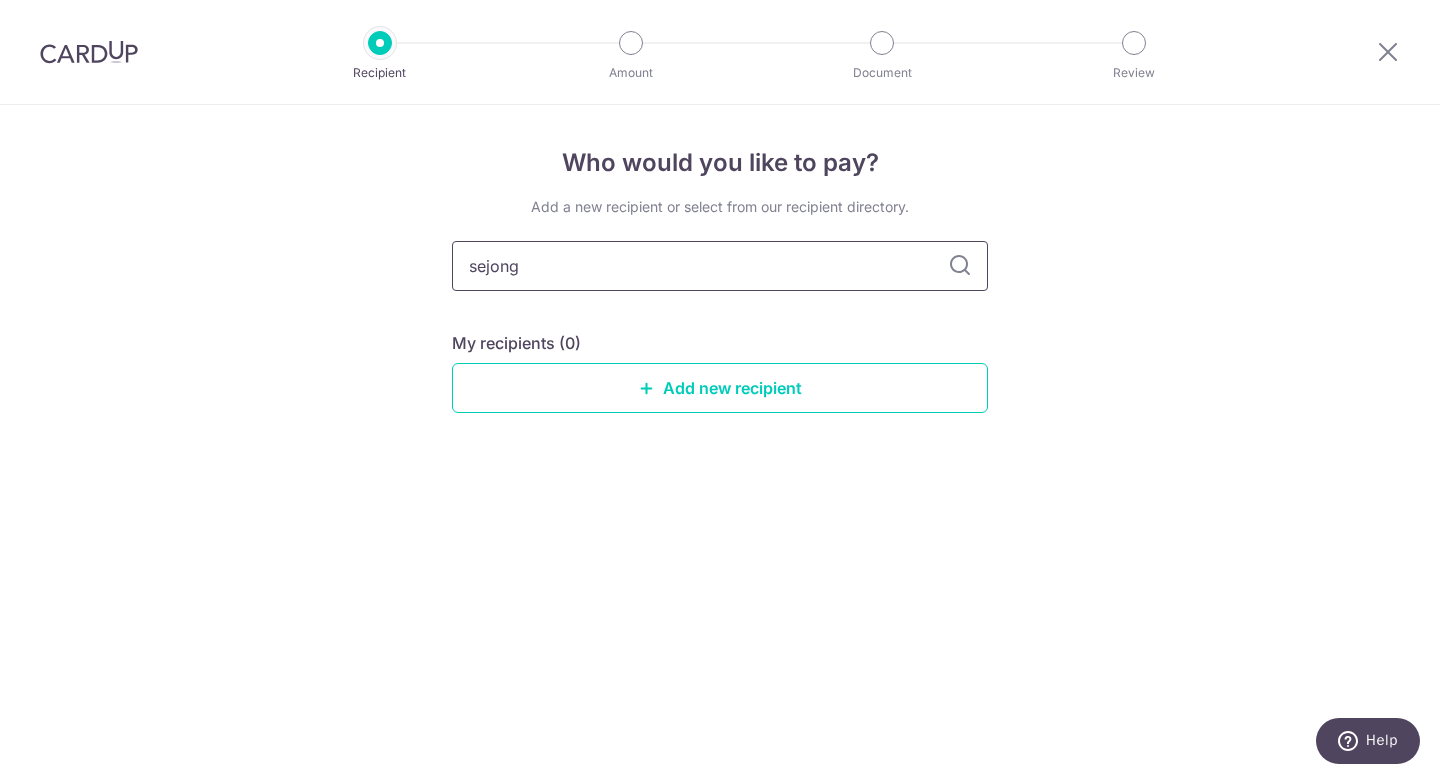 type on "sejong" 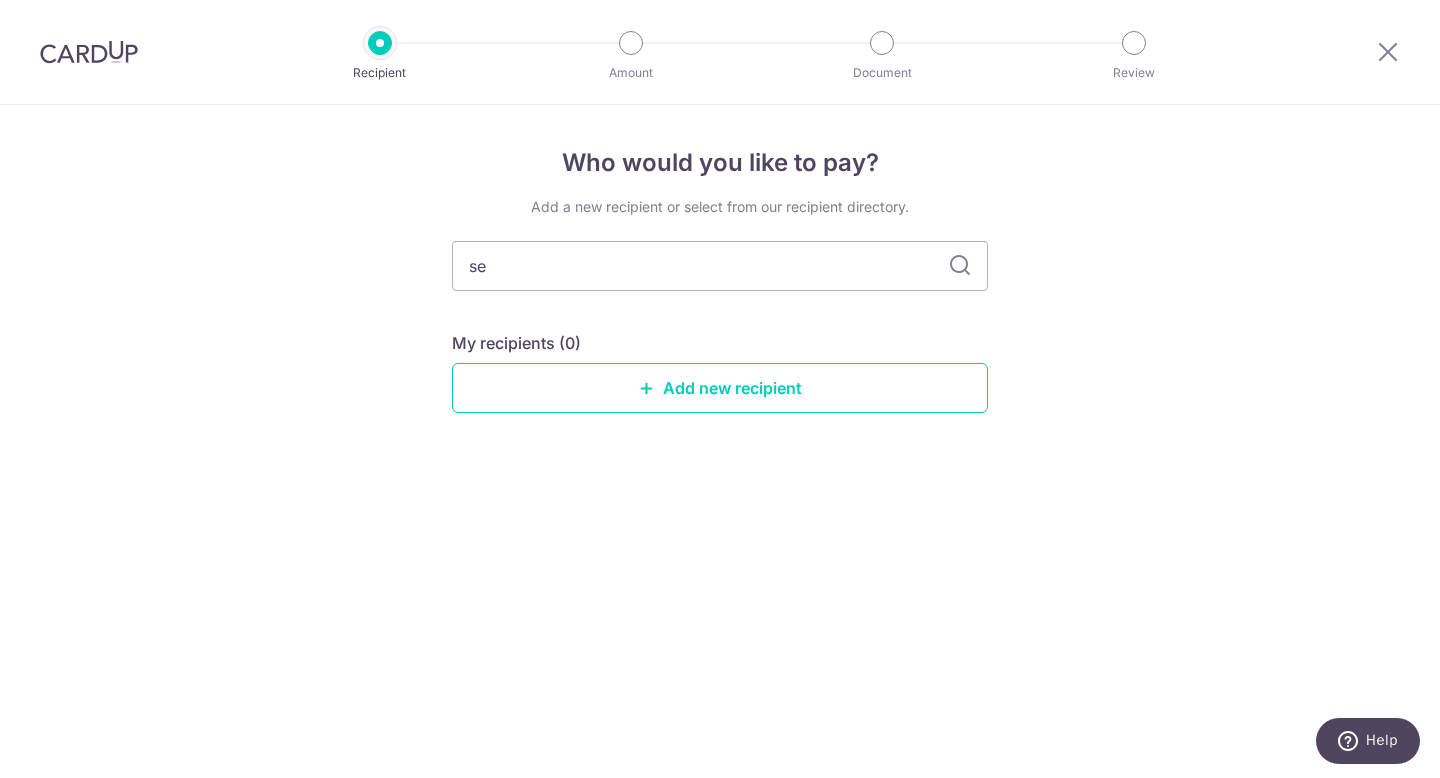 type on "s" 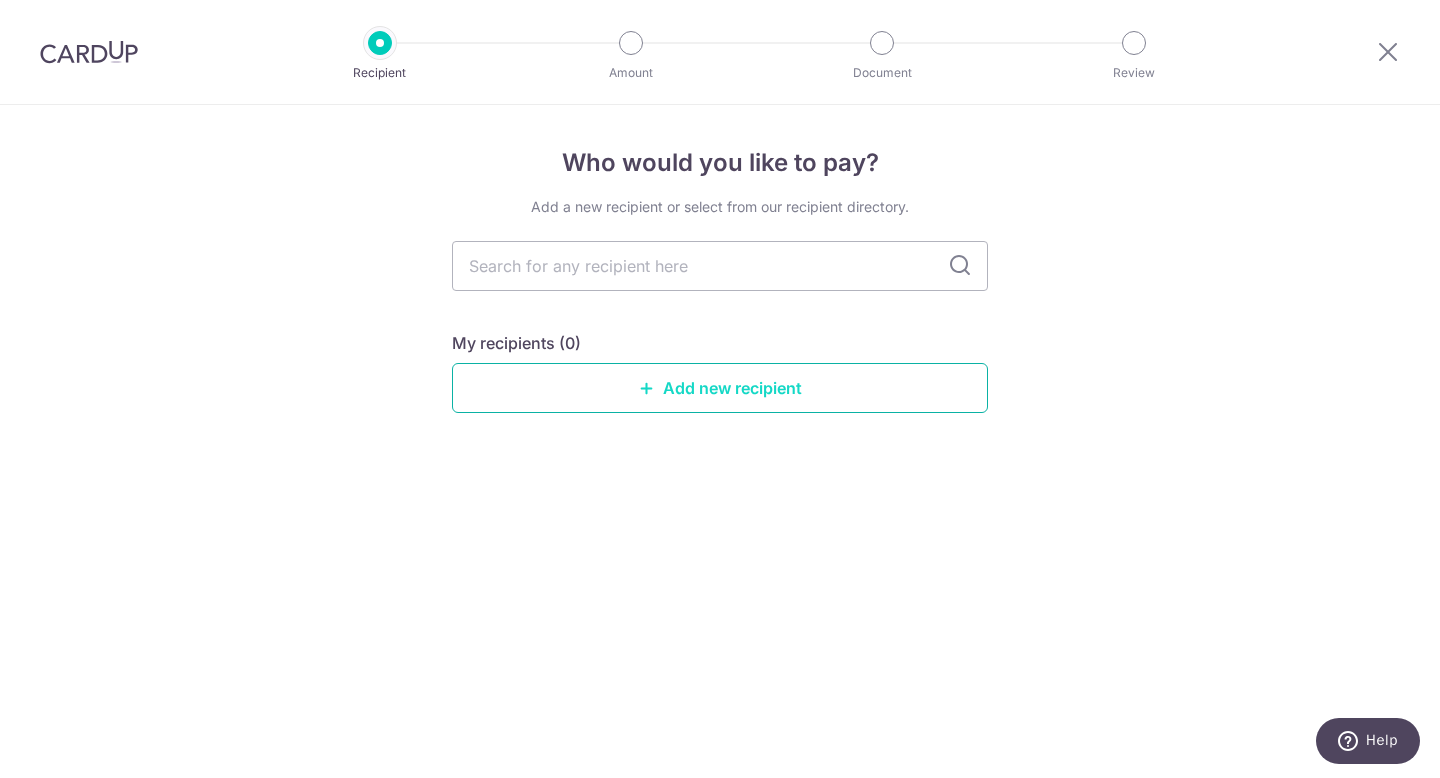 type 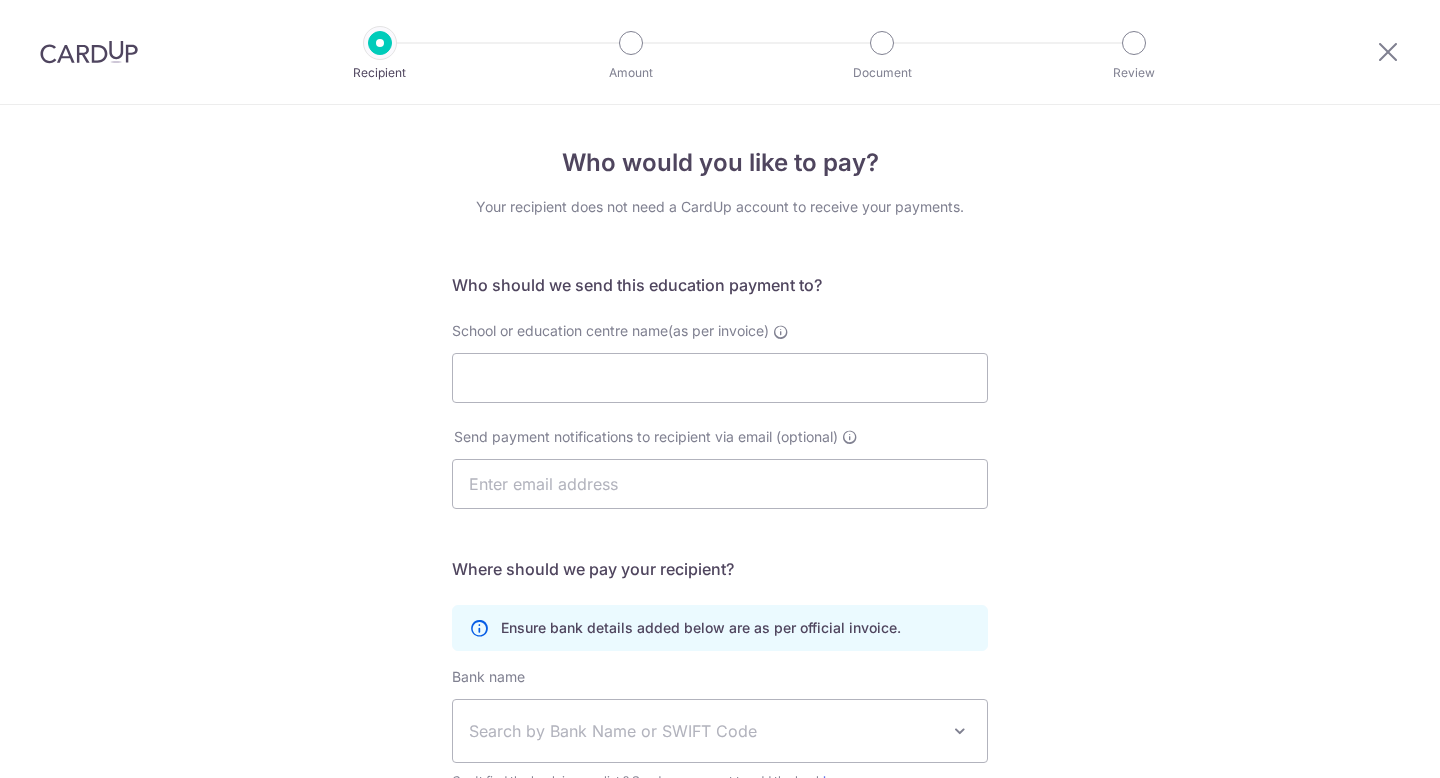 scroll, scrollTop: 0, scrollLeft: 0, axis: both 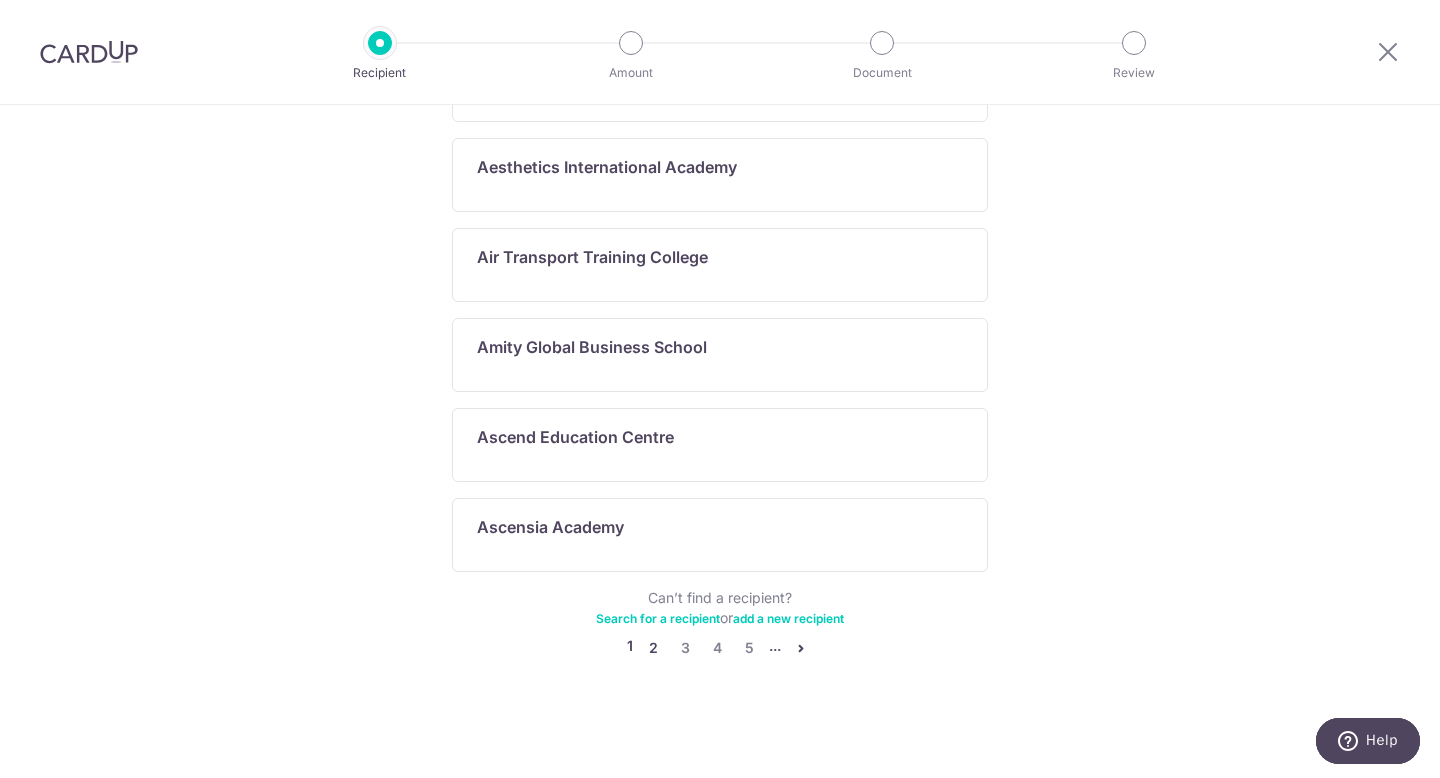 click on "2" at bounding box center (653, 648) 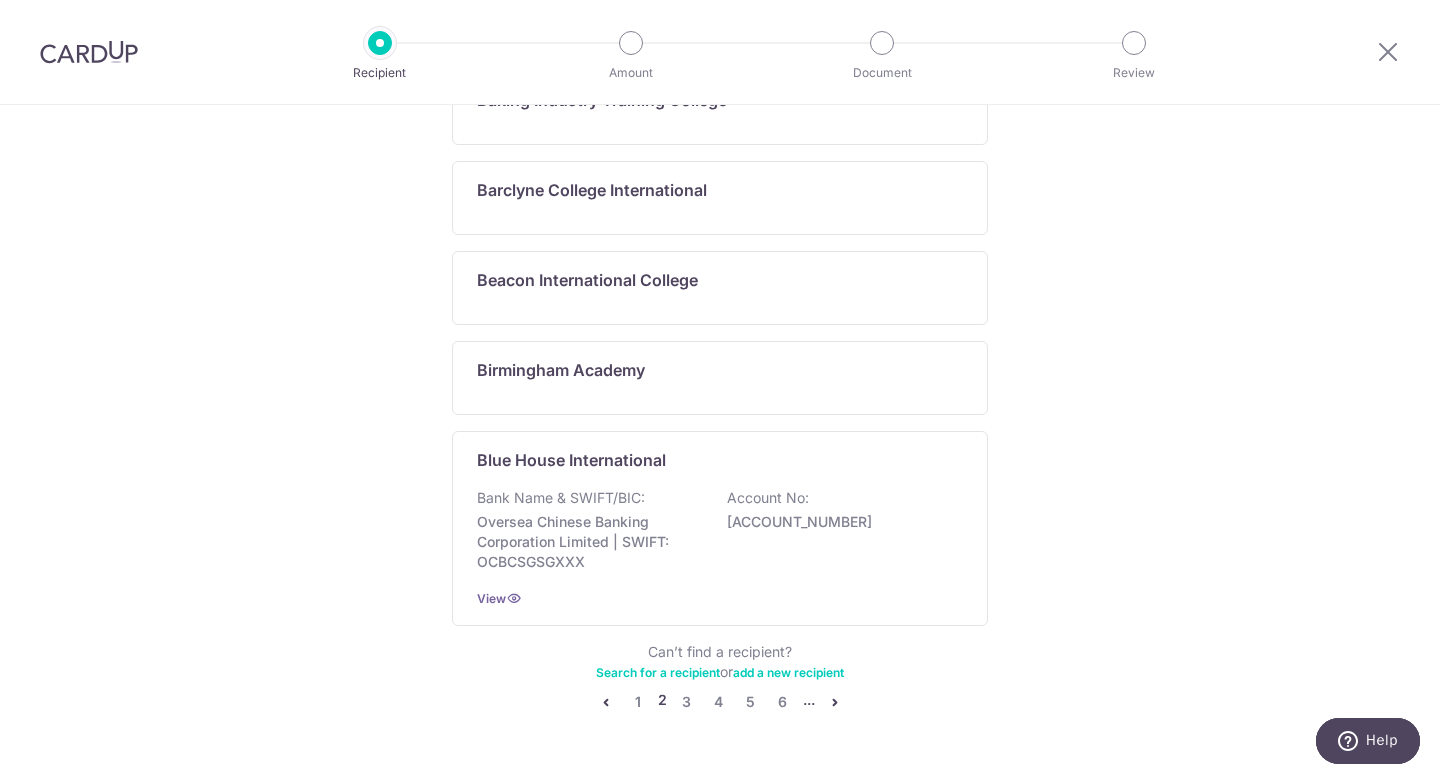 scroll, scrollTop: 1176, scrollLeft: 0, axis: vertical 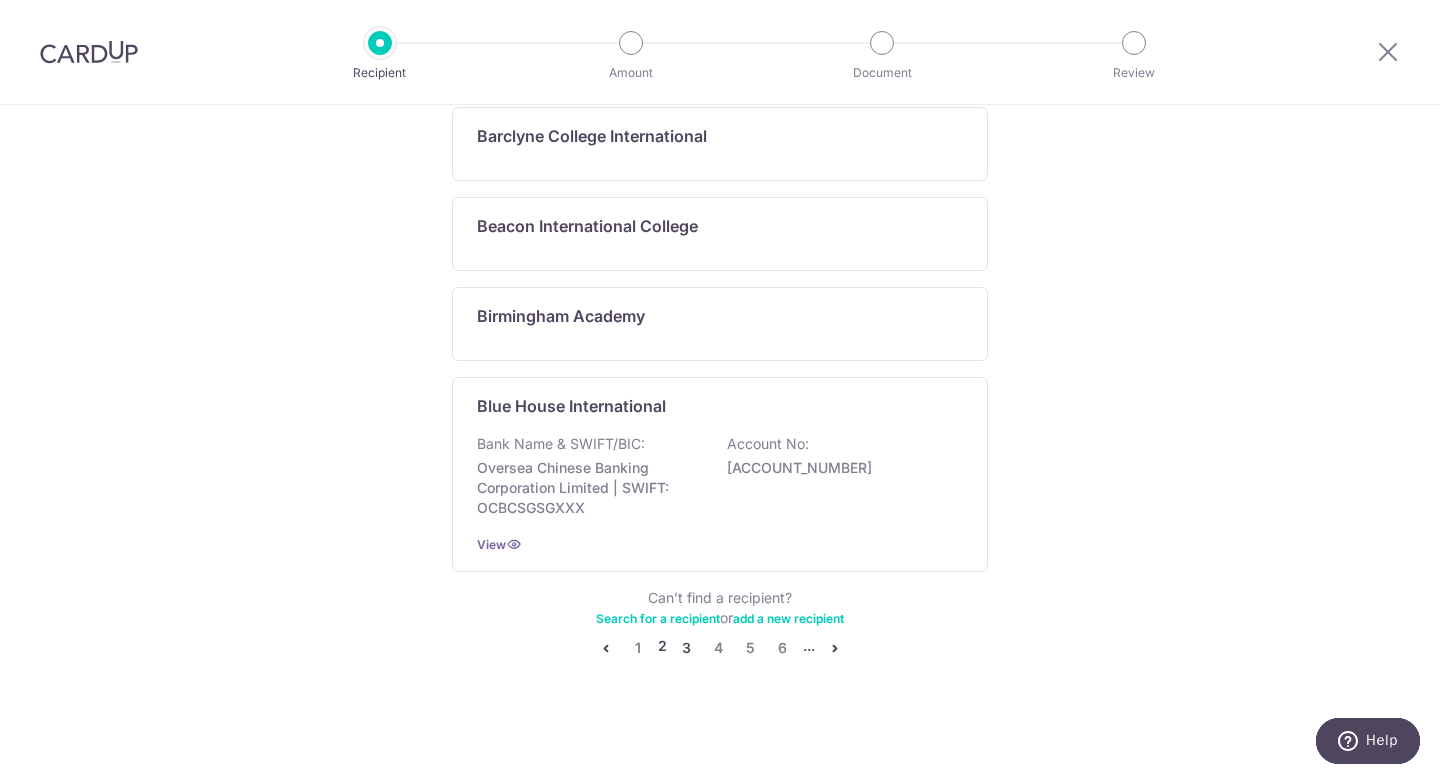 click on "3" at bounding box center (687, 648) 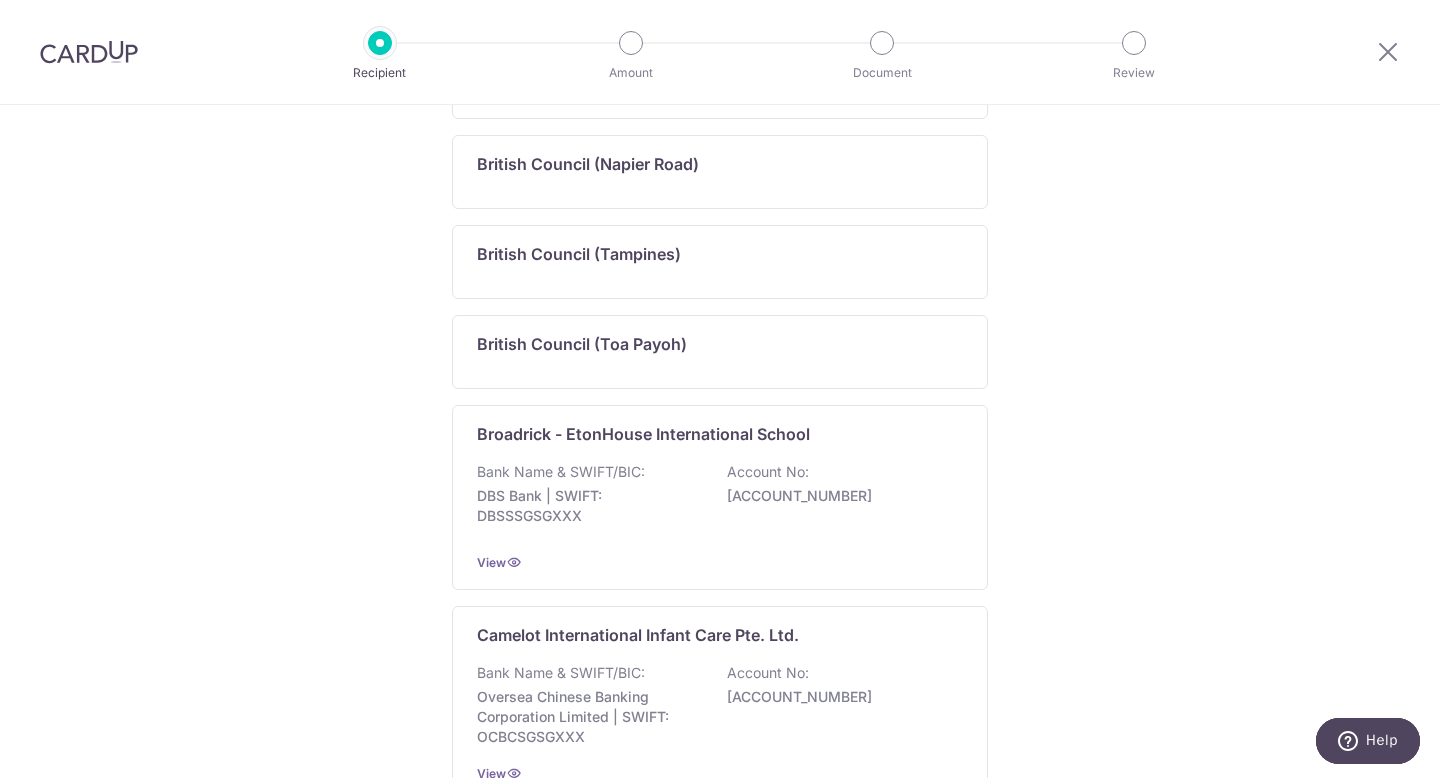 scroll, scrollTop: 1176, scrollLeft: 0, axis: vertical 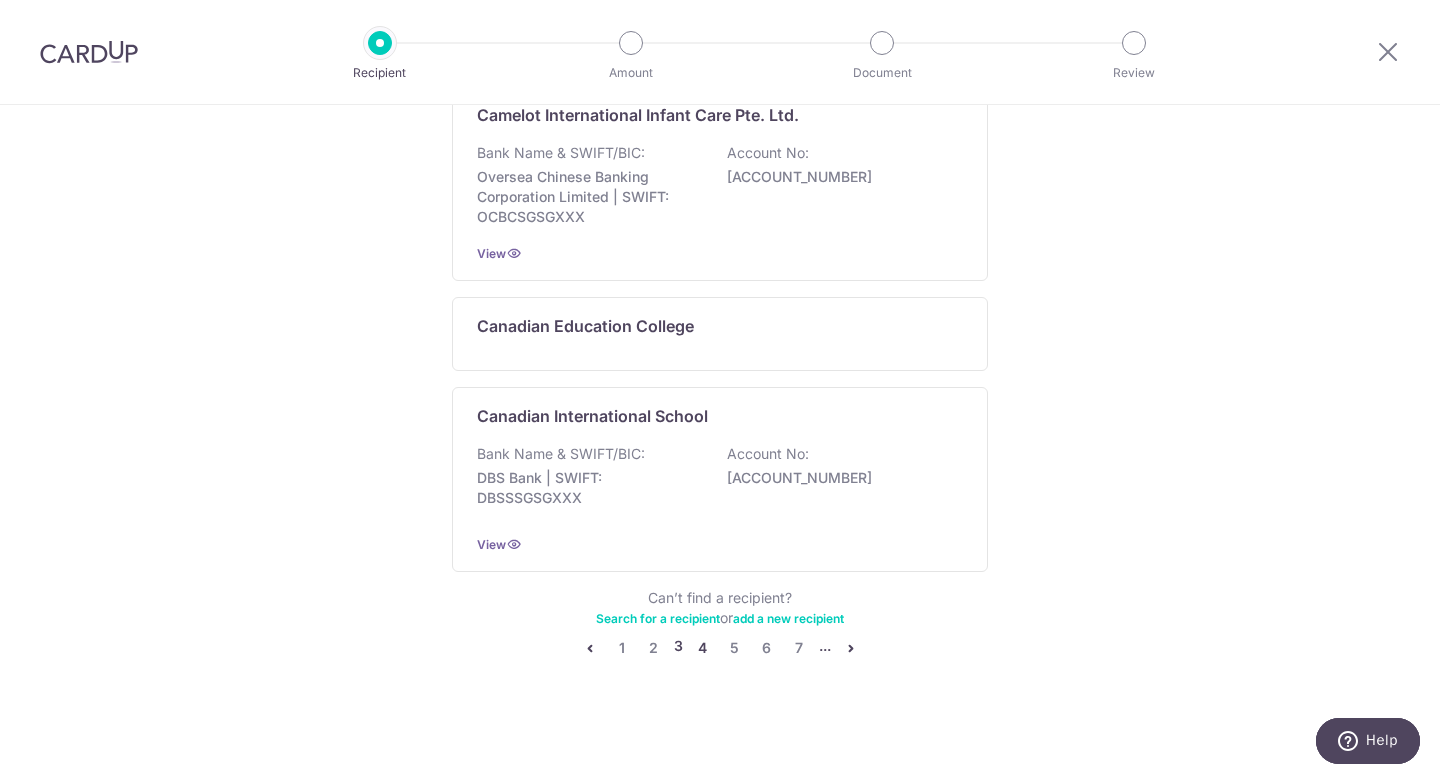 click on "4" at bounding box center [703, 648] 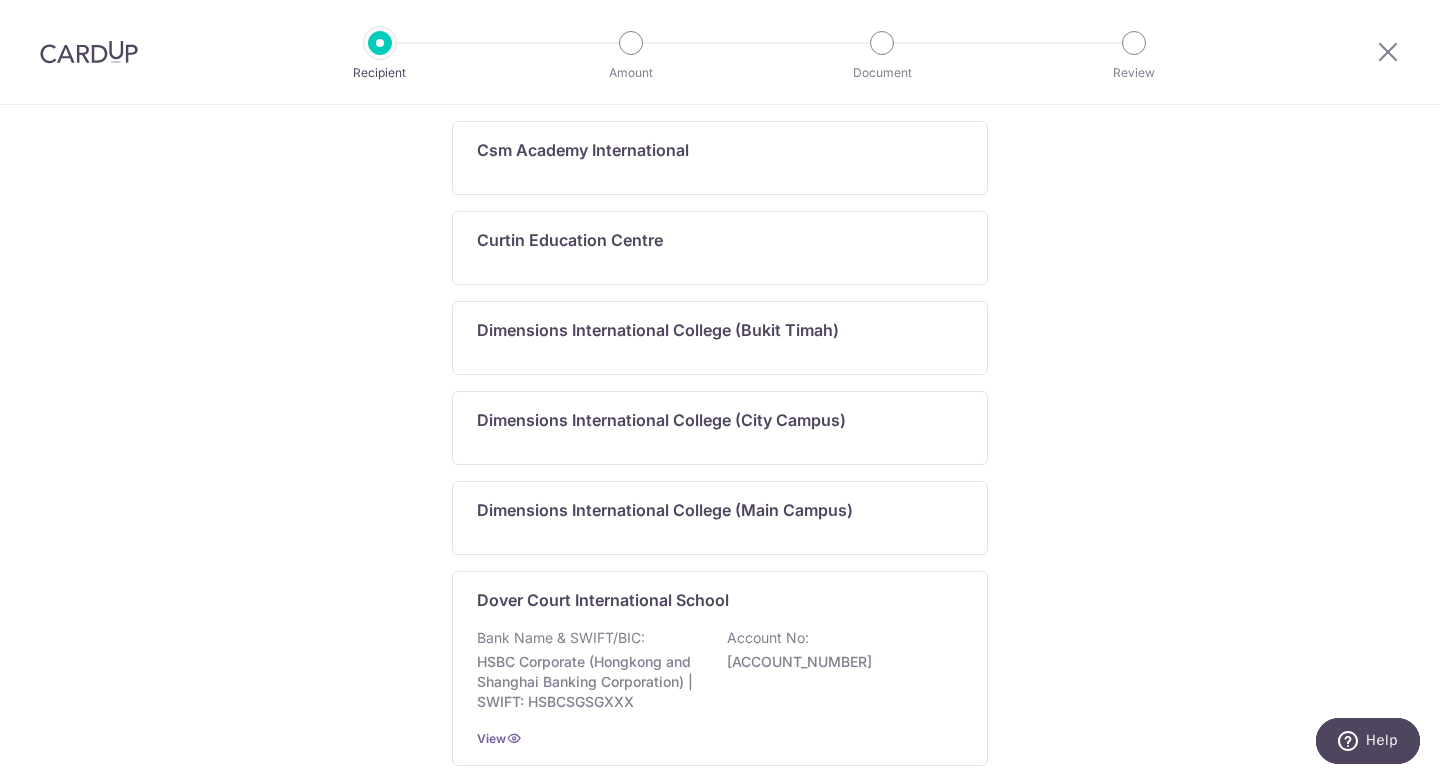 scroll, scrollTop: 1186, scrollLeft: 0, axis: vertical 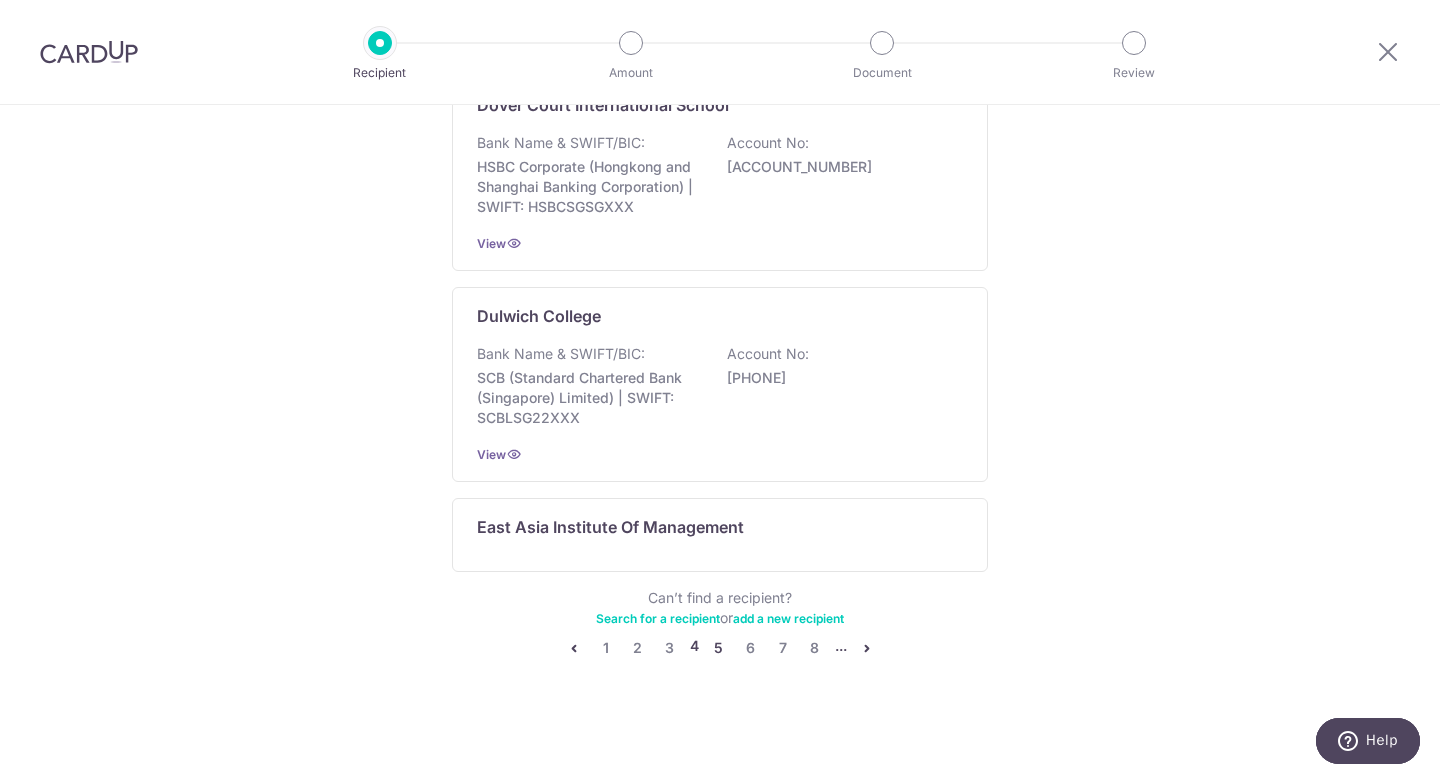 click on "5" at bounding box center [719, 648] 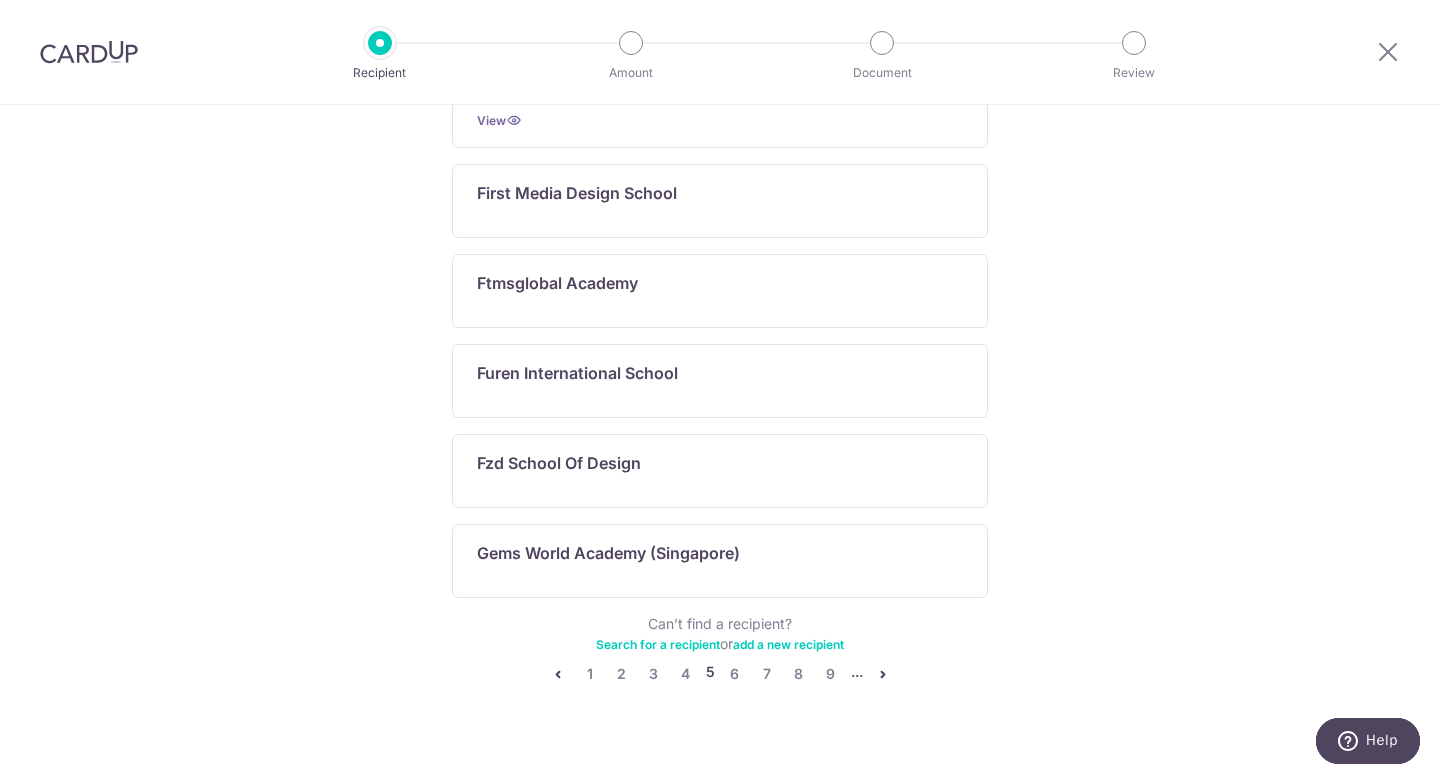scroll, scrollTop: 1055, scrollLeft: 0, axis: vertical 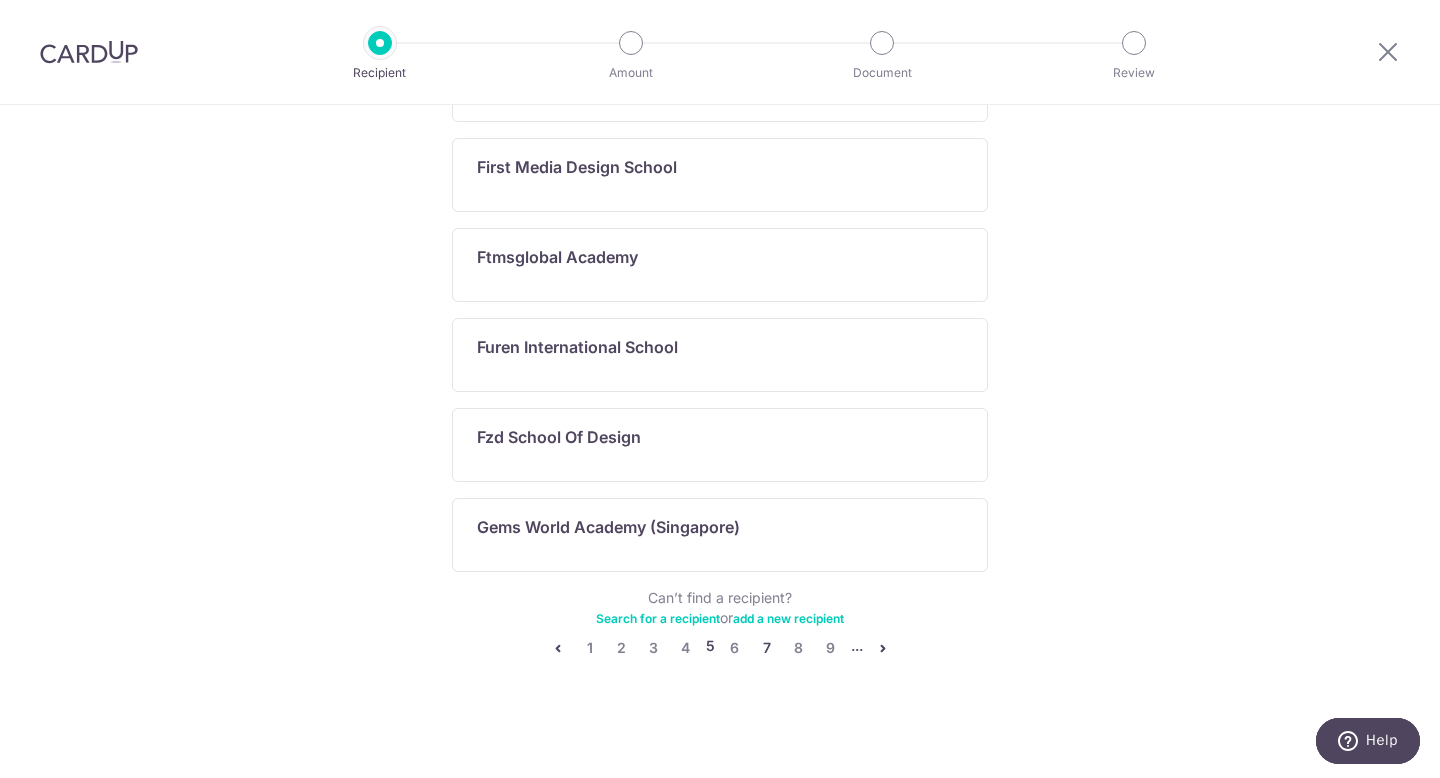 click on "7" at bounding box center (767, 648) 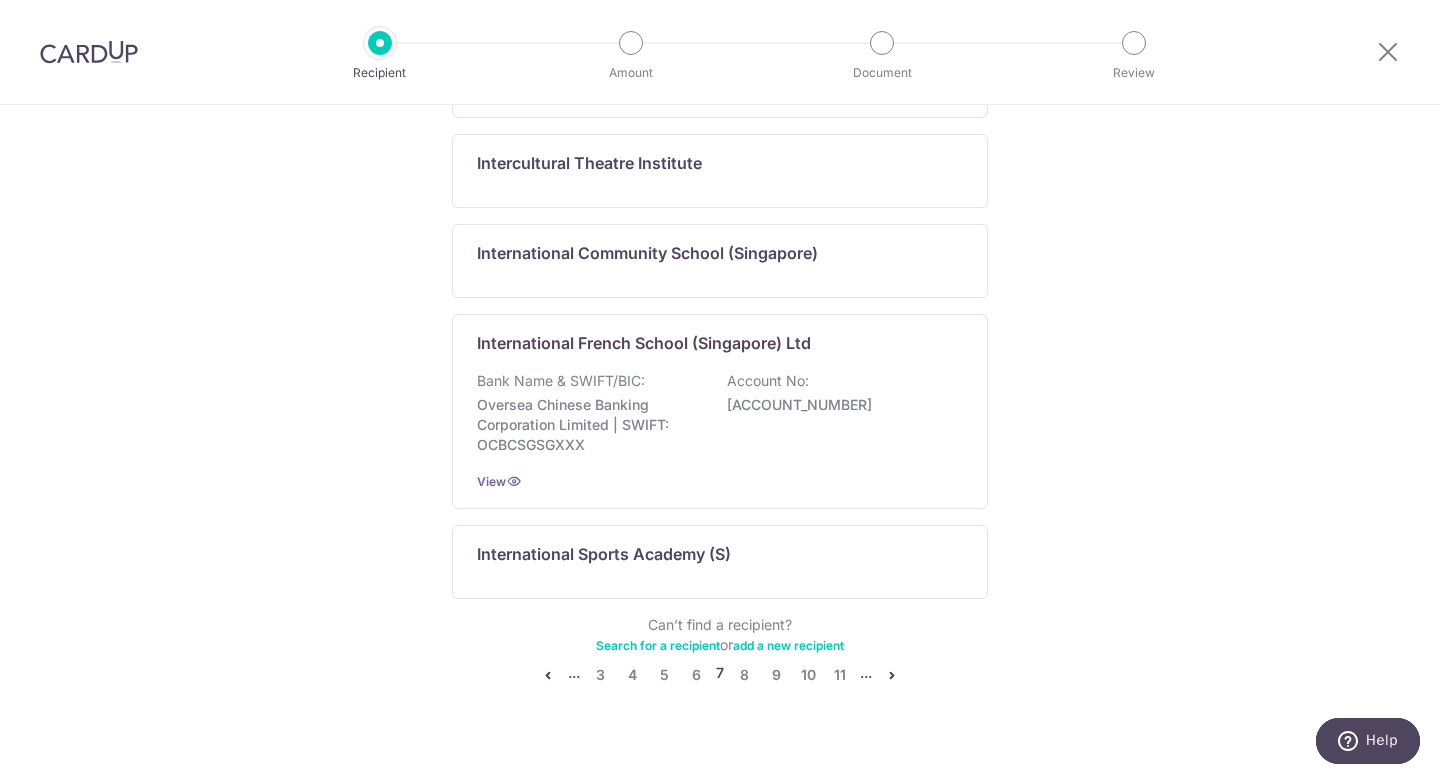 scroll, scrollTop: 1176, scrollLeft: 0, axis: vertical 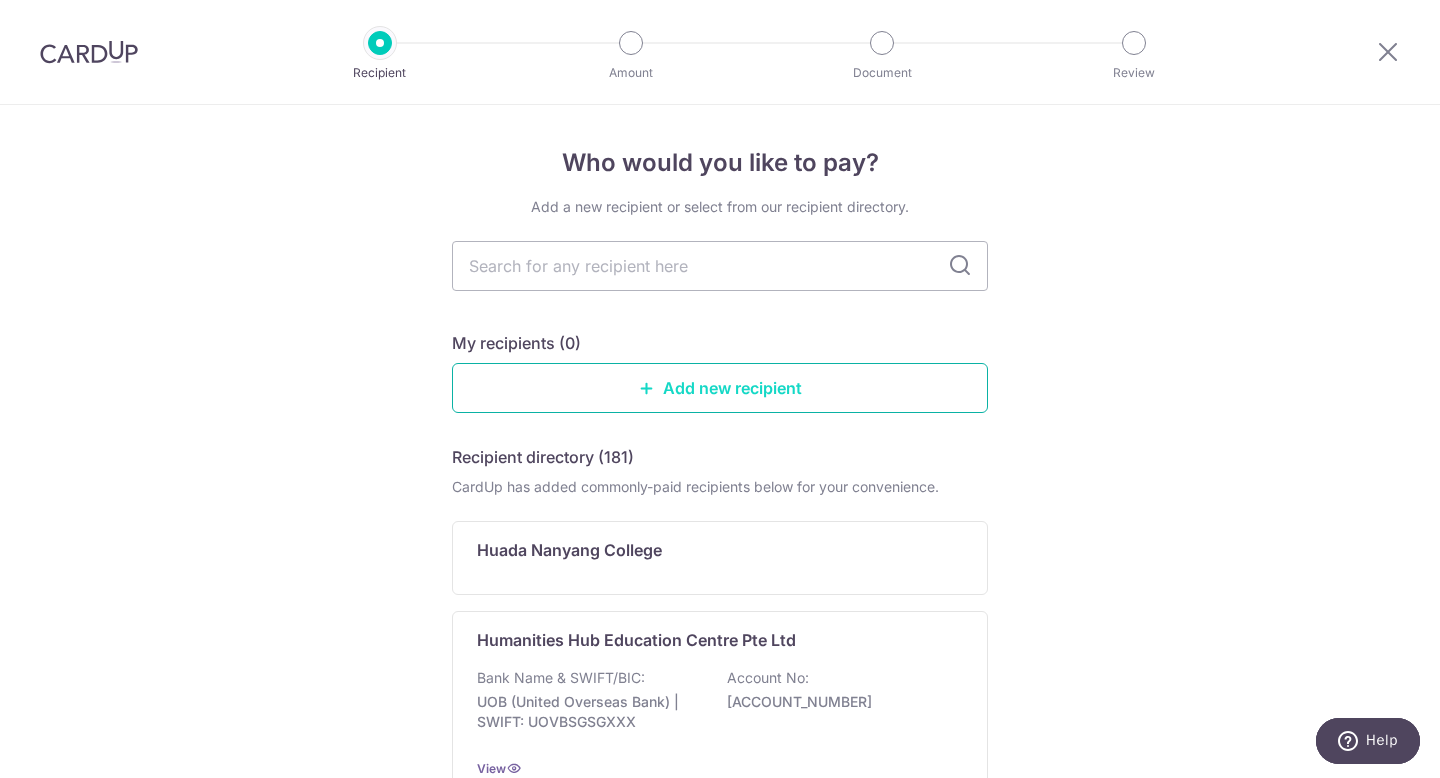 click on "Add new recipient" at bounding box center [720, 388] 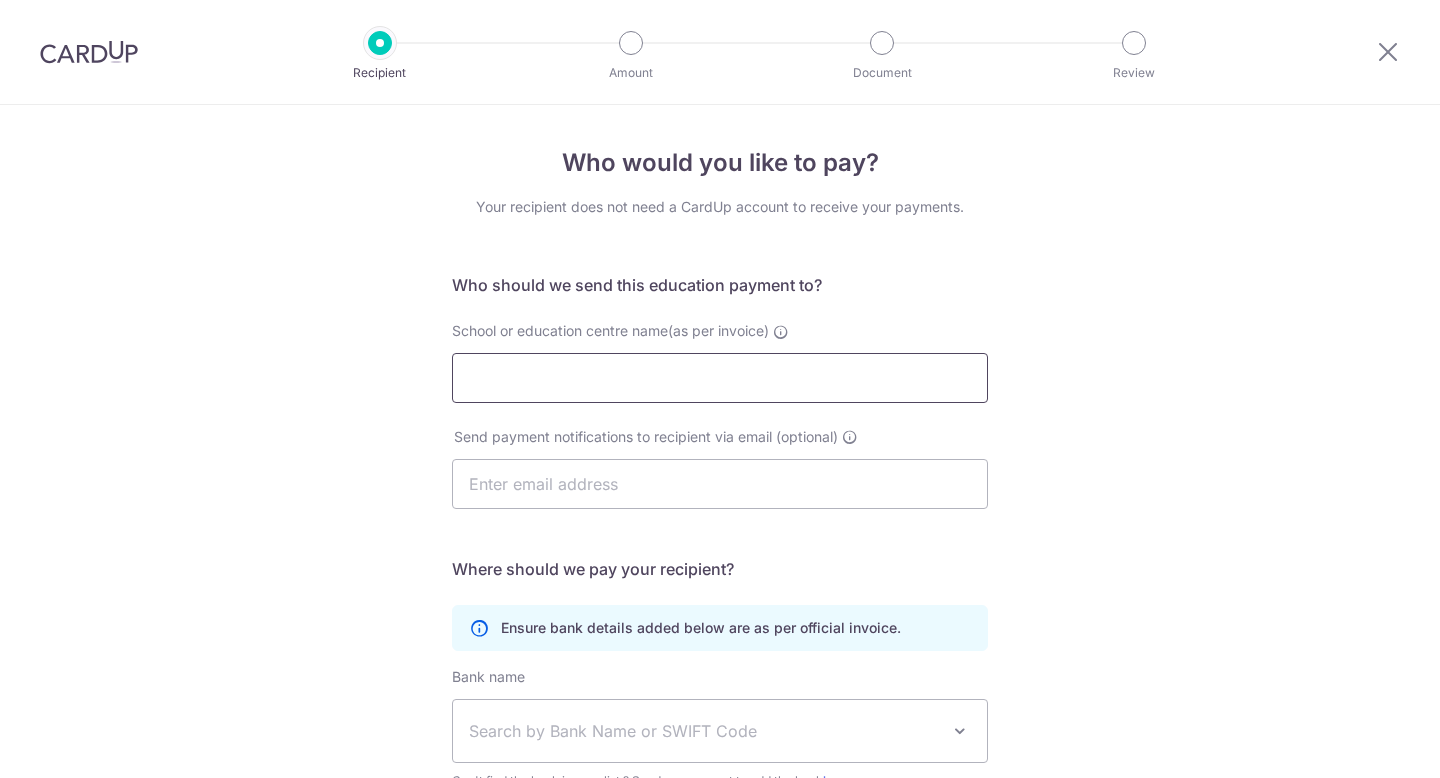 click on "School or education centre name(as per invoice)" at bounding box center [720, 378] 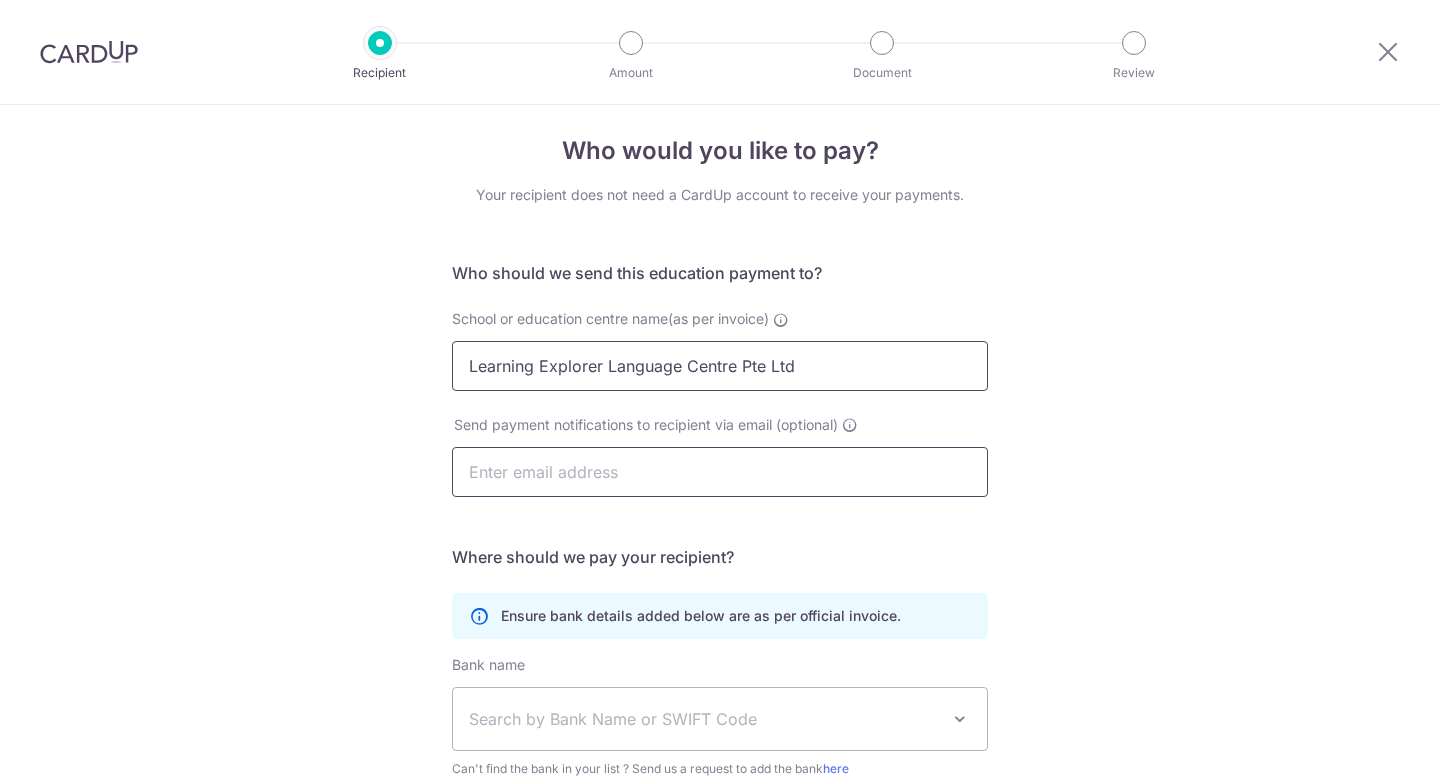 scroll, scrollTop: 26, scrollLeft: 0, axis: vertical 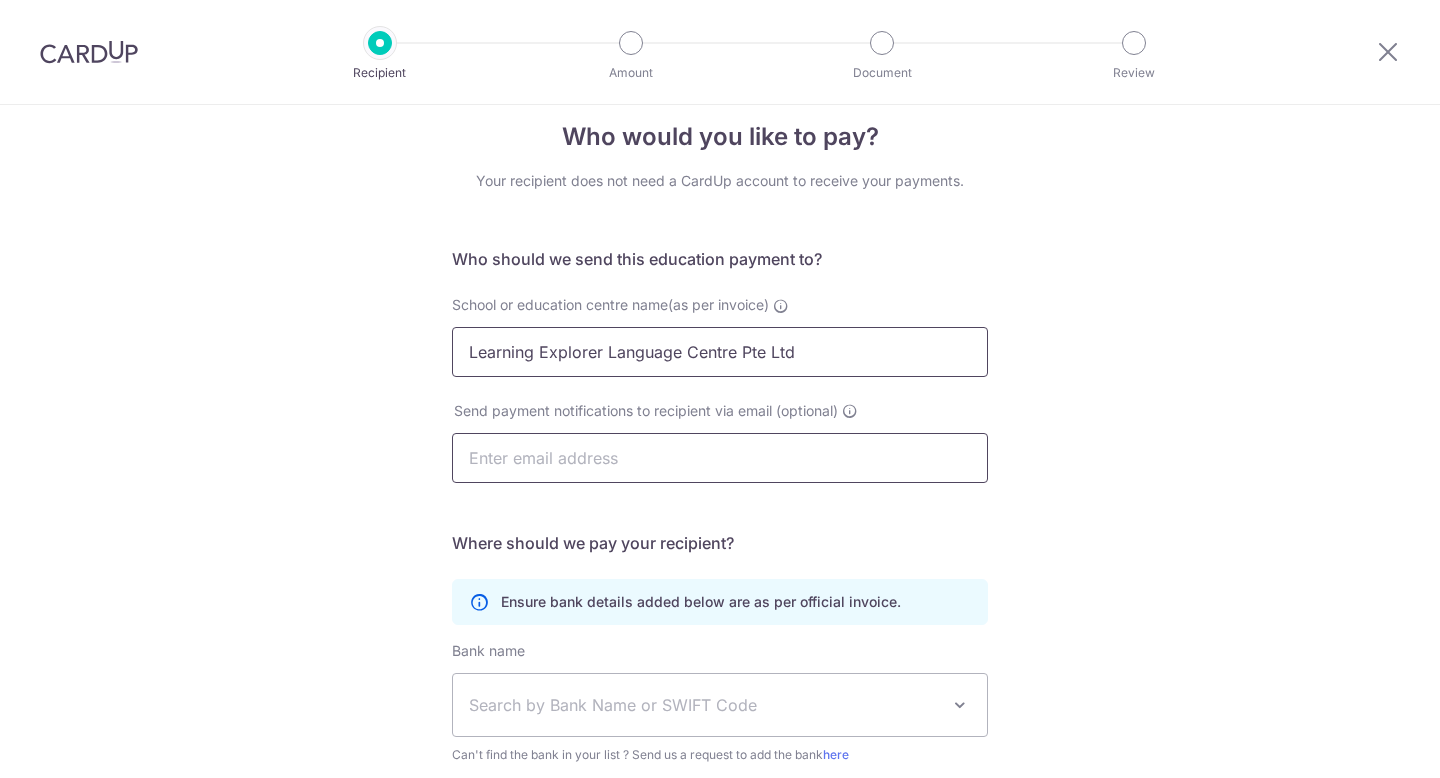 type on "Learning Explorer Language Centre Pte Ltd" 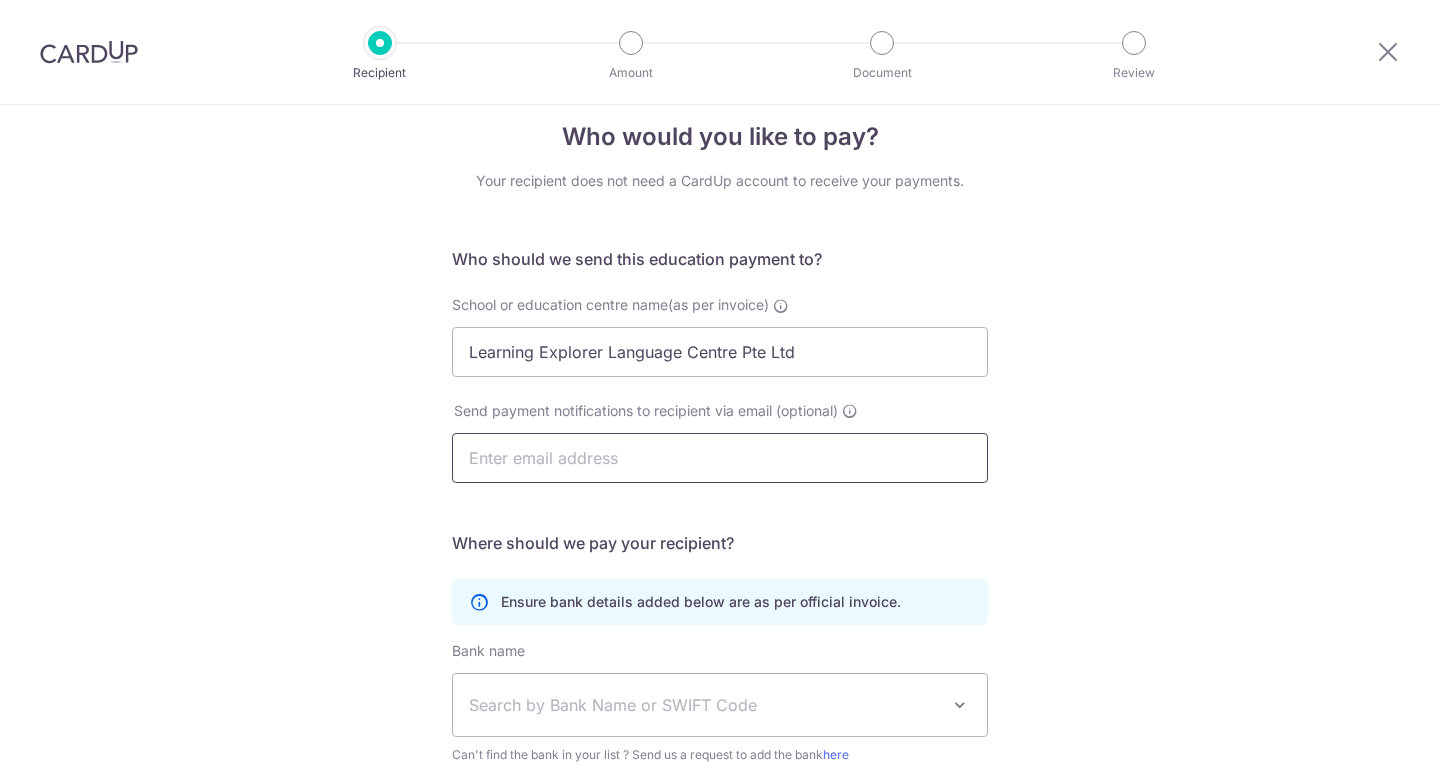 click at bounding box center [720, 458] 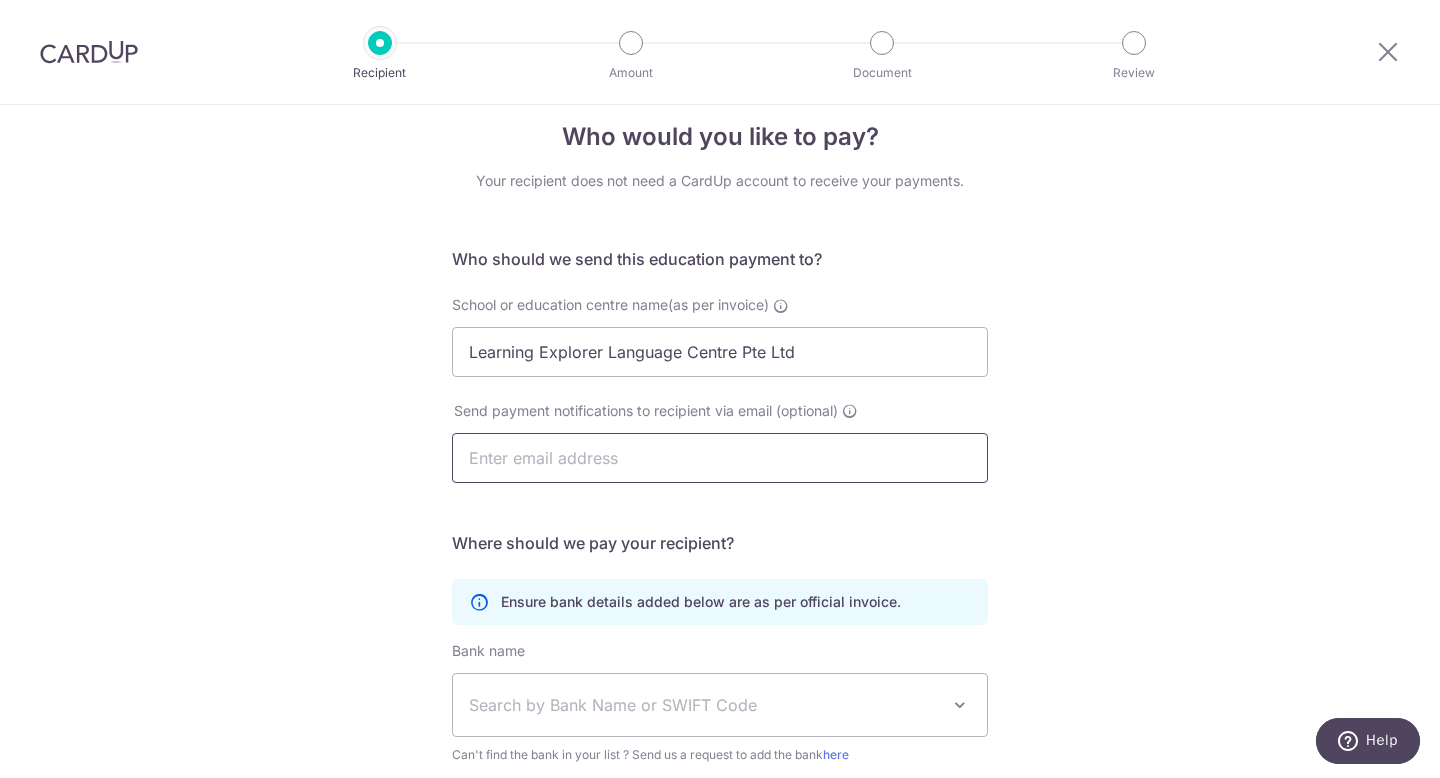 scroll, scrollTop: 0, scrollLeft: 0, axis: both 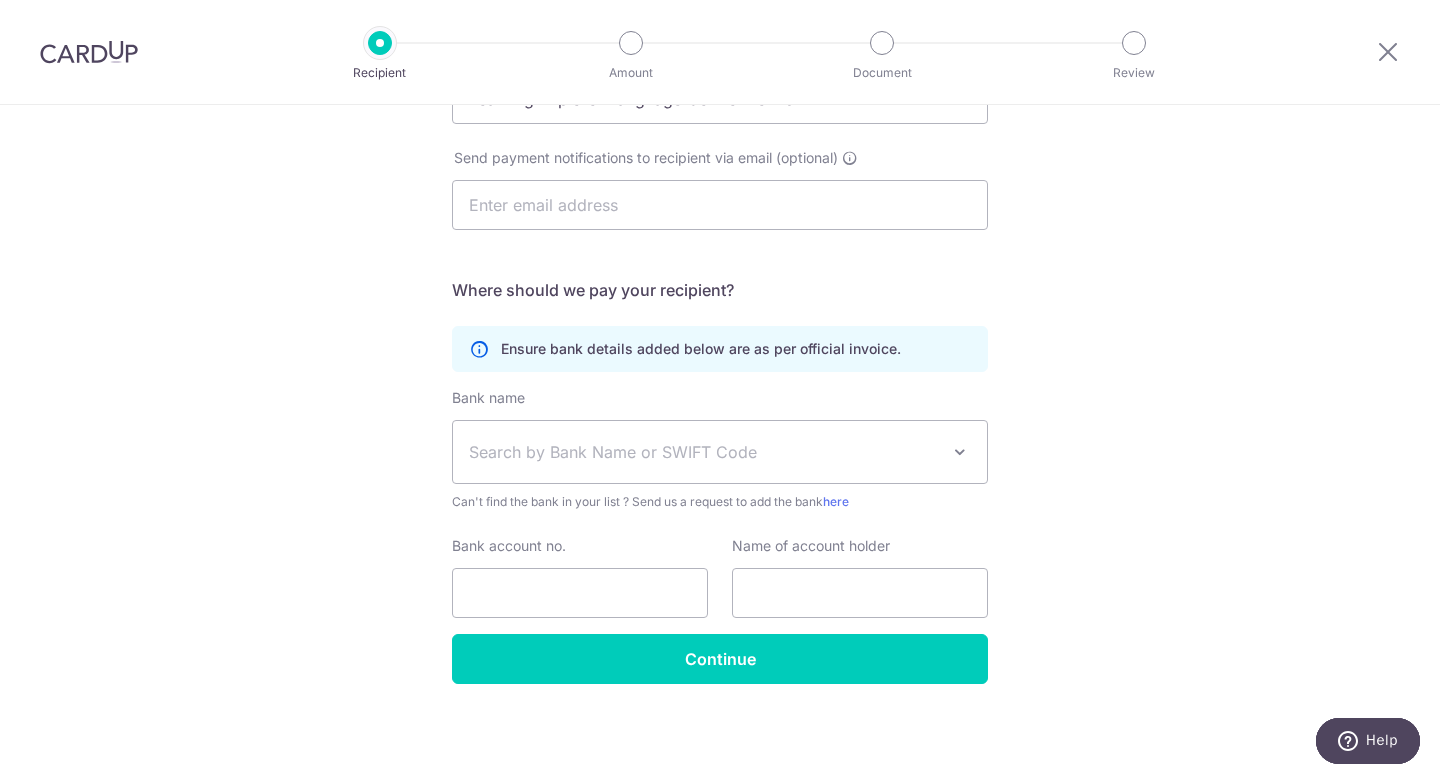 click on "Search by Bank Name or SWIFT Code" at bounding box center [704, 452] 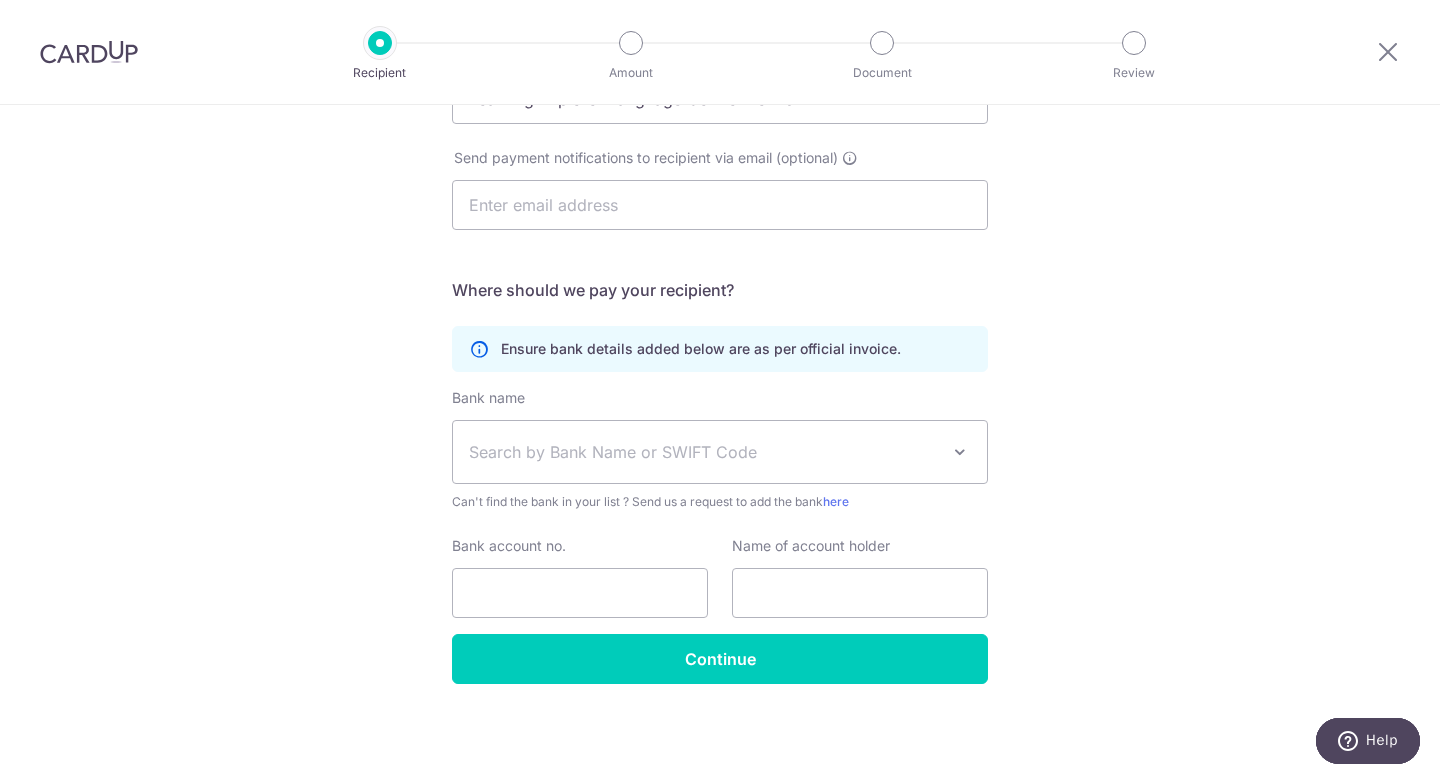 click on "Who would you like to pay?
Your recipient does not need a CardUp account to receive your payments.
Who should we send this education payment to?
School or education centre name(as per invoice)
Learning Explorer Language Centre Pte Ltd
Send payment notifications to recipient via email (optional)
Translation missing: en.no key
URL
Telephone" at bounding box center (720, 302) 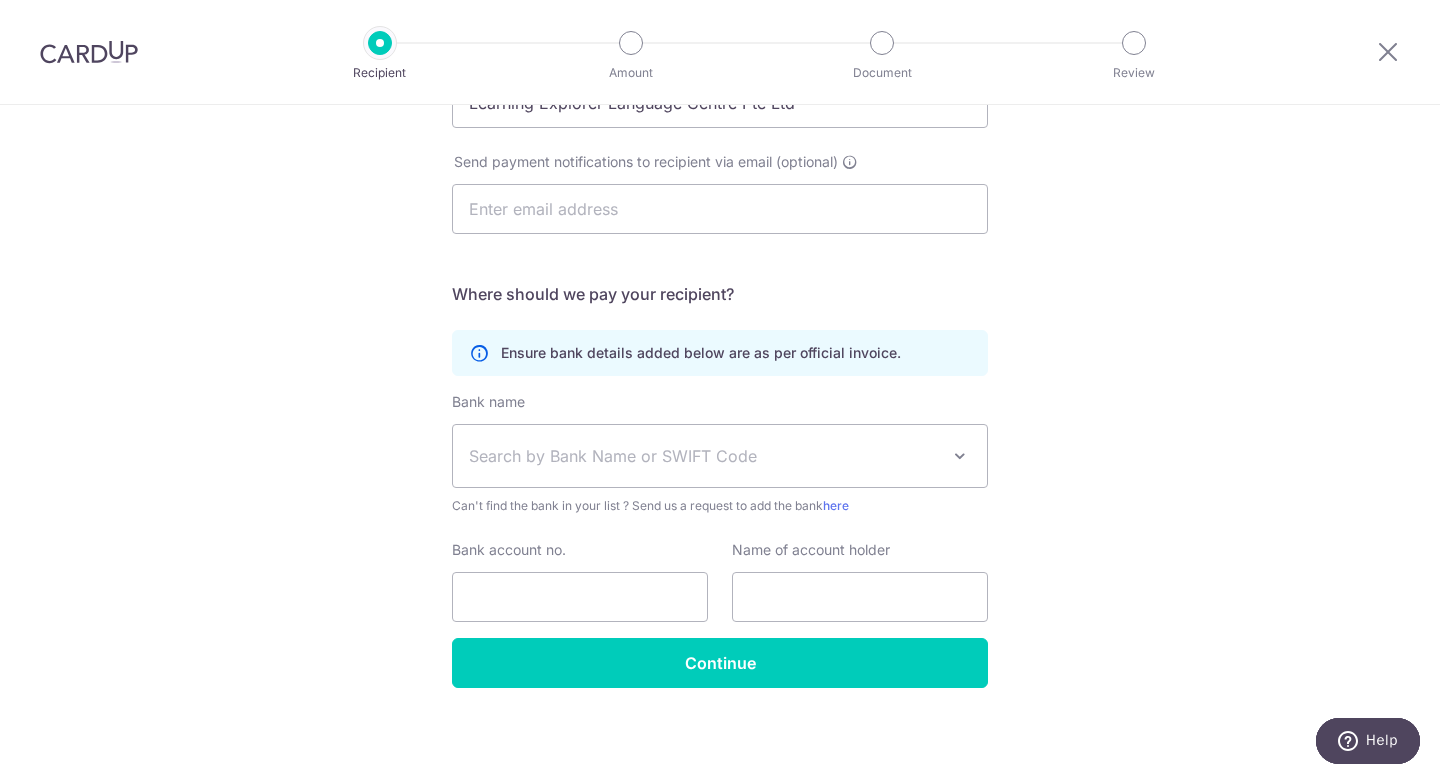scroll, scrollTop: 279, scrollLeft: 0, axis: vertical 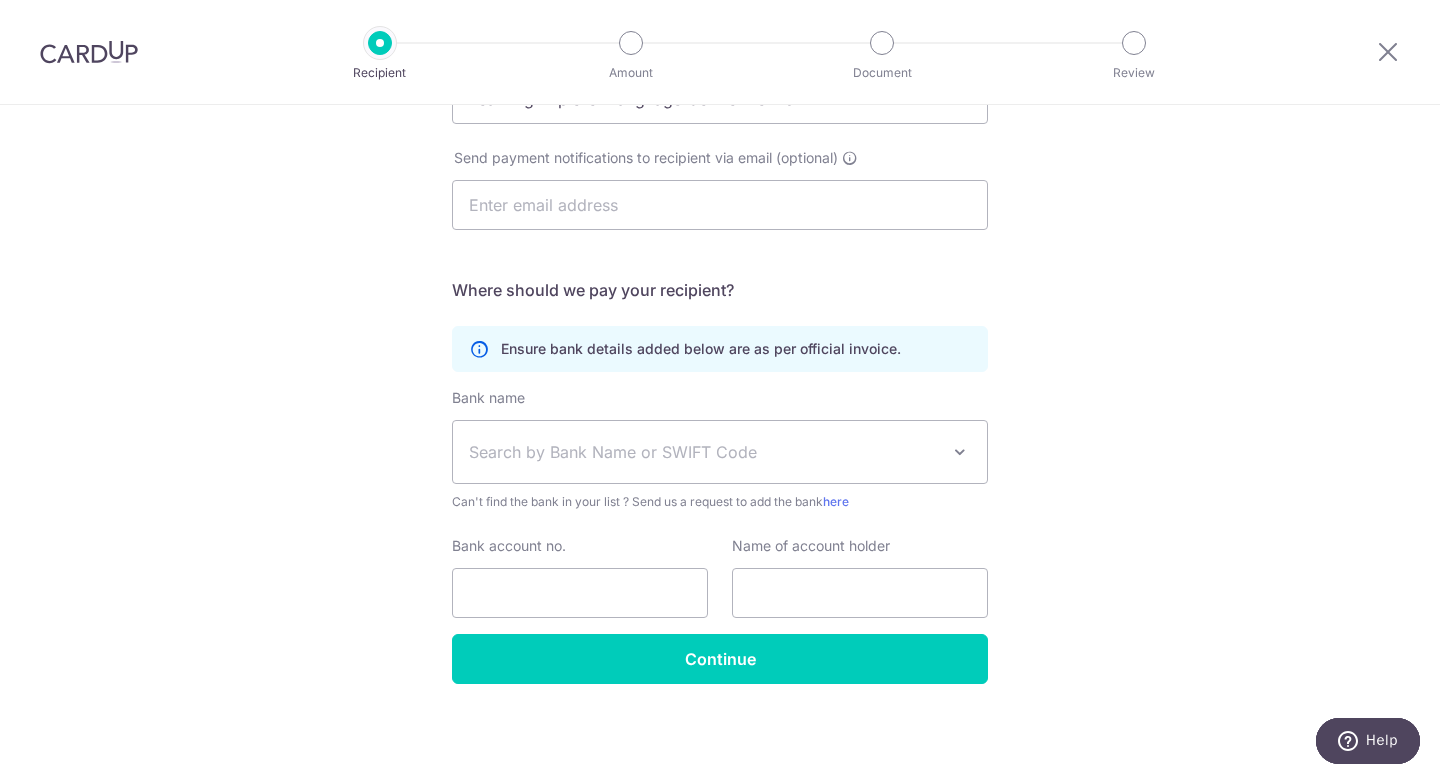 click on "Search by Bank Name or SWIFT Code" at bounding box center (704, 452) 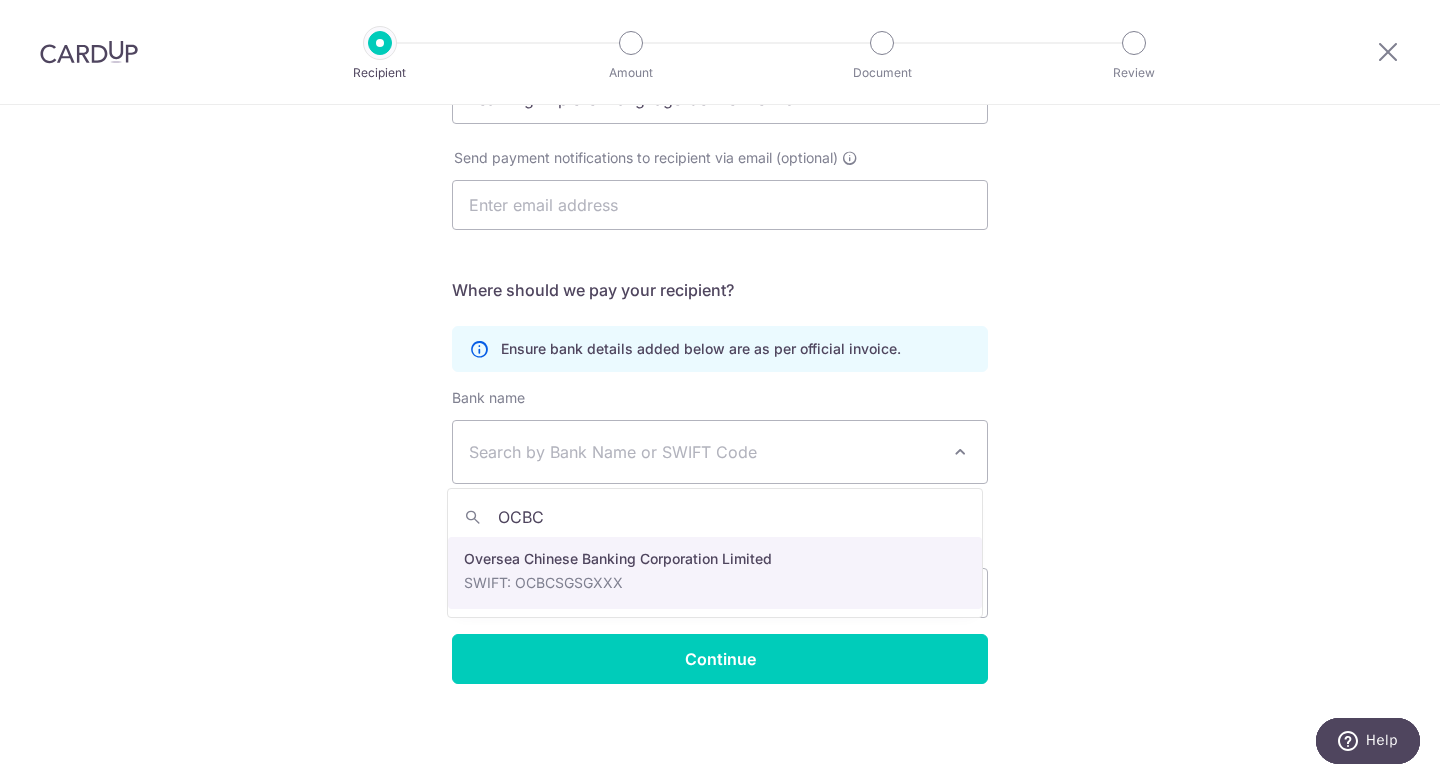 type on "OCBC" 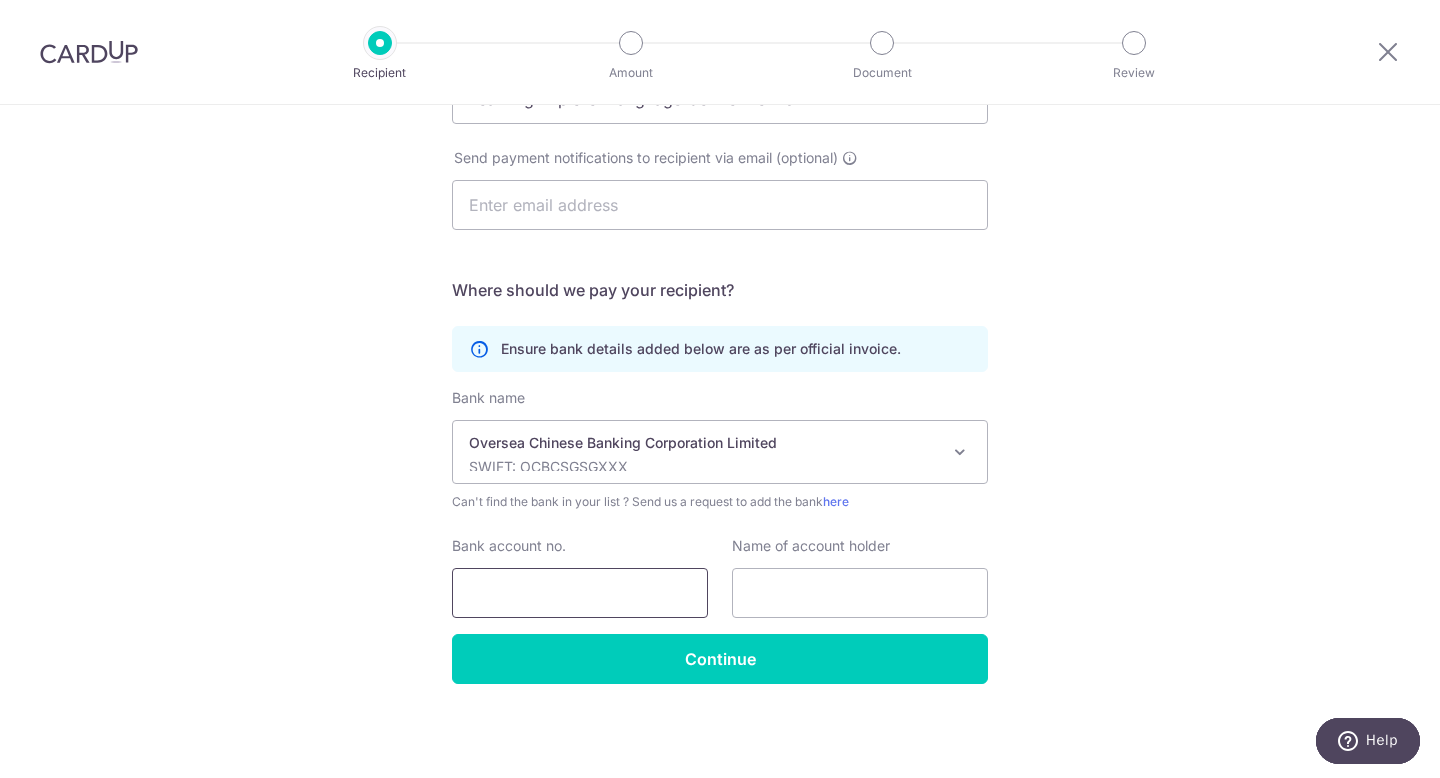 click on "Bank account no." at bounding box center (580, 593) 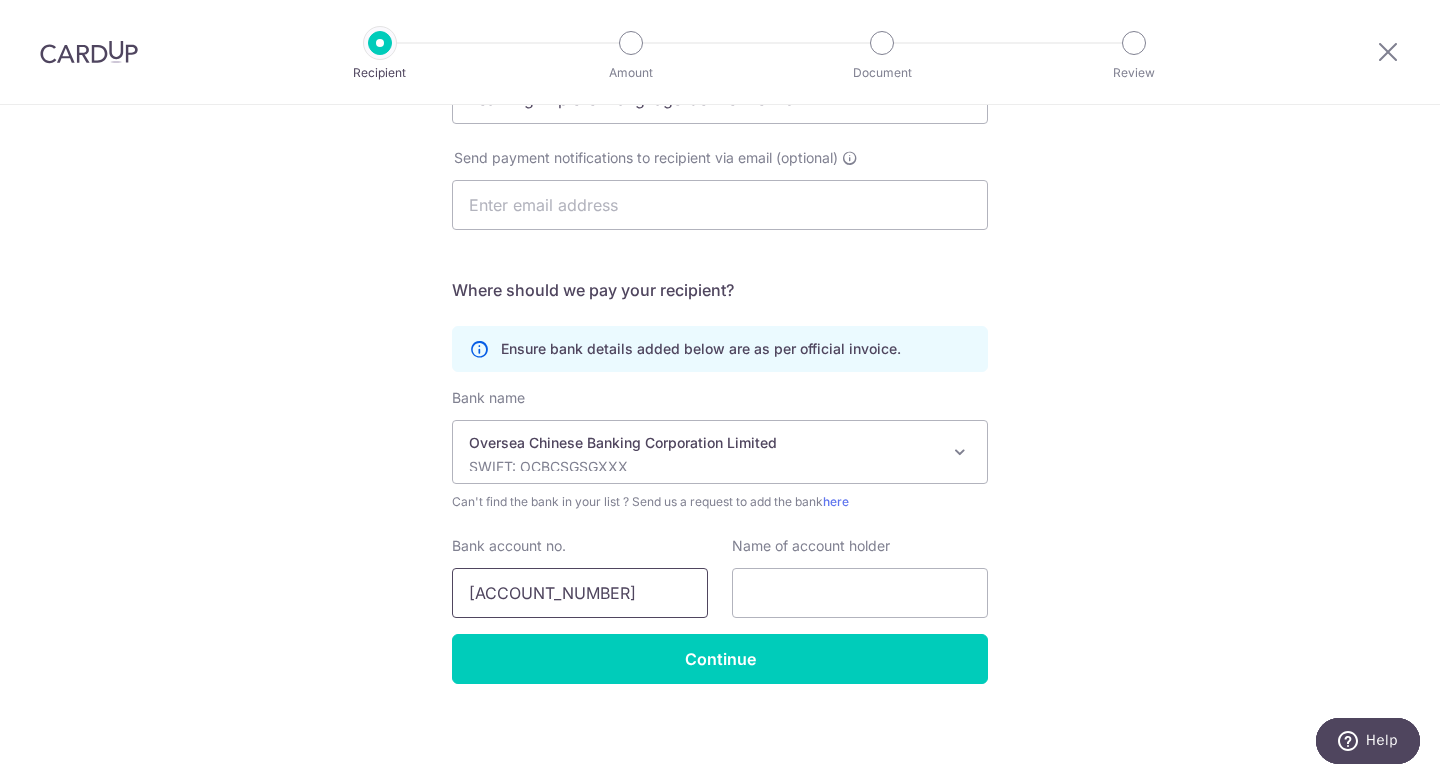 type on "[SSN]" 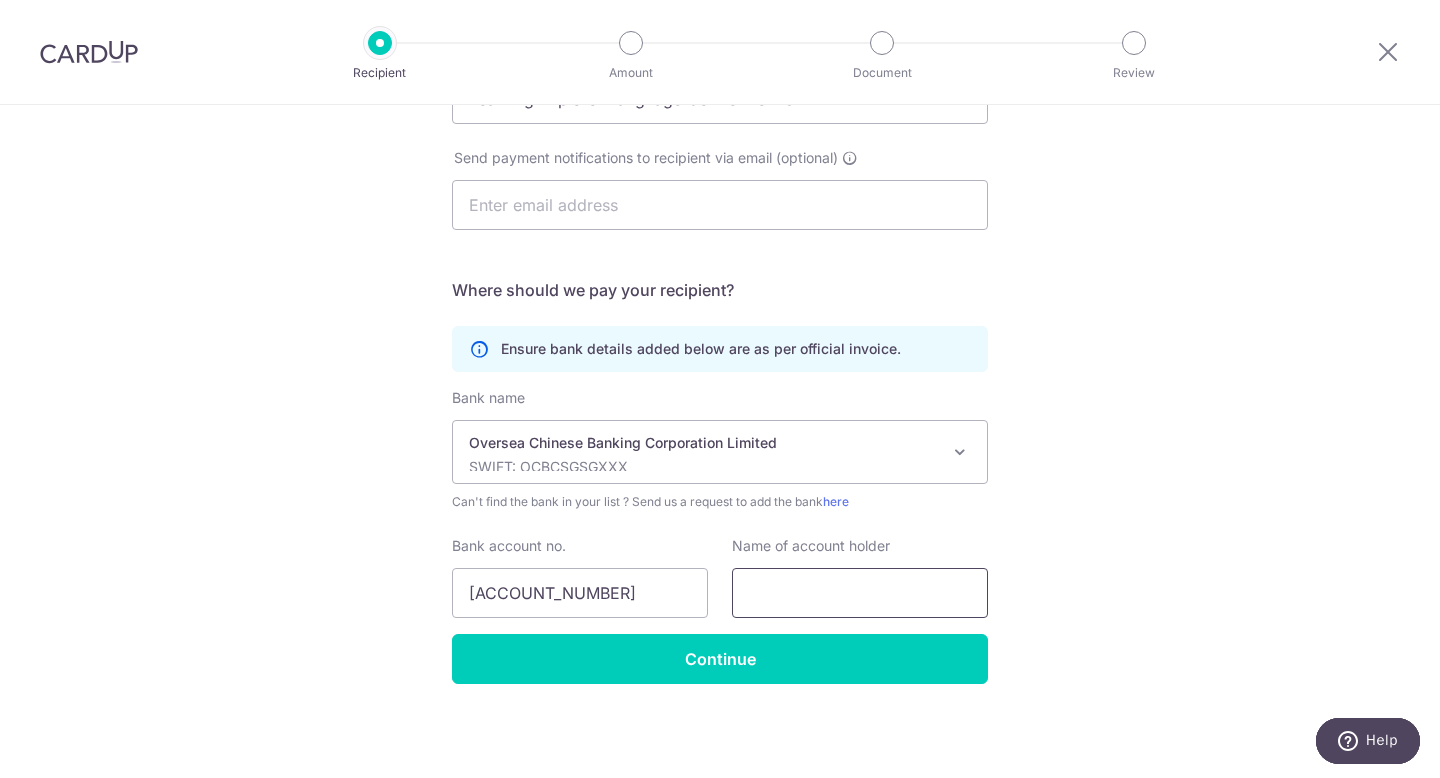 click at bounding box center (860, 593) 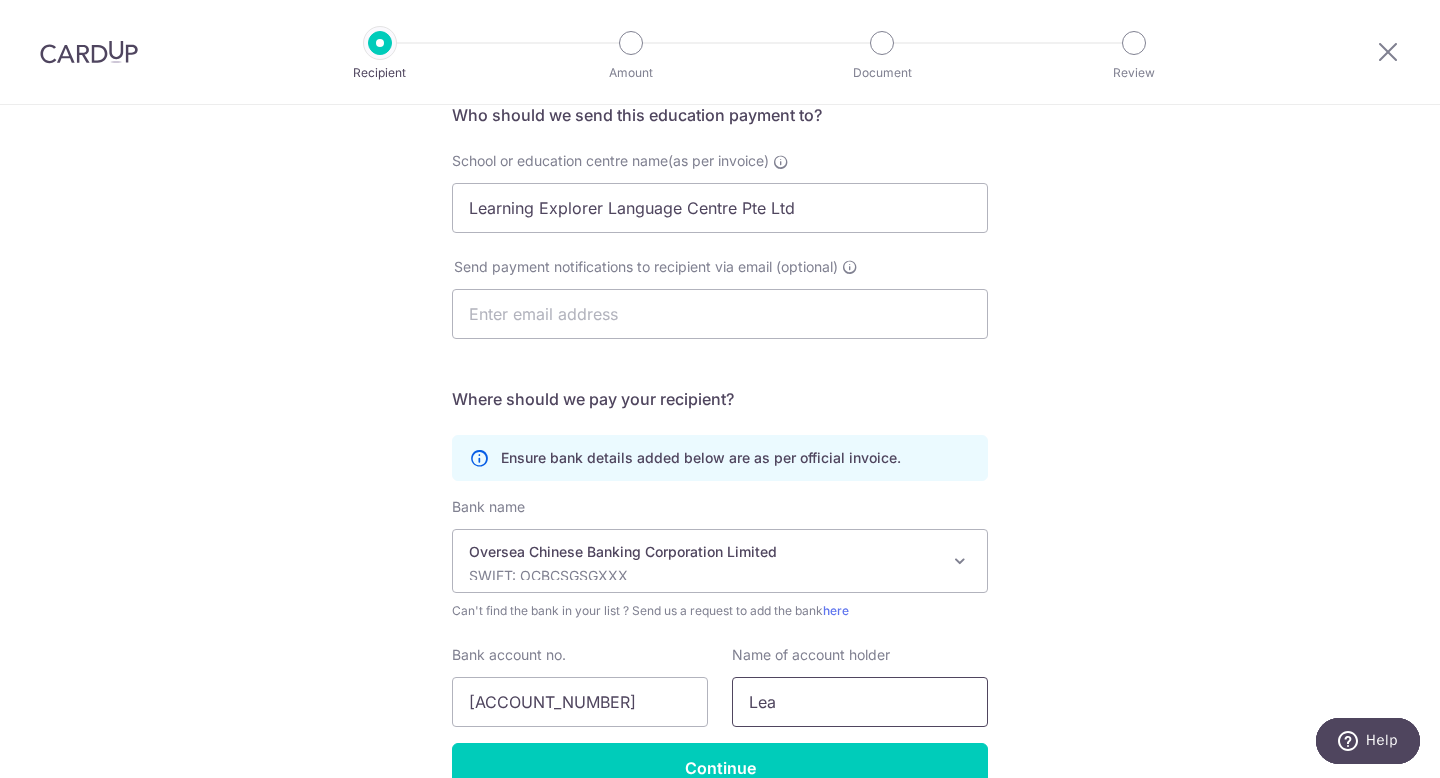 scroll, scrollTop: 279, scrollLeft: 0, axis: vertical 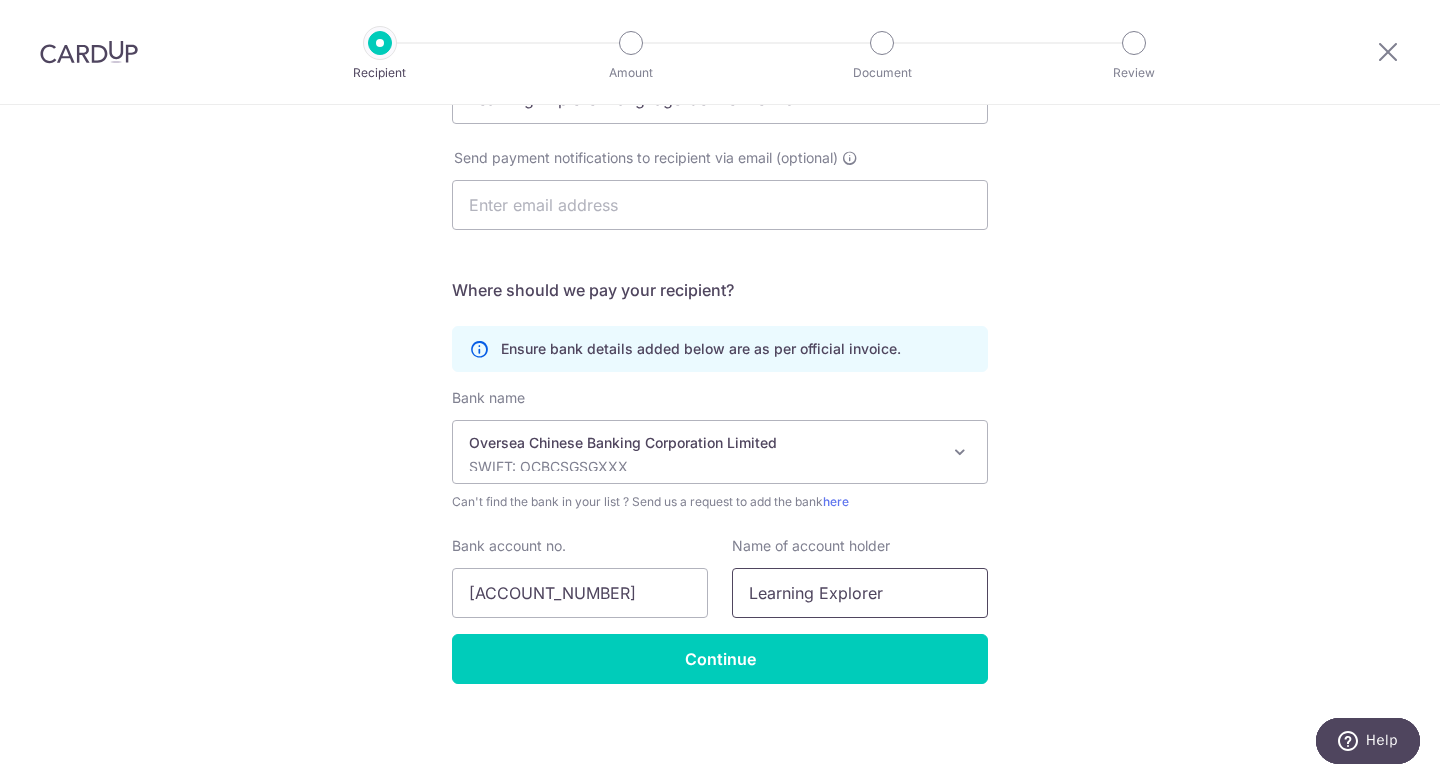 type on "Learning Explorer" 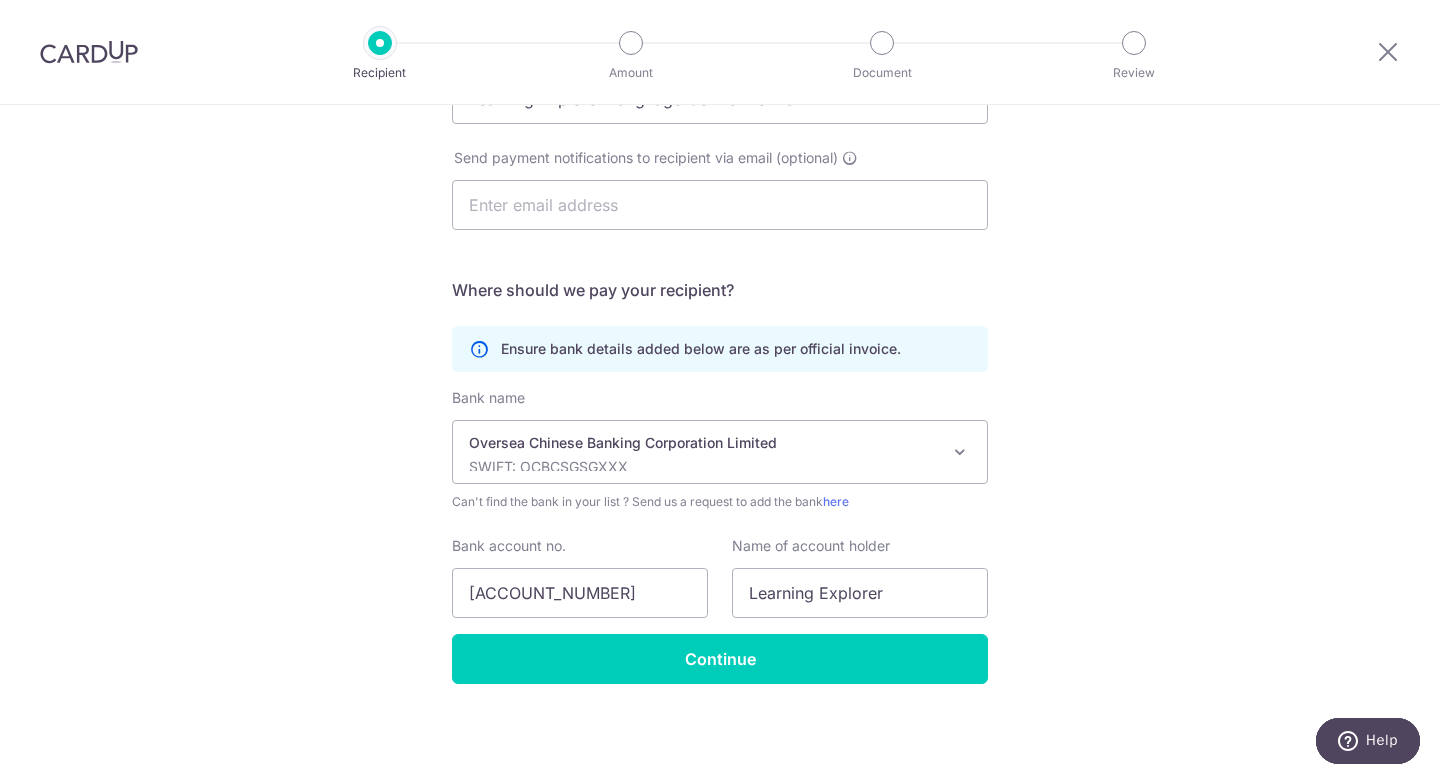 click on "Oversea Chinese Banking Corporation Limited" at bounding box center [704, 443] 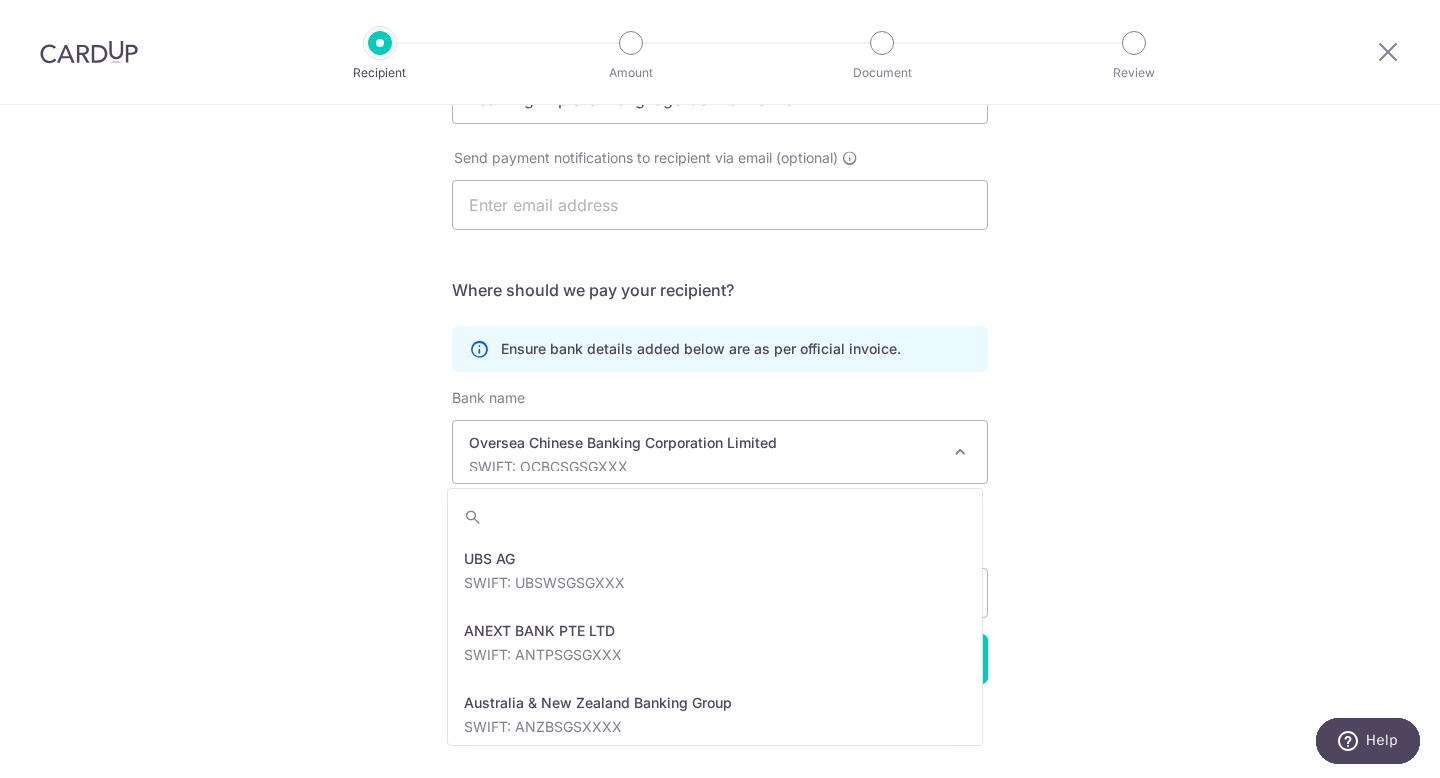 scroll, scrollTop: 2664, scrollLeft: 0, axis: vertical 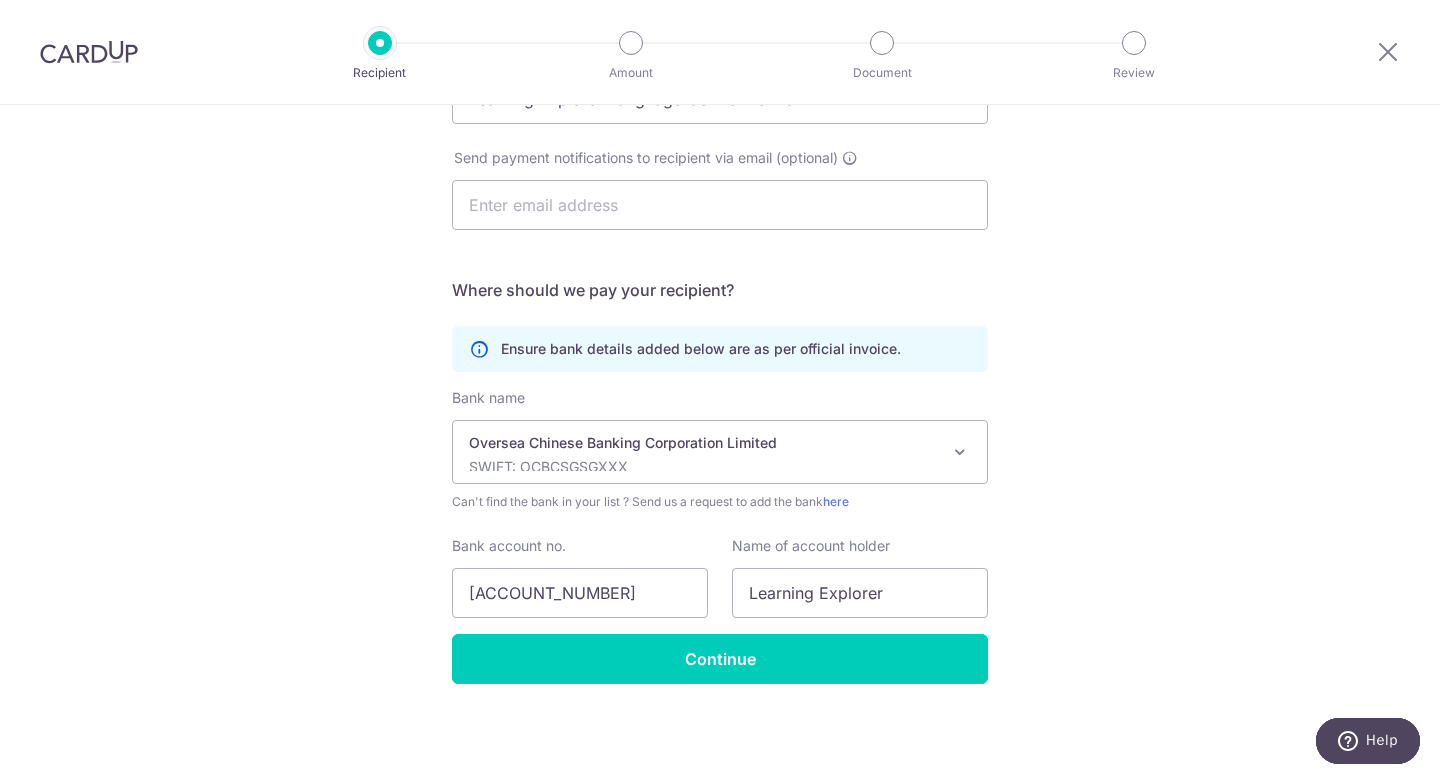 click on "Oversea Chinese Banking Corporation Limited" at bounding box center (704, 443) 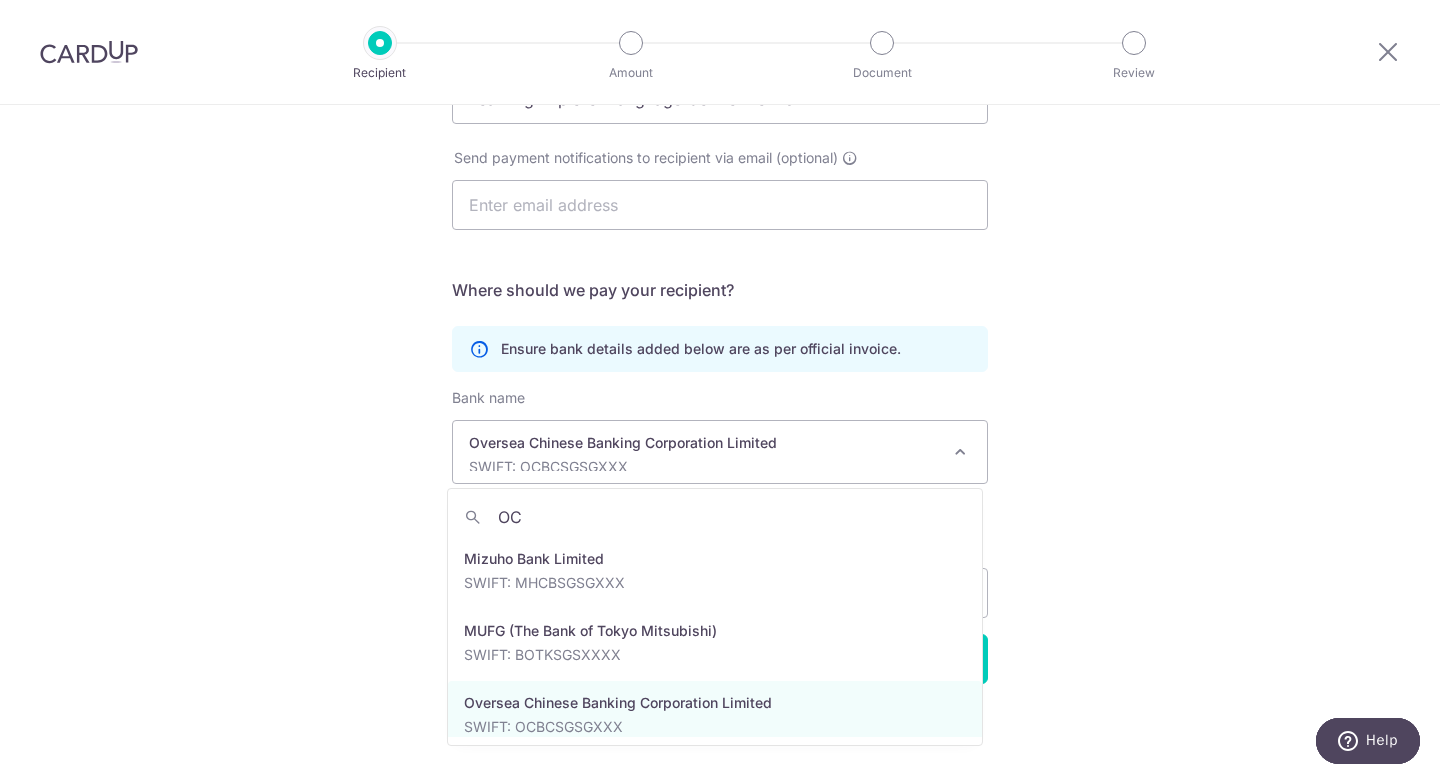 scroll, scrollTop: 0, scrollLeft: 0, axis: both 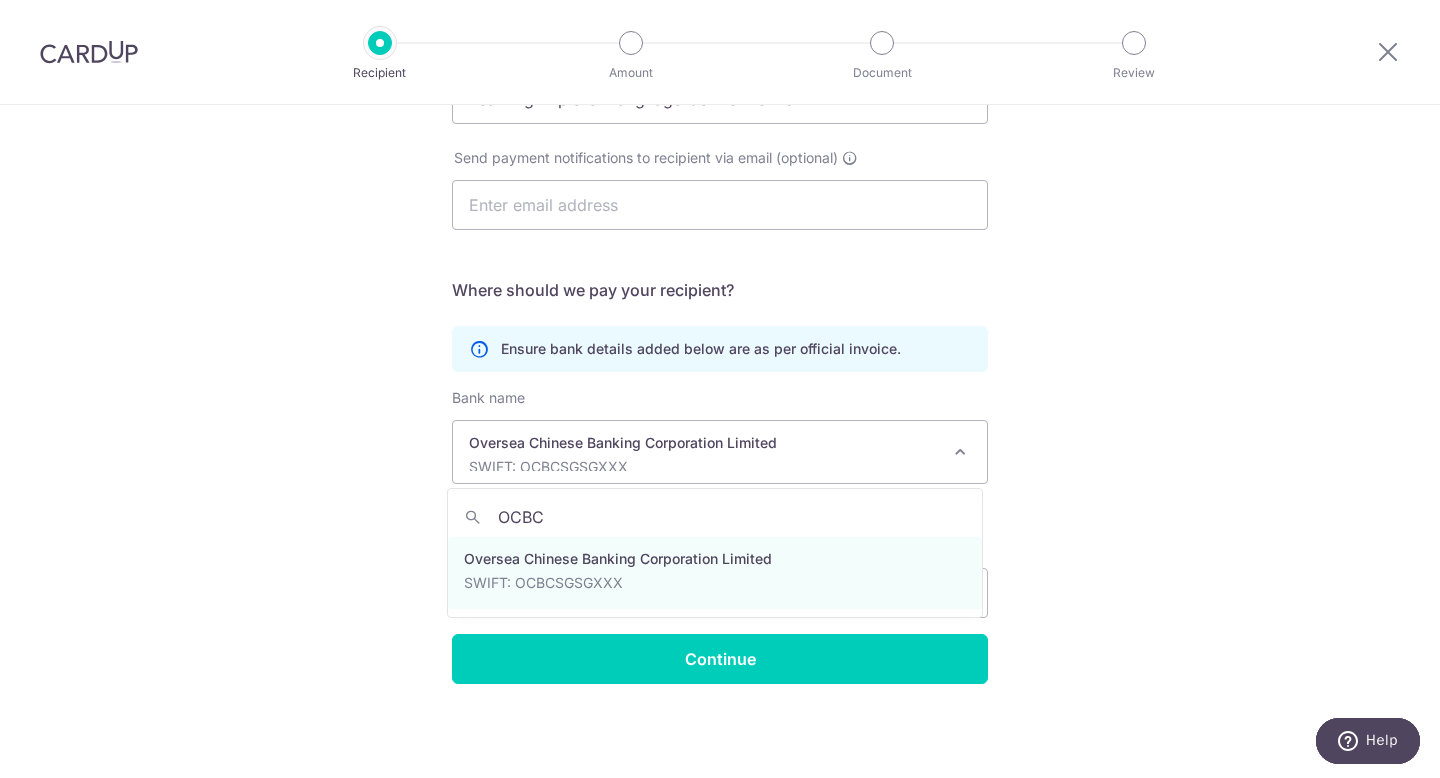 type on "OCBC" 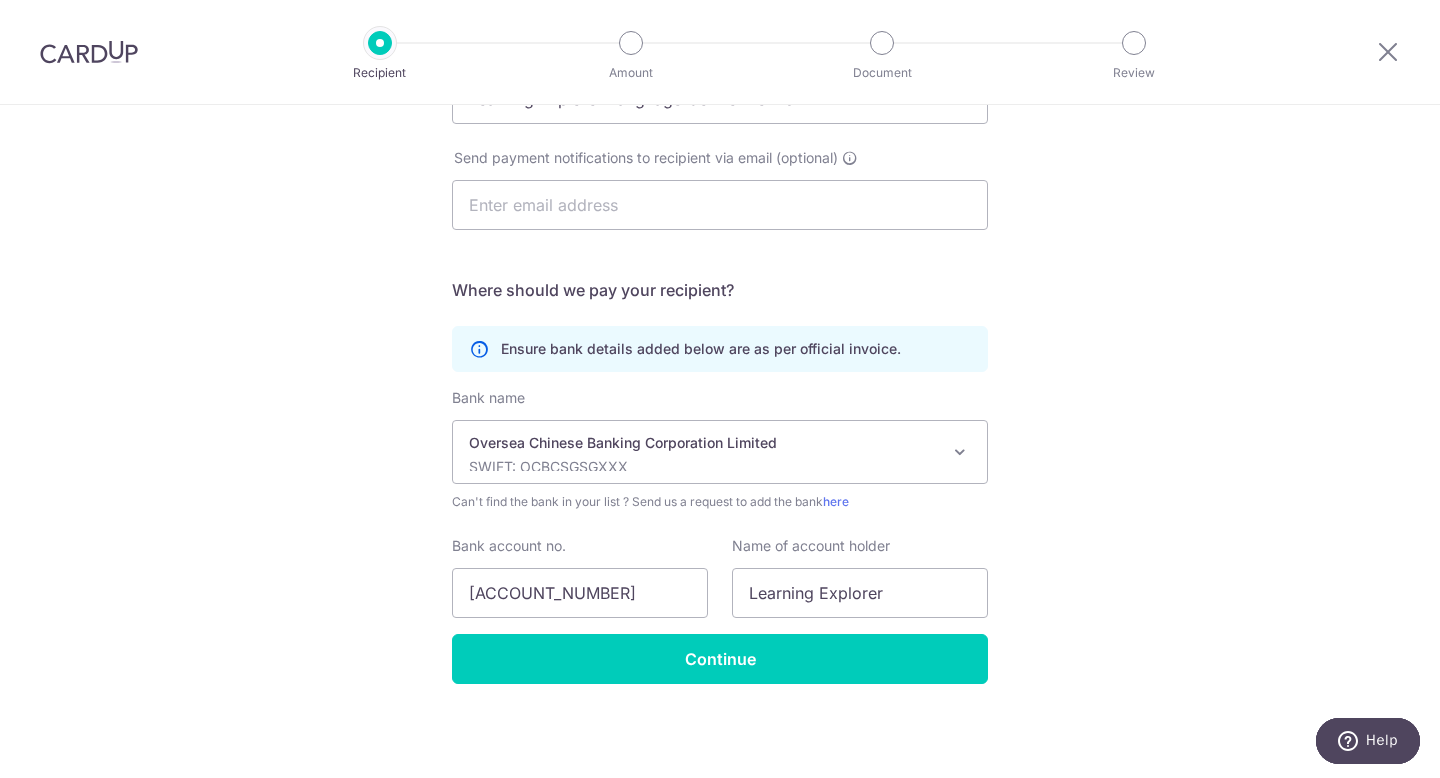 click on "Who would you like to pay?
Your recipient does not need a CardUp account to receive your payments.
Who should we send this education payment to?
School or education centre name(as per invoice)
Learning Explorer Language Centre Pte Ltd
Send payment notifications to recipient via email (optional)
Translation missing: en.no key
URL
Telephone" at bounding box center (720, 302) 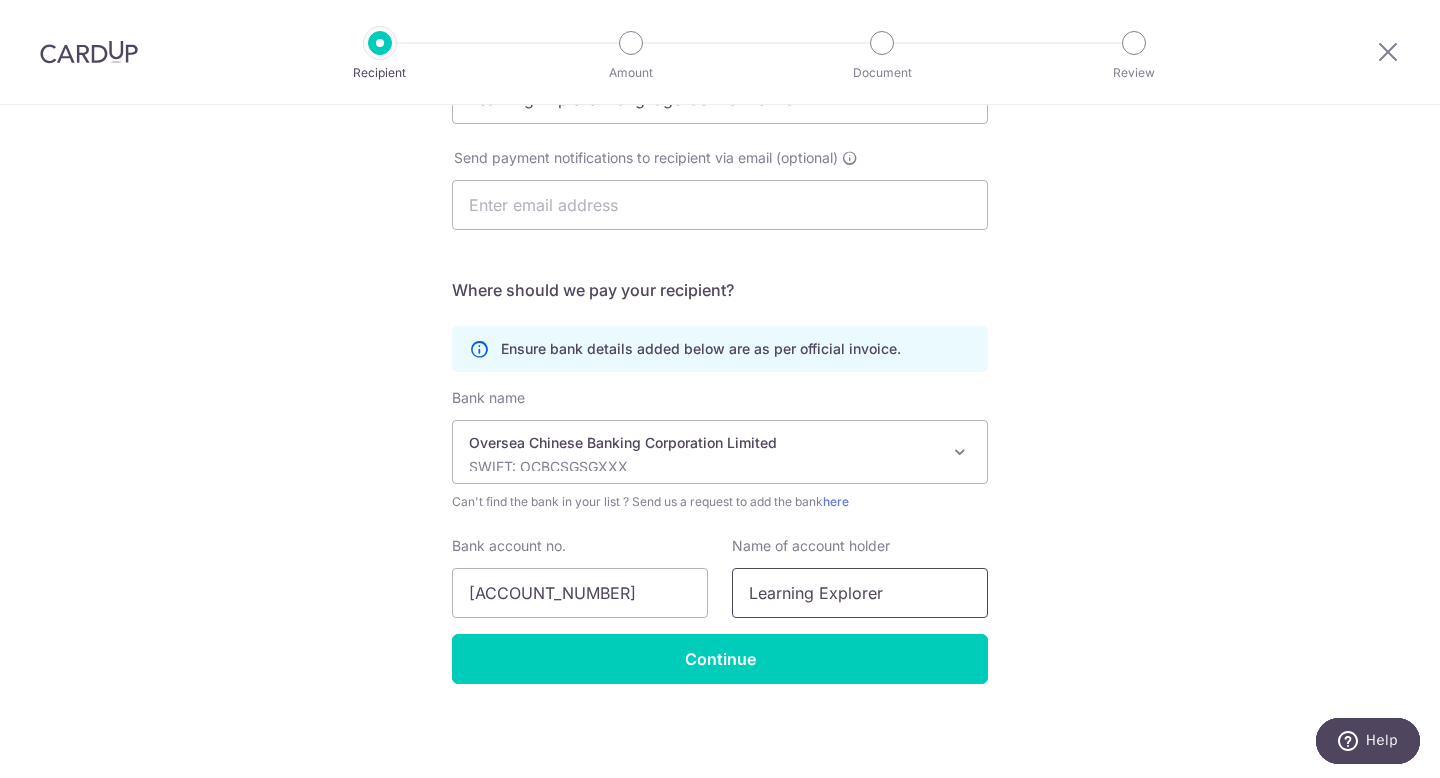 drag, startPoint x: 903, startPoint y: 596, endPoint x: 713, endPoint y: 592, distance: 190.0421 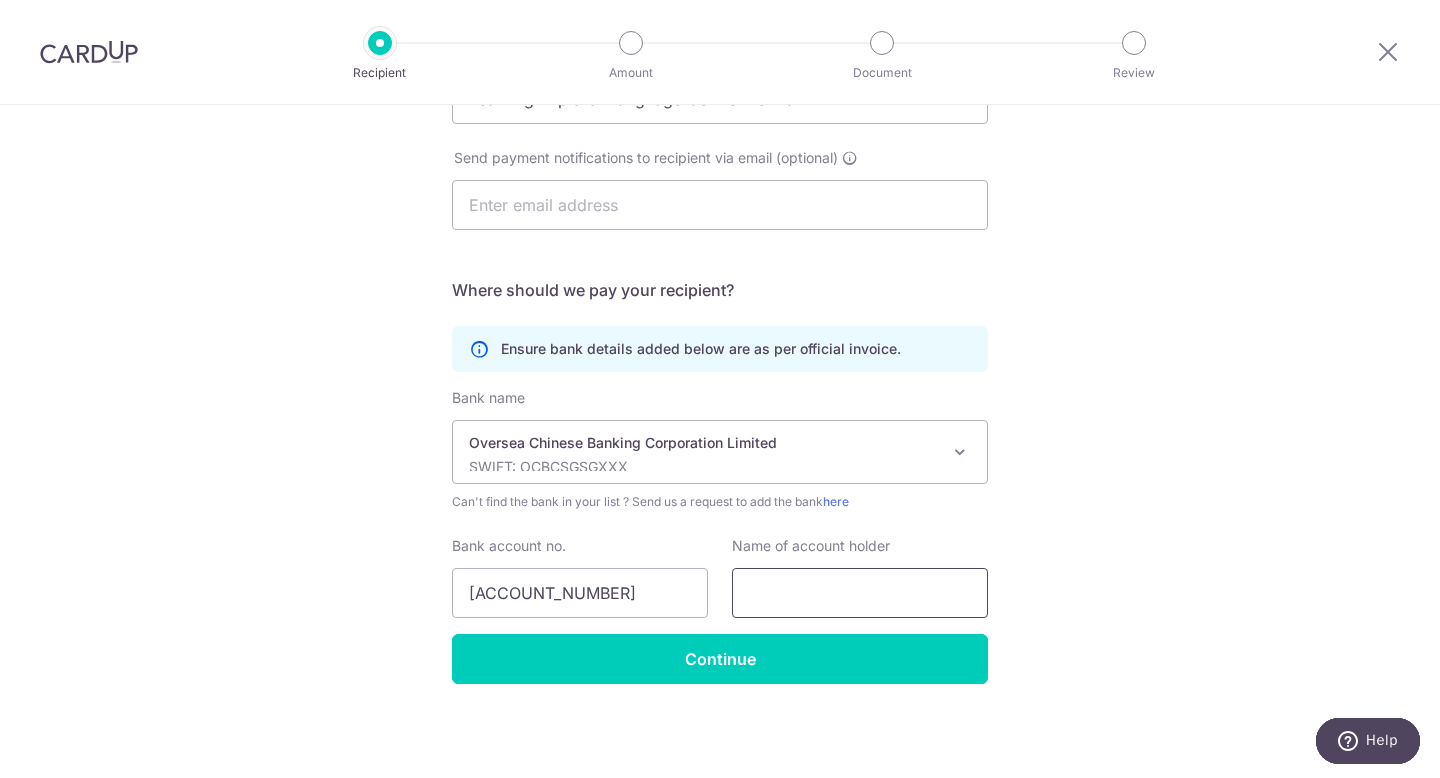 paste on "Learning Explorer Language Centre Pte Ltd" 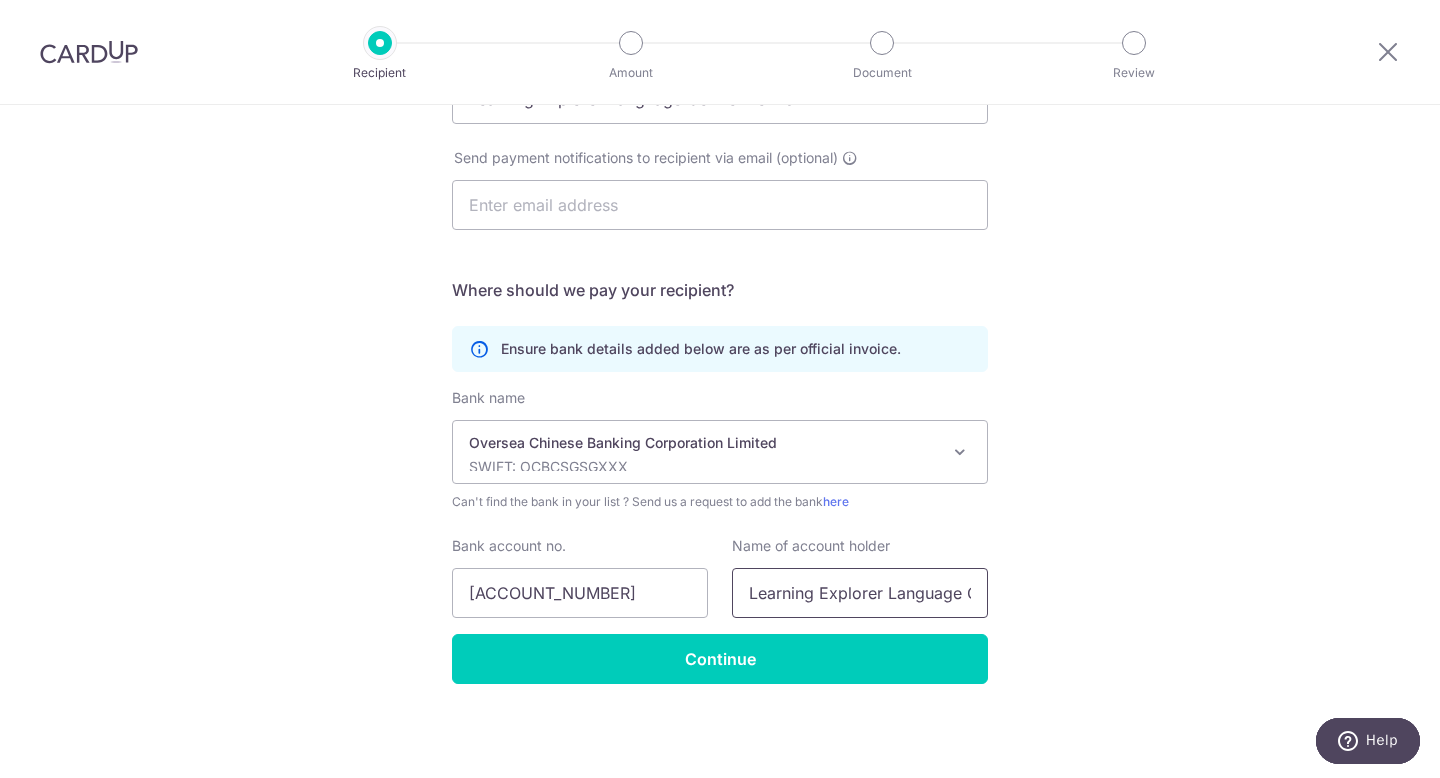 scroll, scrollTop: 0, scrollLeft: 103, axis: horizontal 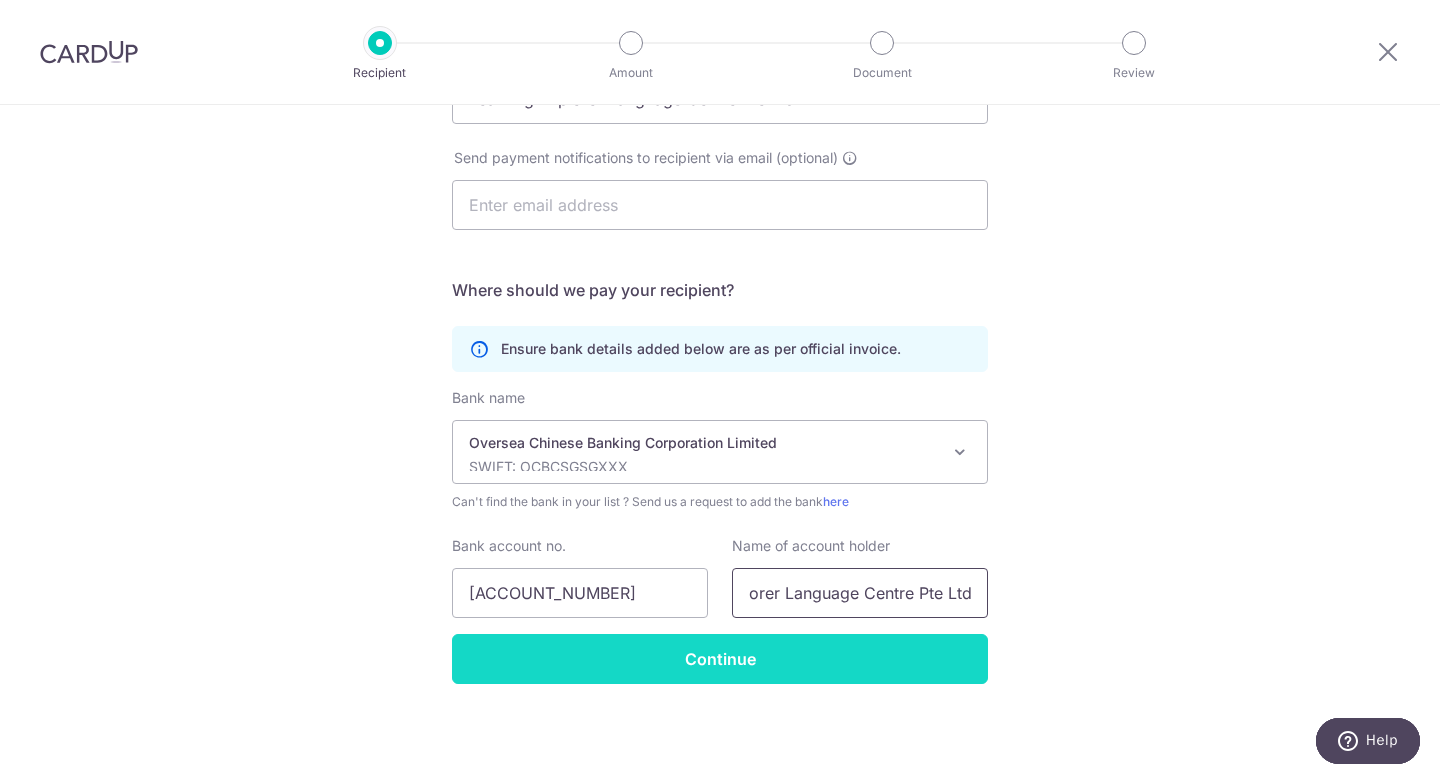 type on "Learning Explorer Language Centre Pte Ltd" 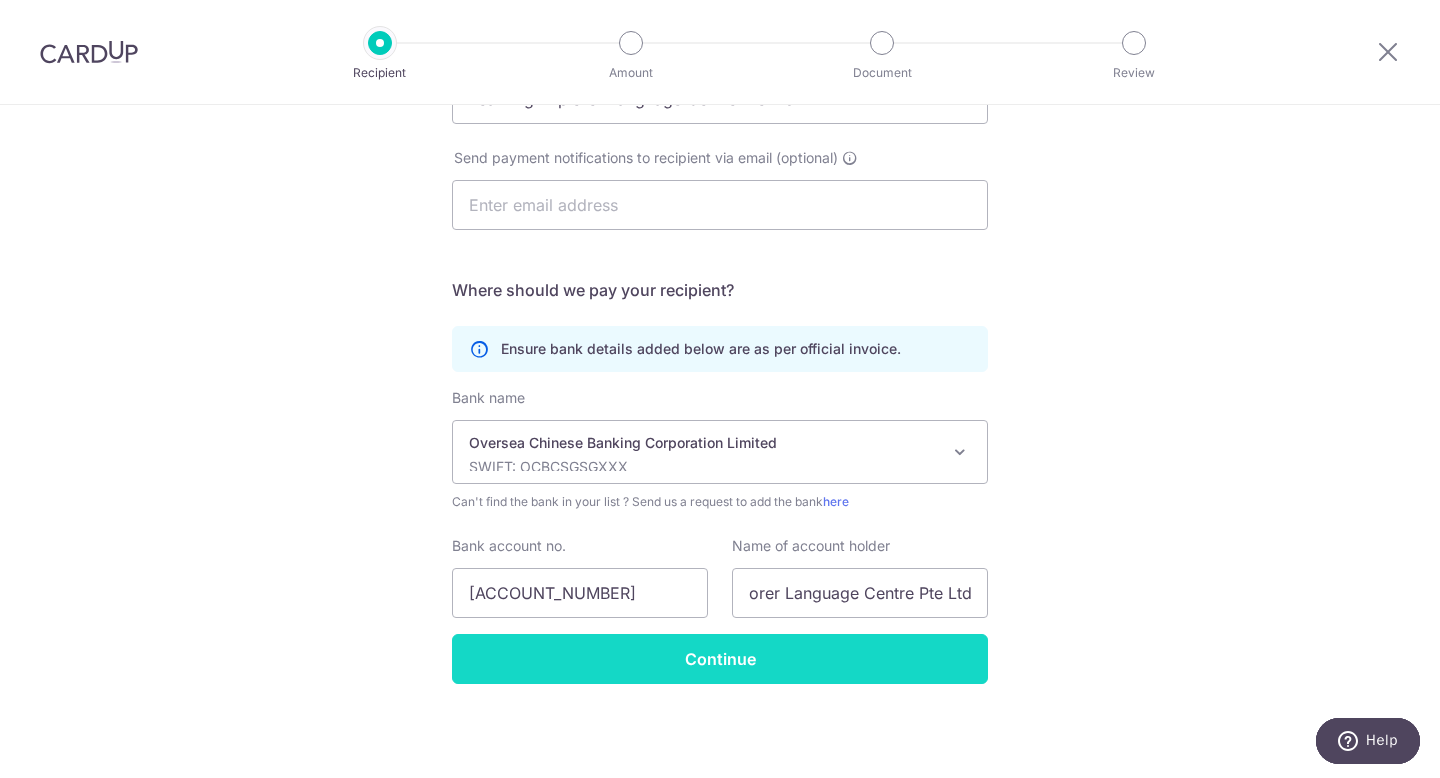 scroll, scrollTop: 0, scrollLeft: 0, axis: both 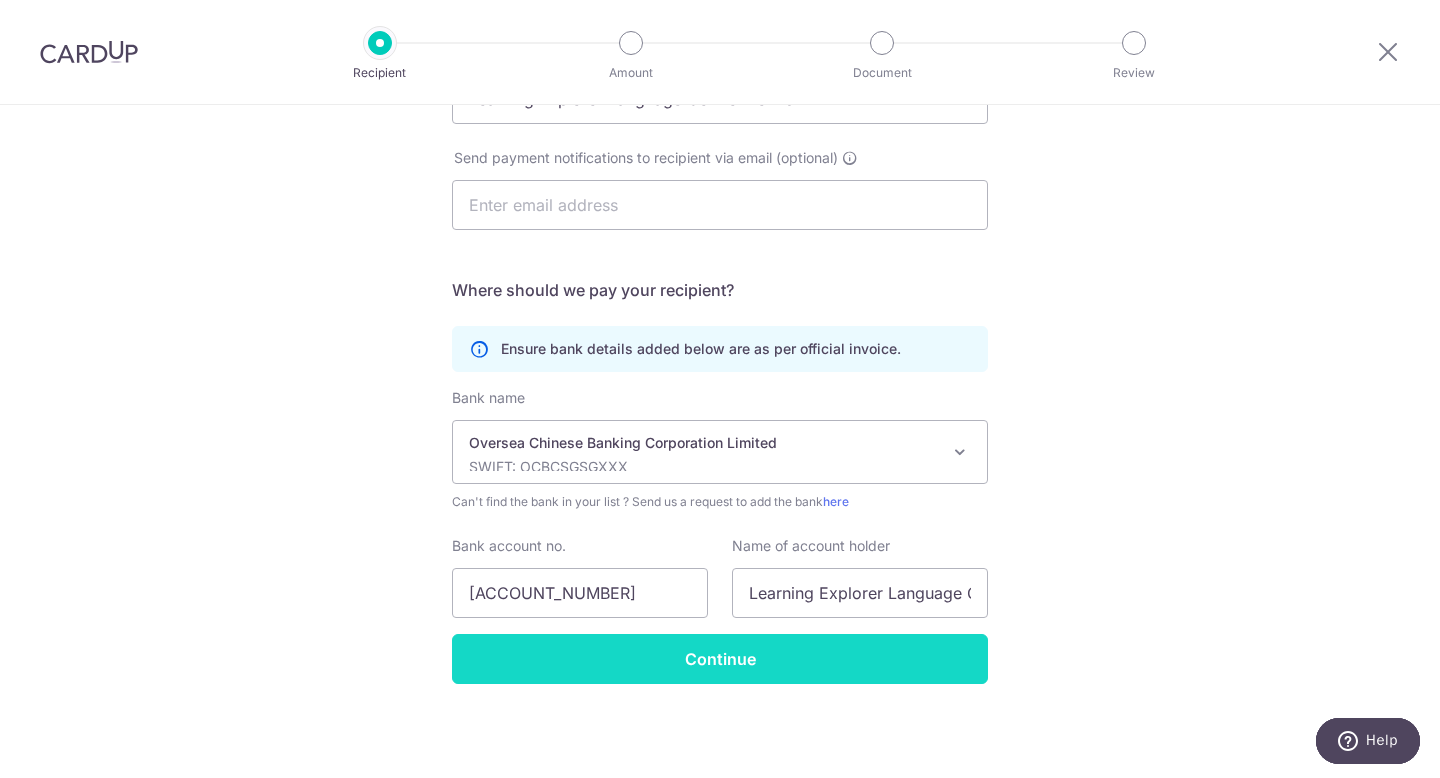 click on "Continue" at bounding box center (720, 659) 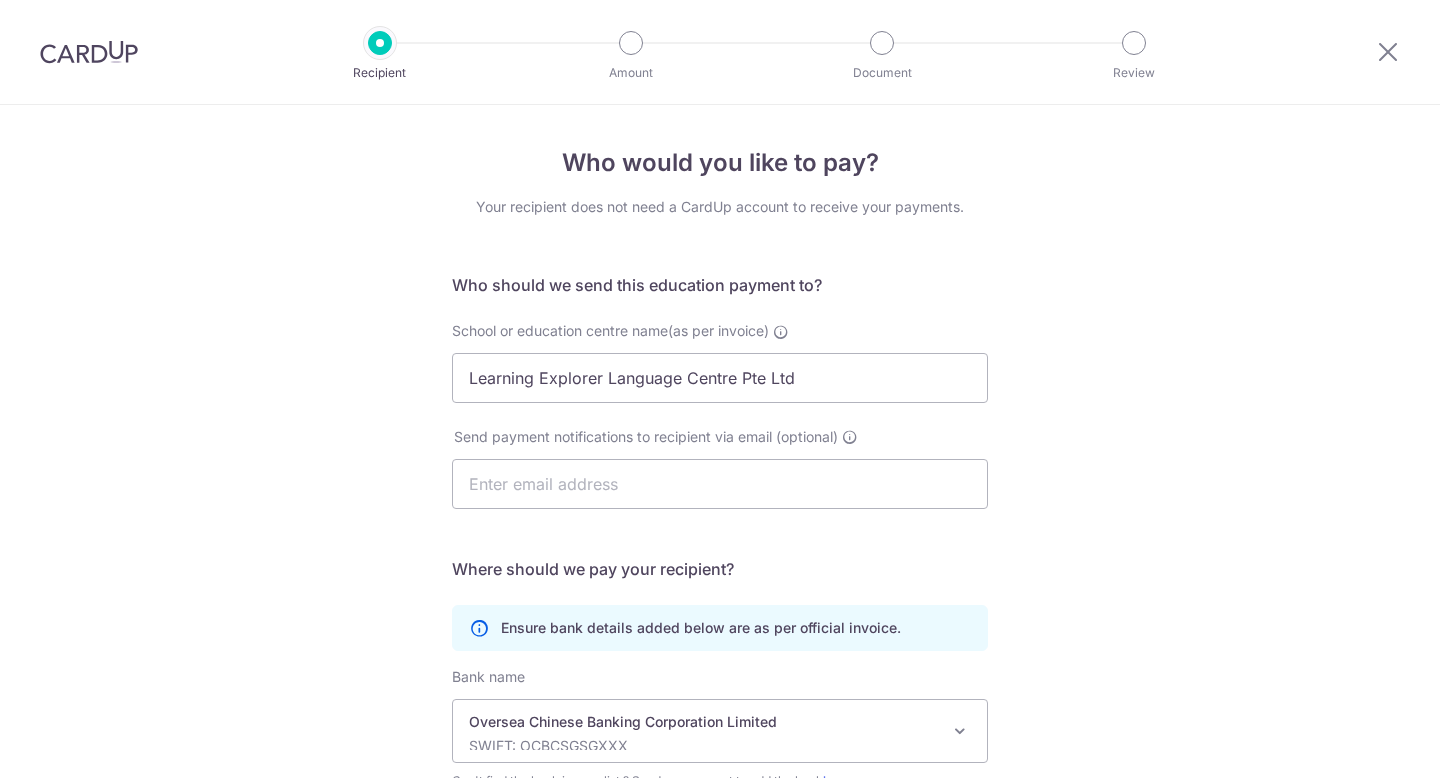 scroll, scrollTop: 0, scrollLeft: 0, axis: both 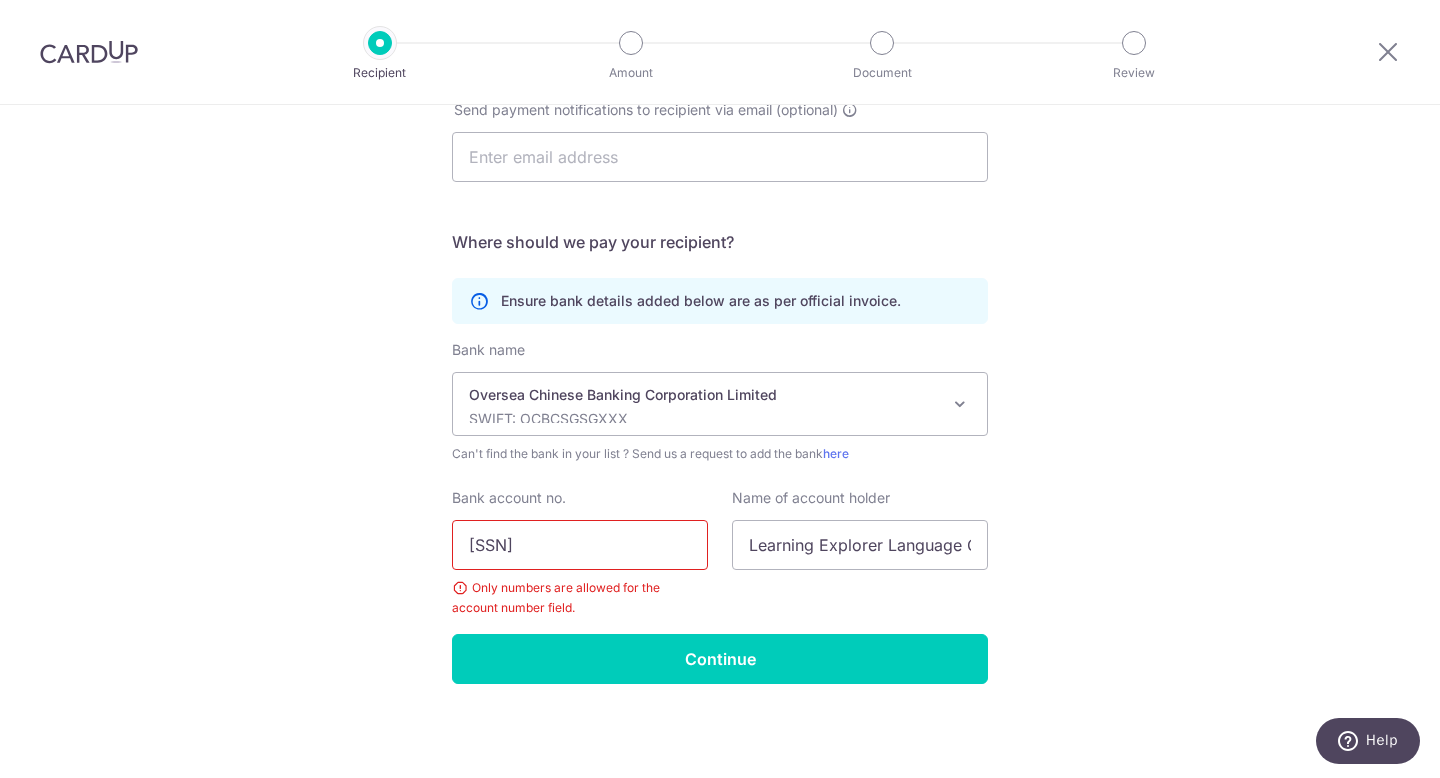 click on "713-104719-001" at bounding box center (580, 545) 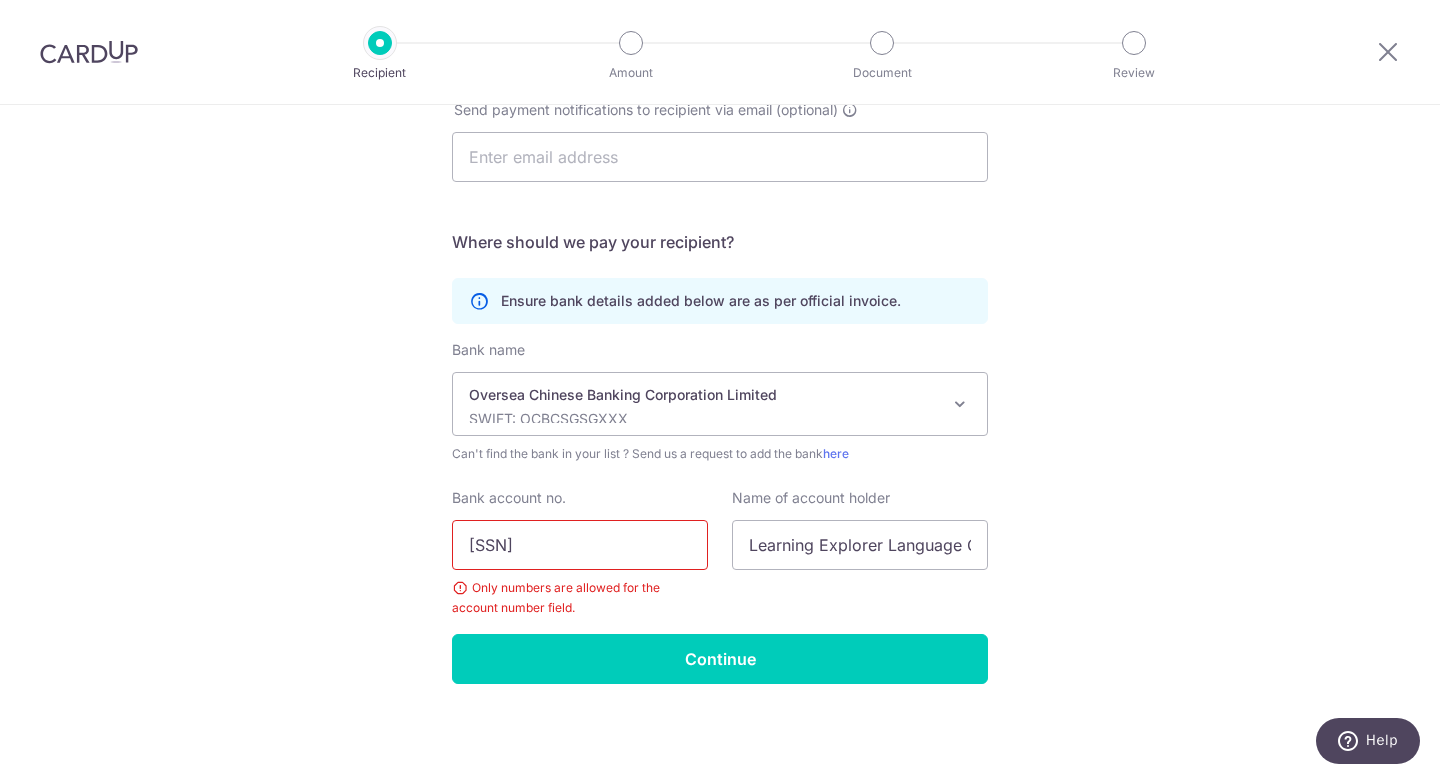 click on "713104719-001" at bounding box center [580, 545] 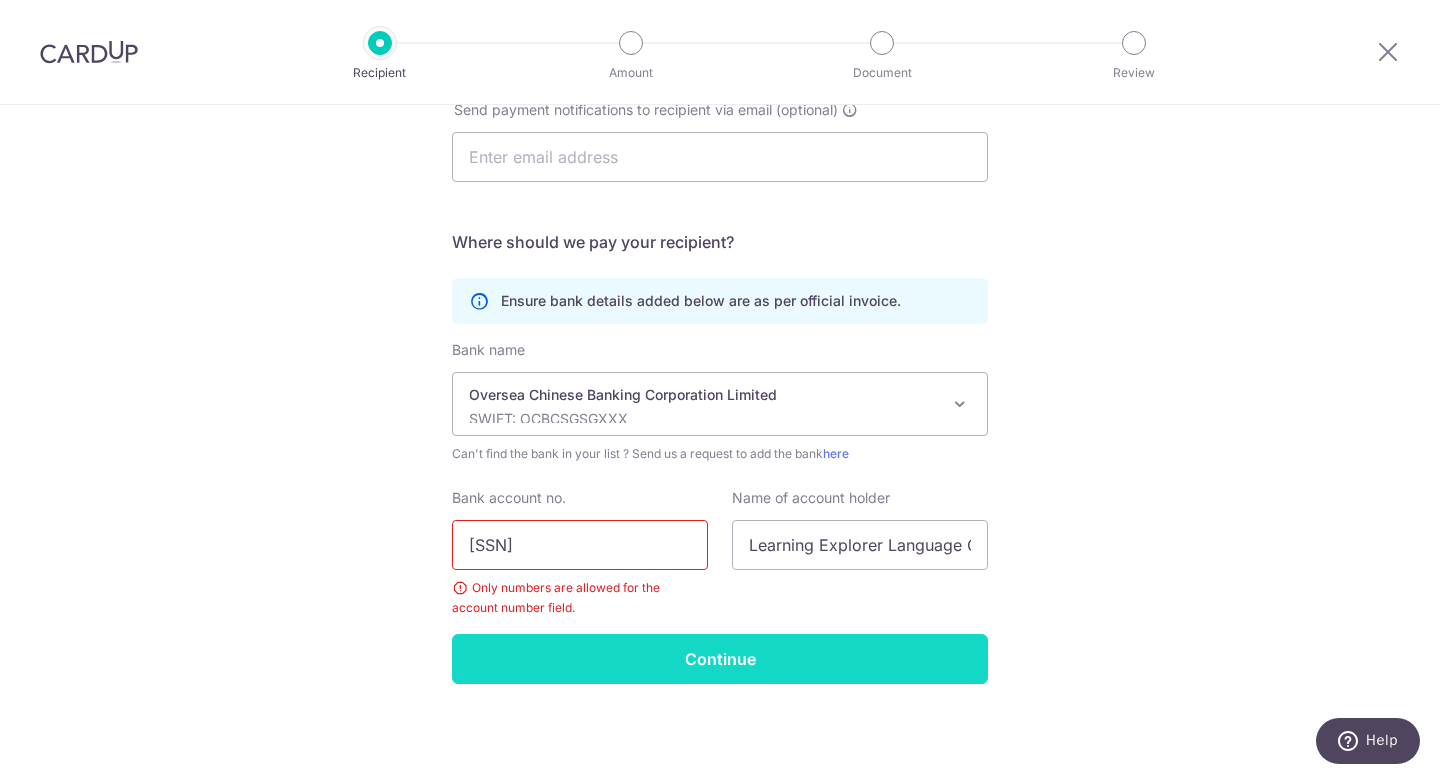 click on "Continue" at bounding box center [720, 659] 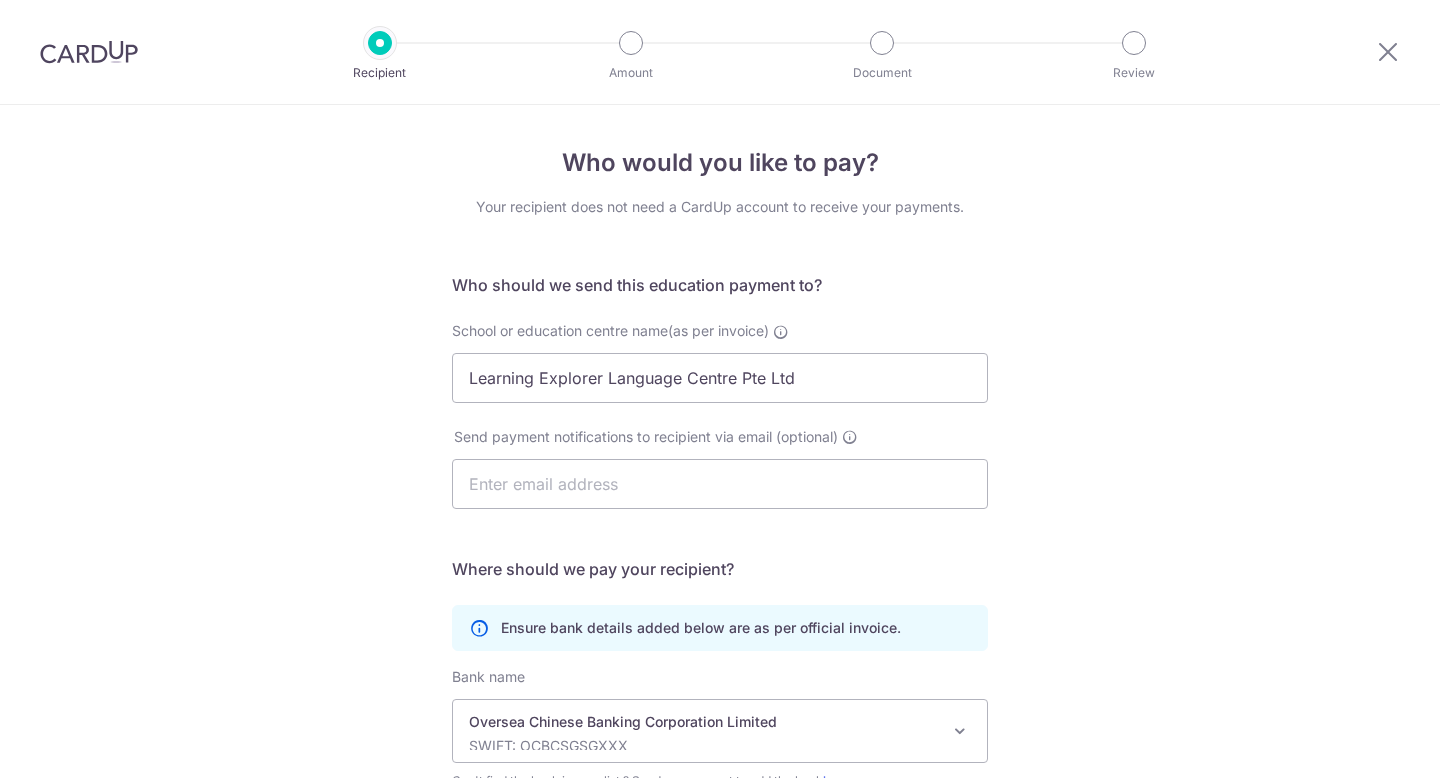 scroll, scrollTop: 0, scrollLeft: 0, axis: both 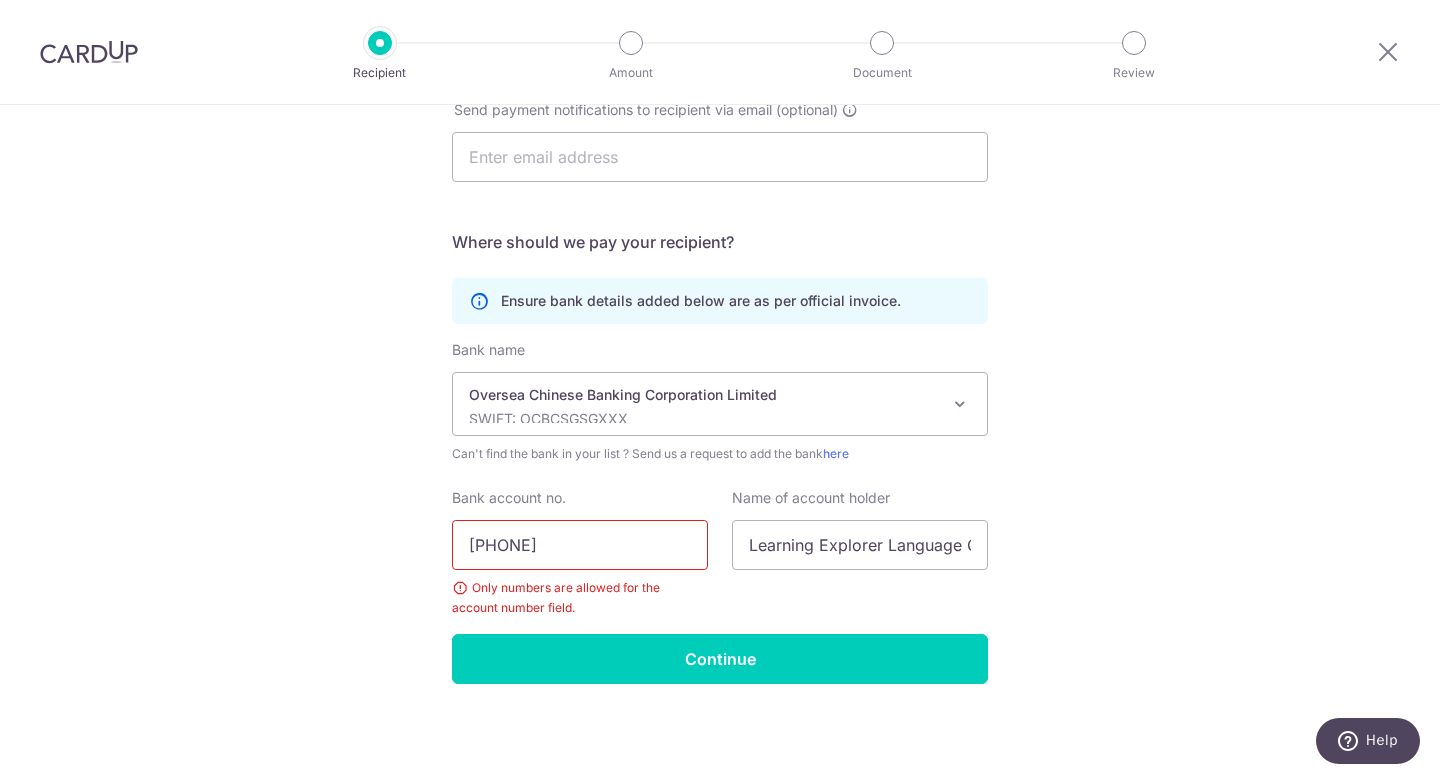 drag, startPoint x: 570, startPoint y: 542, endPoint x: 433, endPoint y: 544, distance: 137.0146 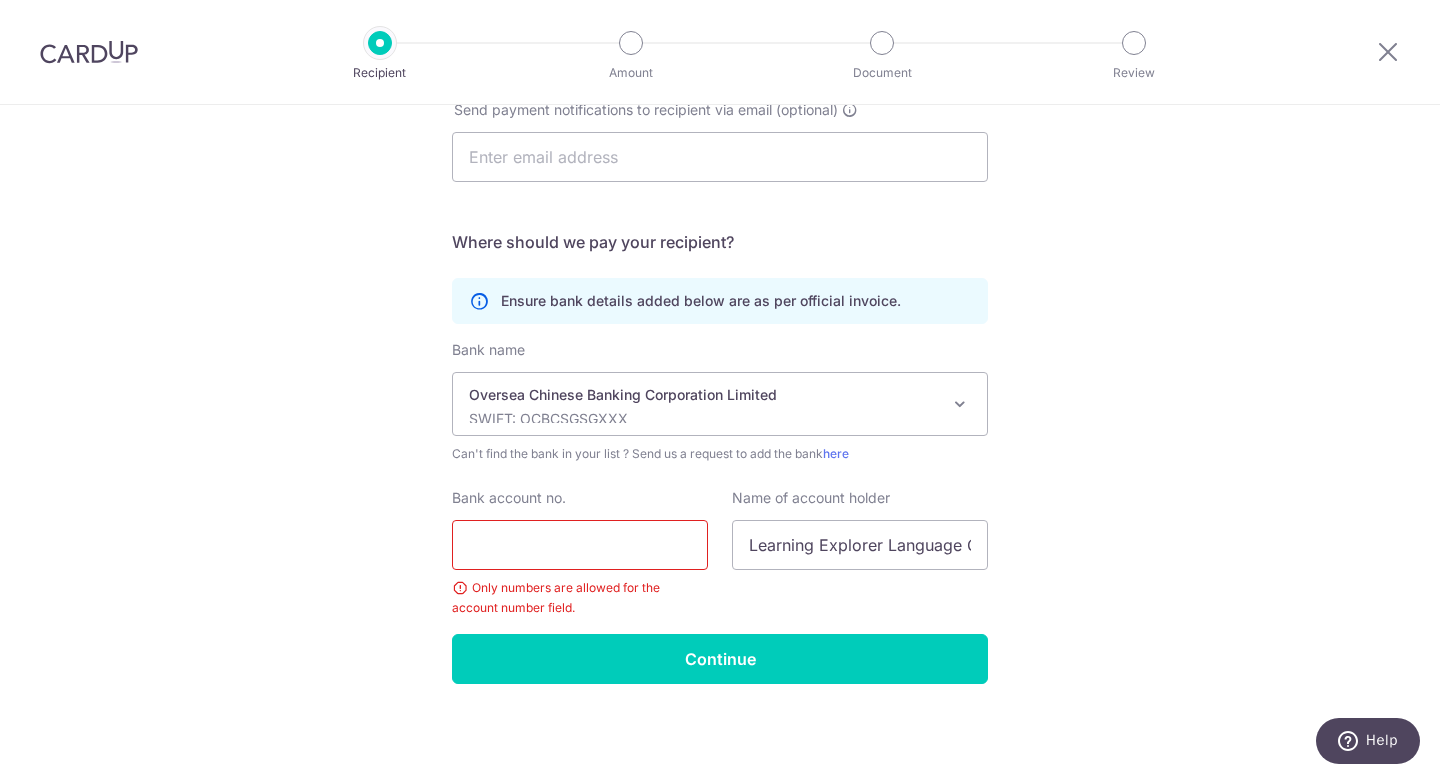click on "Who would you like to pay?
Your recipient does not need a CardUp account to receive your payments.
Who should we send this education payment to?
School or education centre name(as per invoice)
Learning Explorer Language Centre Pte Ltd
Send payment notifications to recipient via email (optional)
Translation missing: en.no key
URL
Telephone" at bounding box center [720, 278] 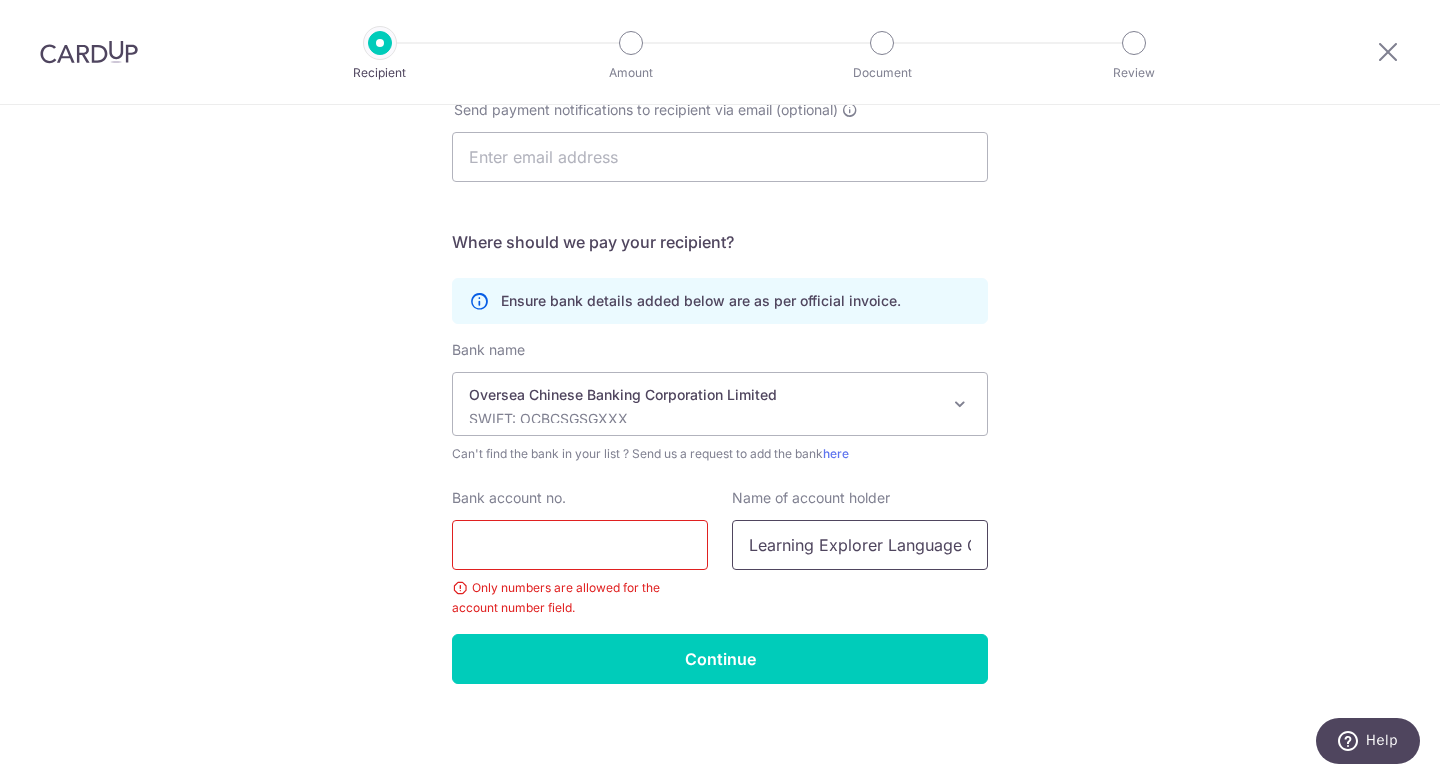 click on "Learning Explorer Language Centre Pte Ltd" at bounding box center (860, 545) 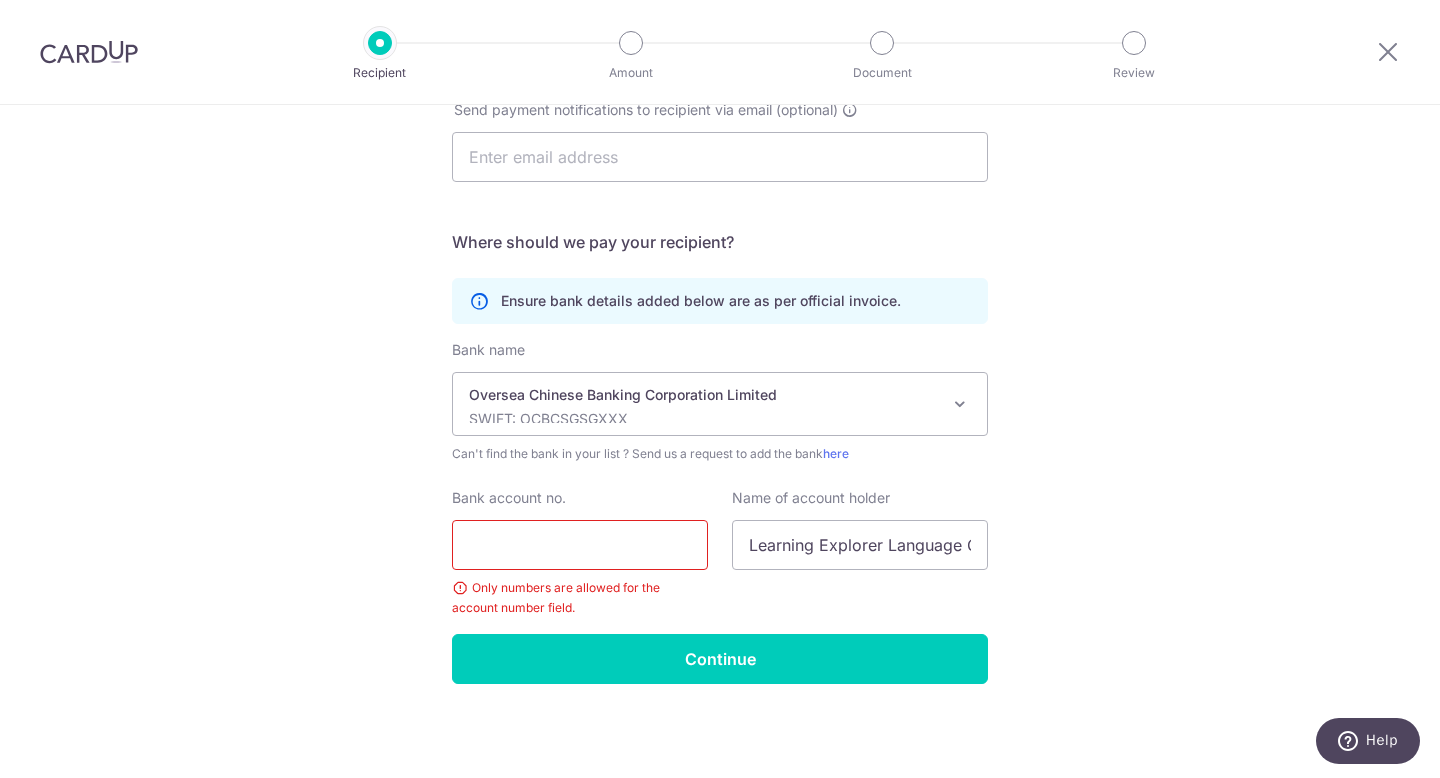 click on "Bank account no." at bounding box center [580, 545] 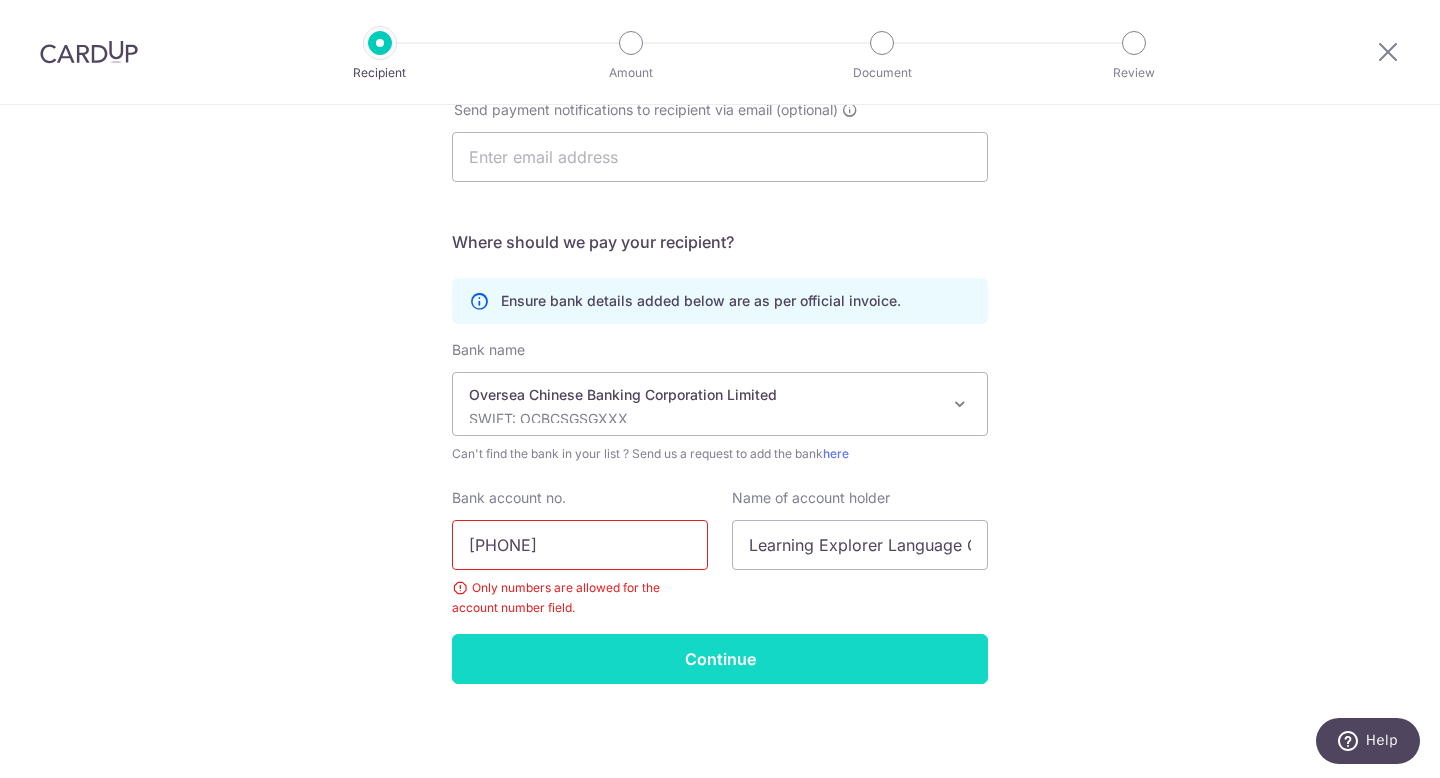type on "713104719001" 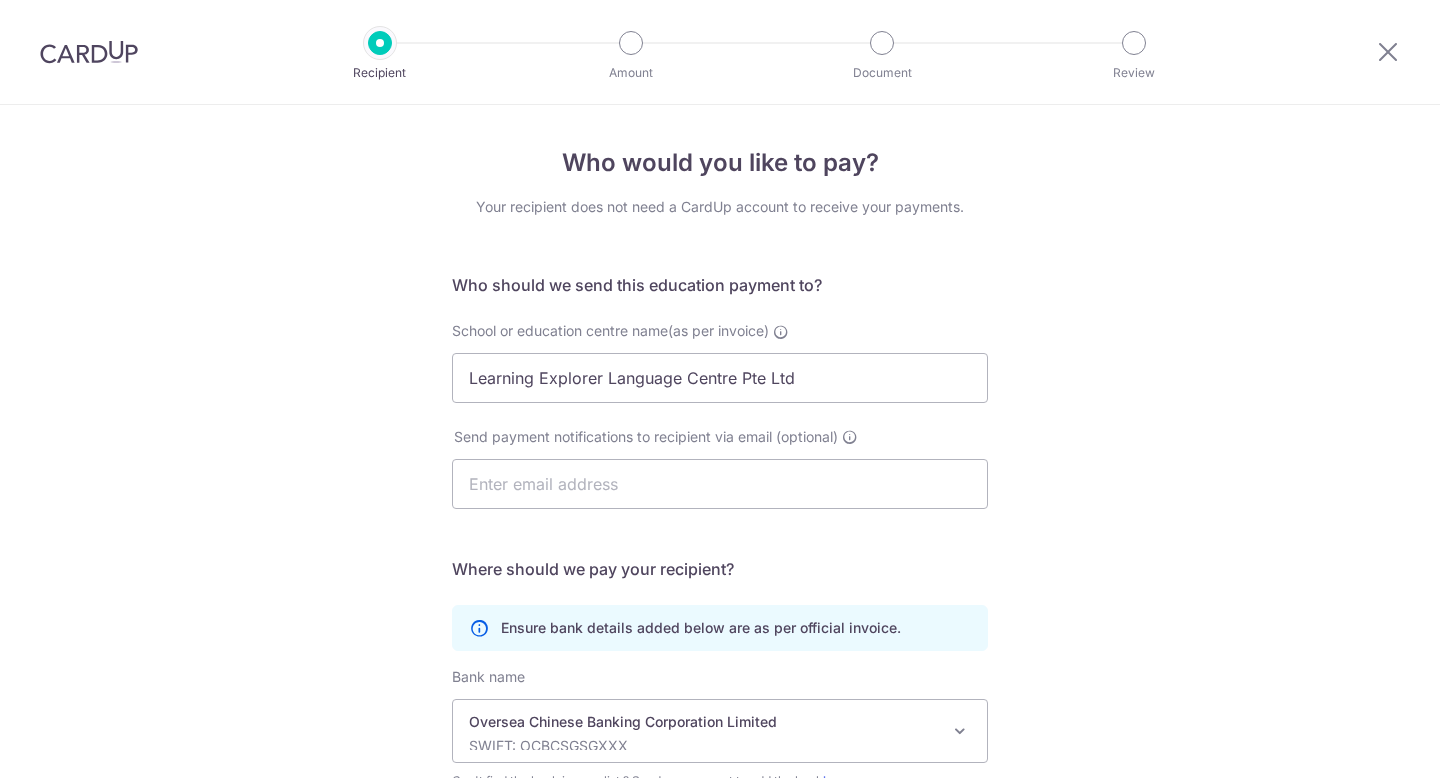 scroll, scrollTop: 0, scrollLeft: 0, axis: both 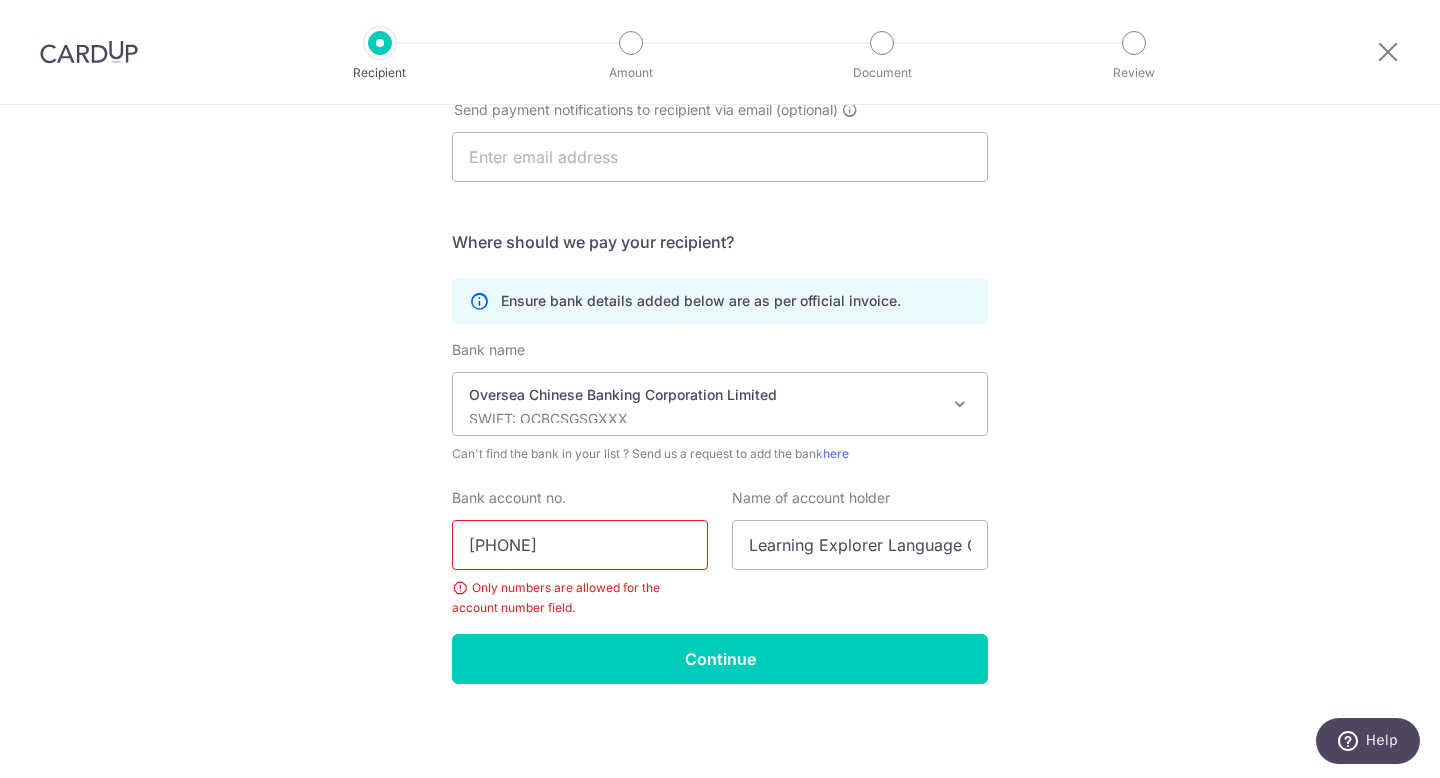 click on "Oversea Chinese Banking Corporation Limited" at bounding box center (704, 395) 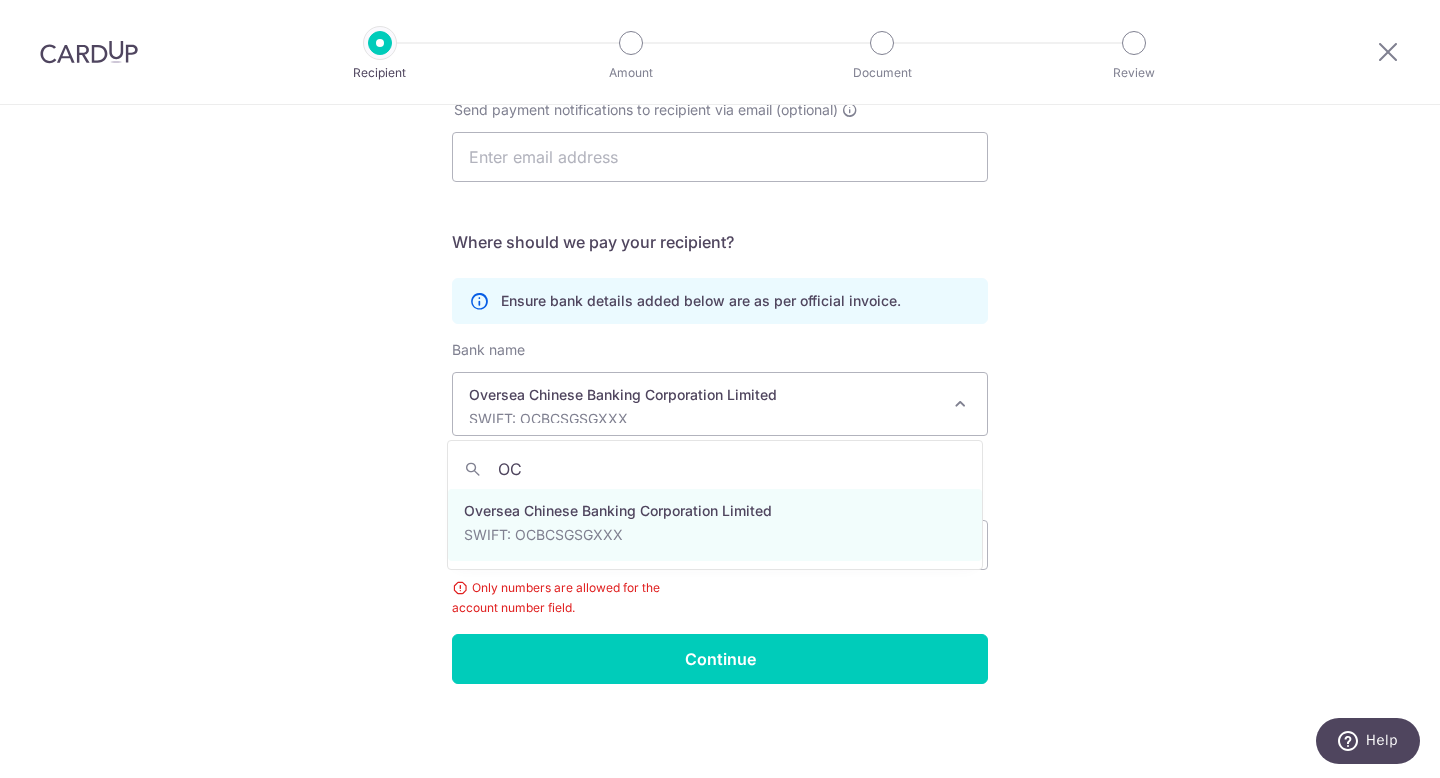 scroll, scrollTop: 0, scrollLeft: 0, axis: both 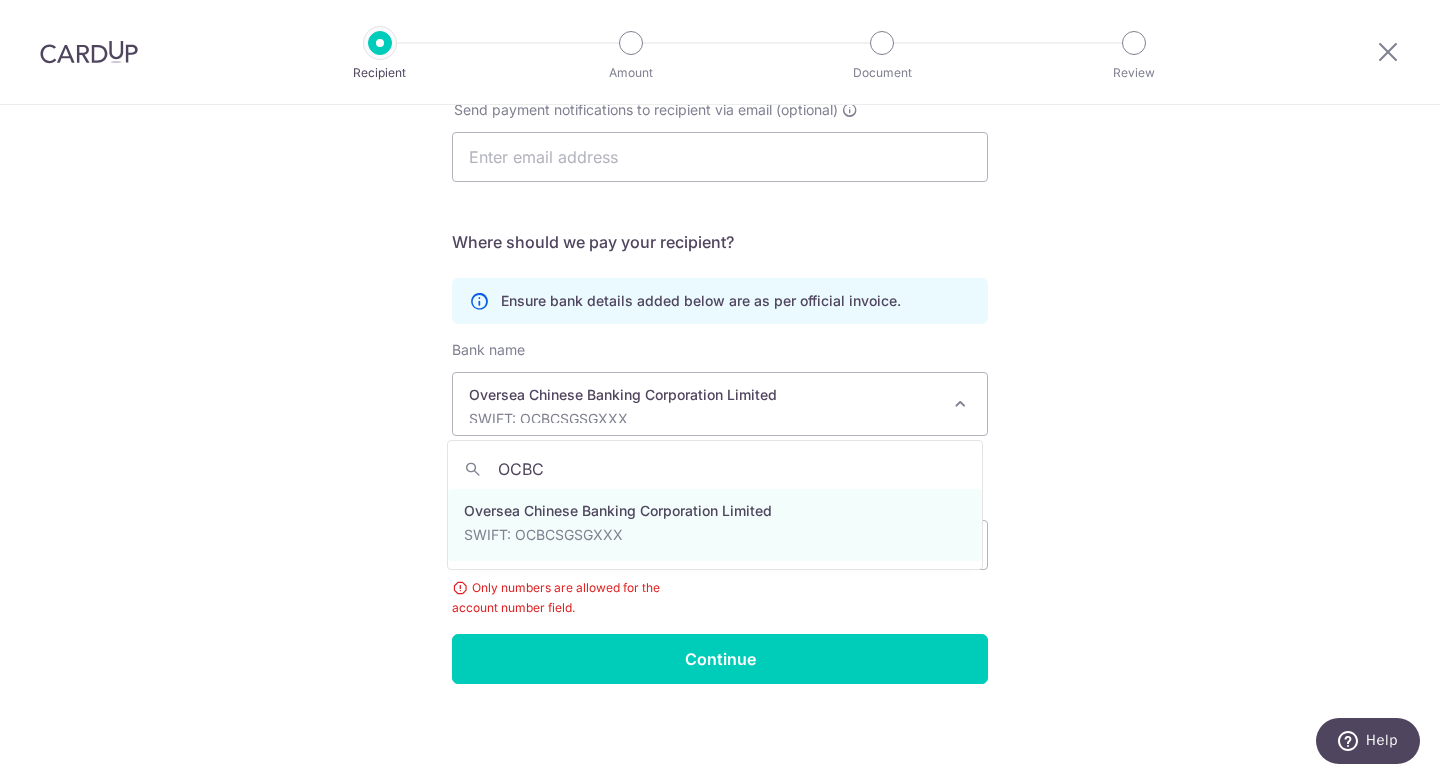 type on "OCBC" 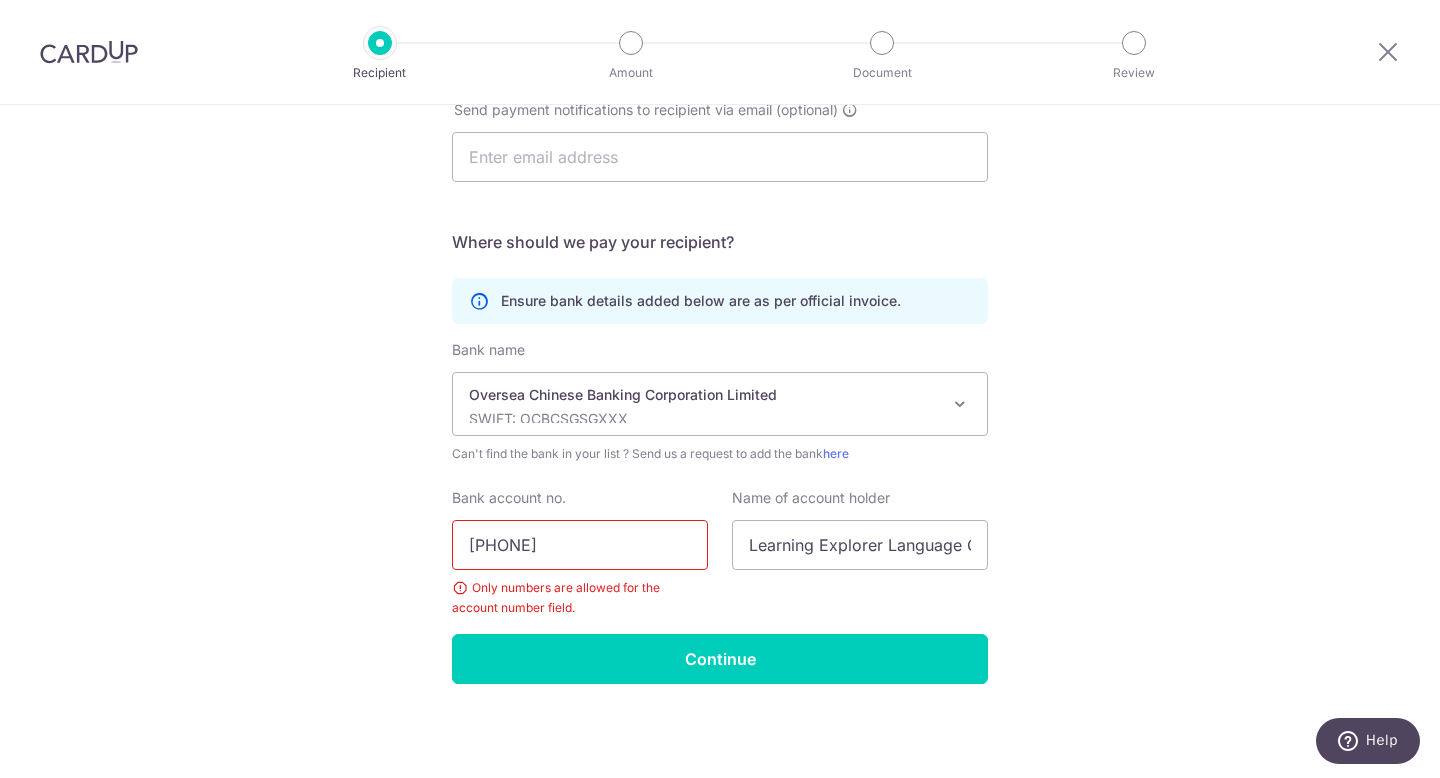 click on "Who would you like to pay?
Your recipient does not need a CardUp account to receive your payments.
Who should we send this education payment to?
School or education centre name(as per invoice)
Learning Explorer Language Centre Pte Ltd
Send payment notifications to recipient via email (optional)
Translation missing: en.no key
URL
Telephone" at bounding box center [720, 278] 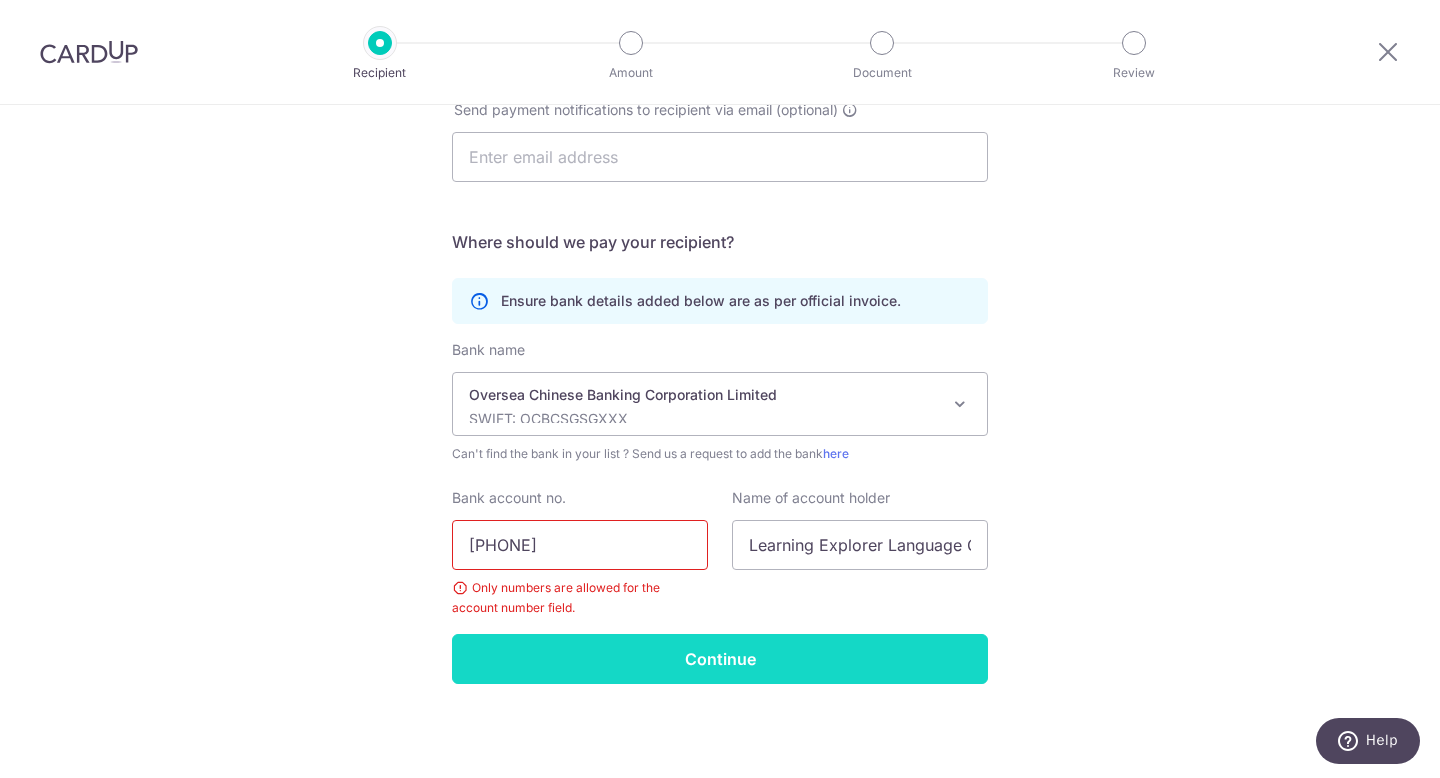 type on "[PHONE]" 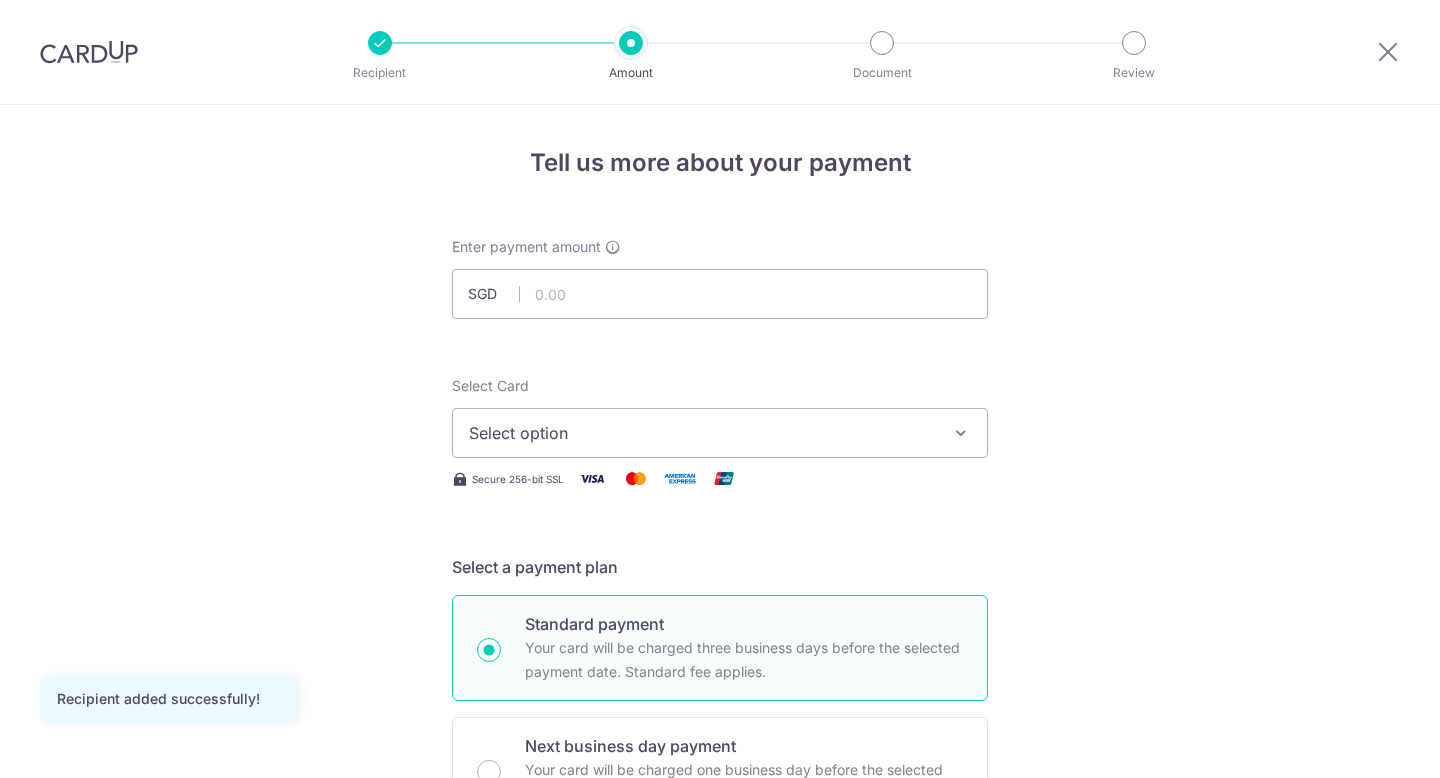 scroll, scrollTop: 0, scrollLeft: 0, axis: both 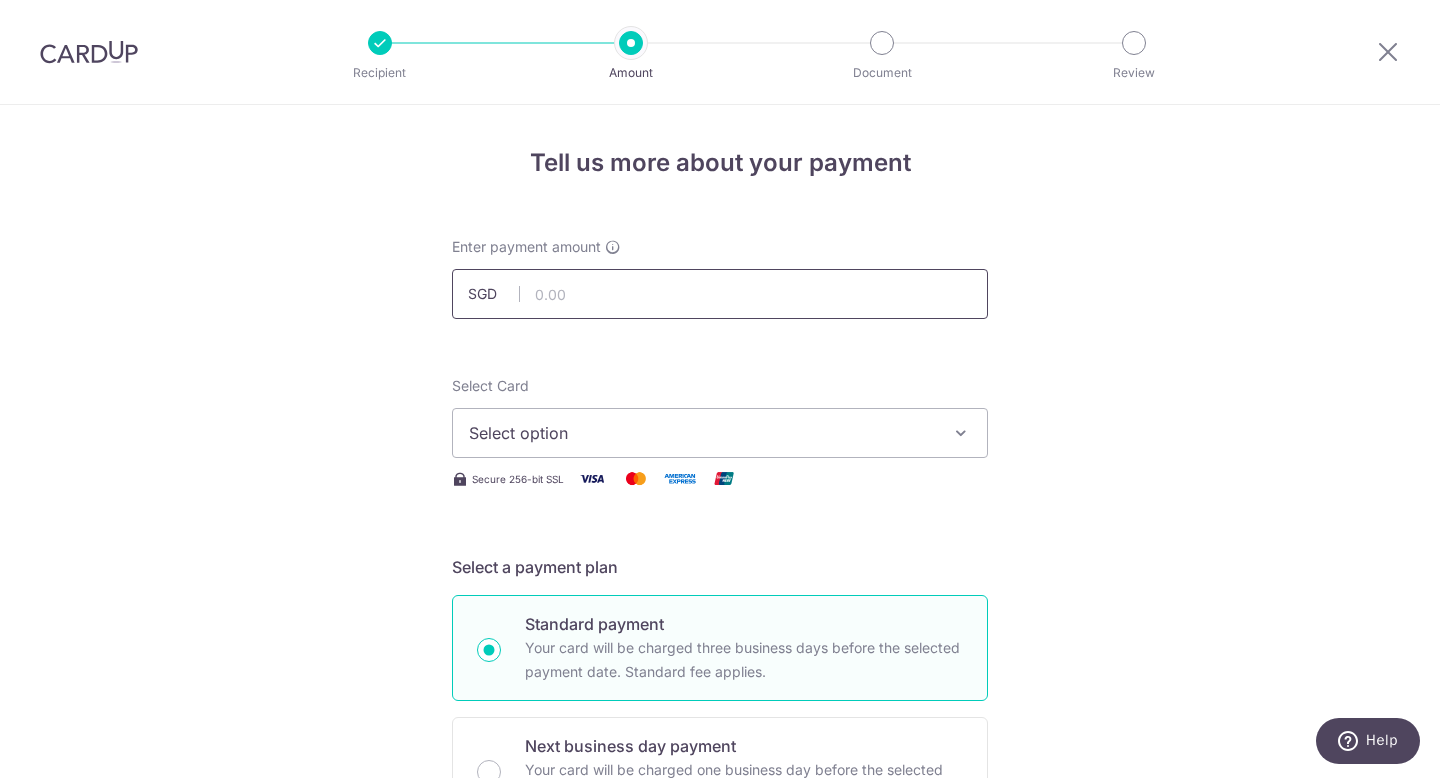 click at bounding box center (720, 294) 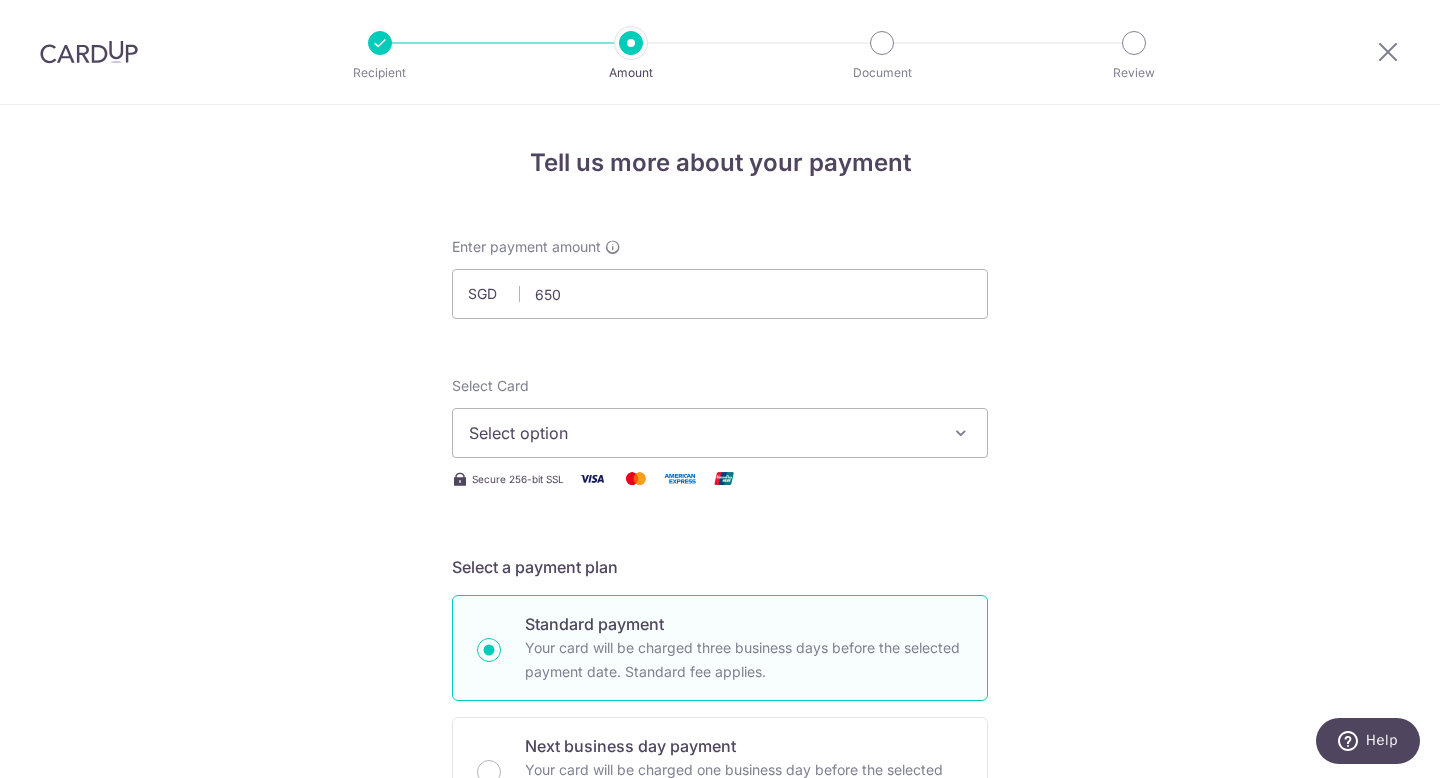 type on "650.00" 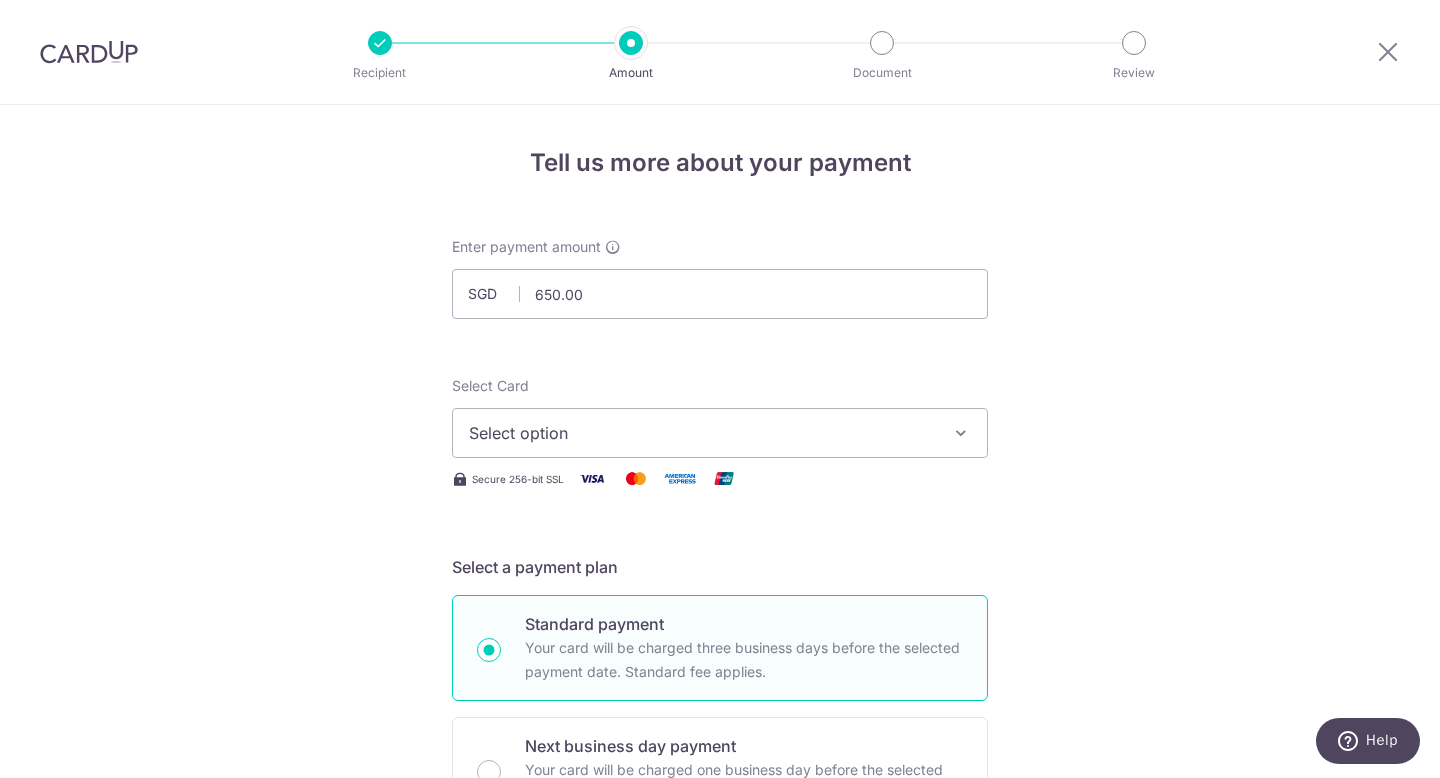 click on "Tell us more about your payment
Enter payment amount
SGD
650.00
650.00
Recipient added successfully!
Select Card
Select option
Add credit card
Your Cards
**** [CARD]
**** [CARD]
Secure 256-bit SSL
Text
New card details
Card" at bounding box center (720, 1009) 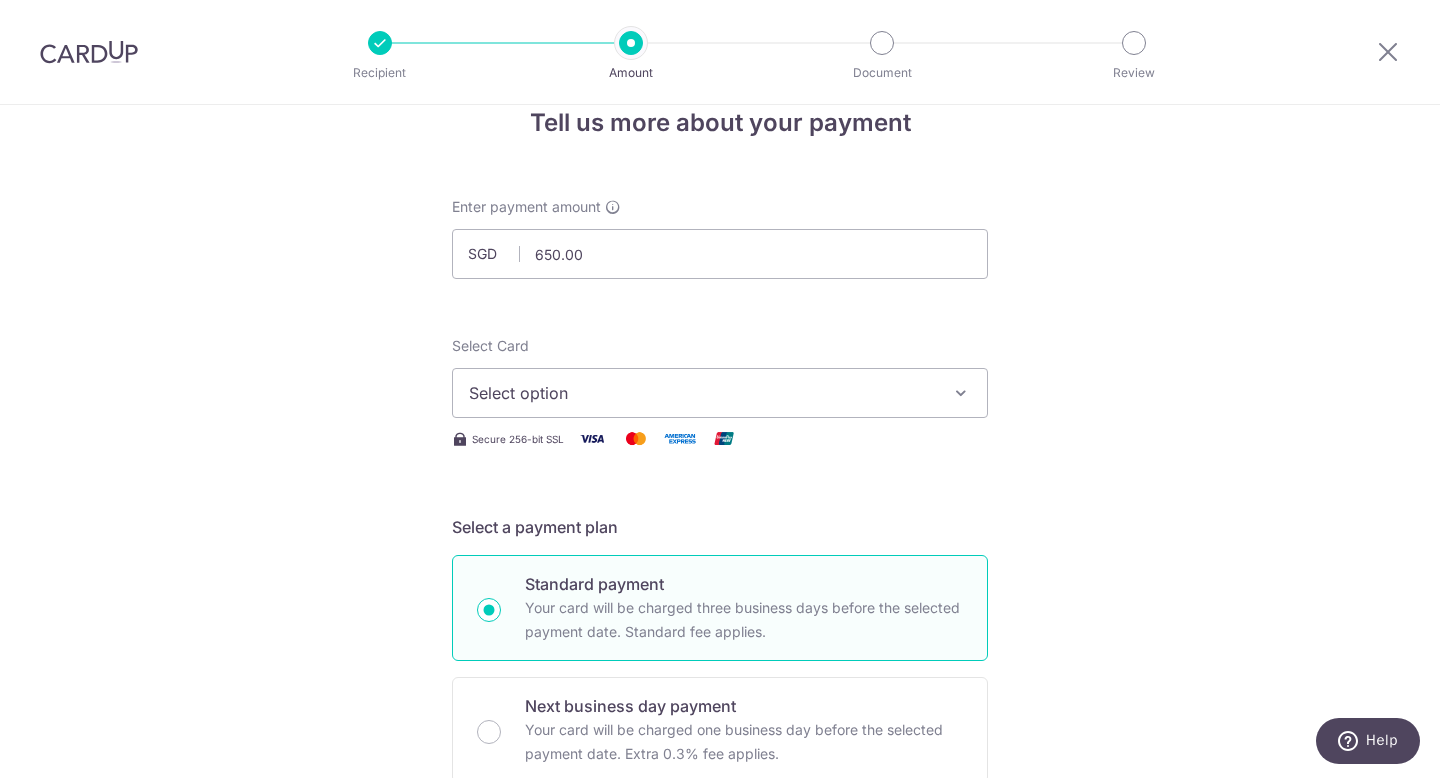 scroll, scrollTop: 65, scrollLeft: 0, axis: vertical 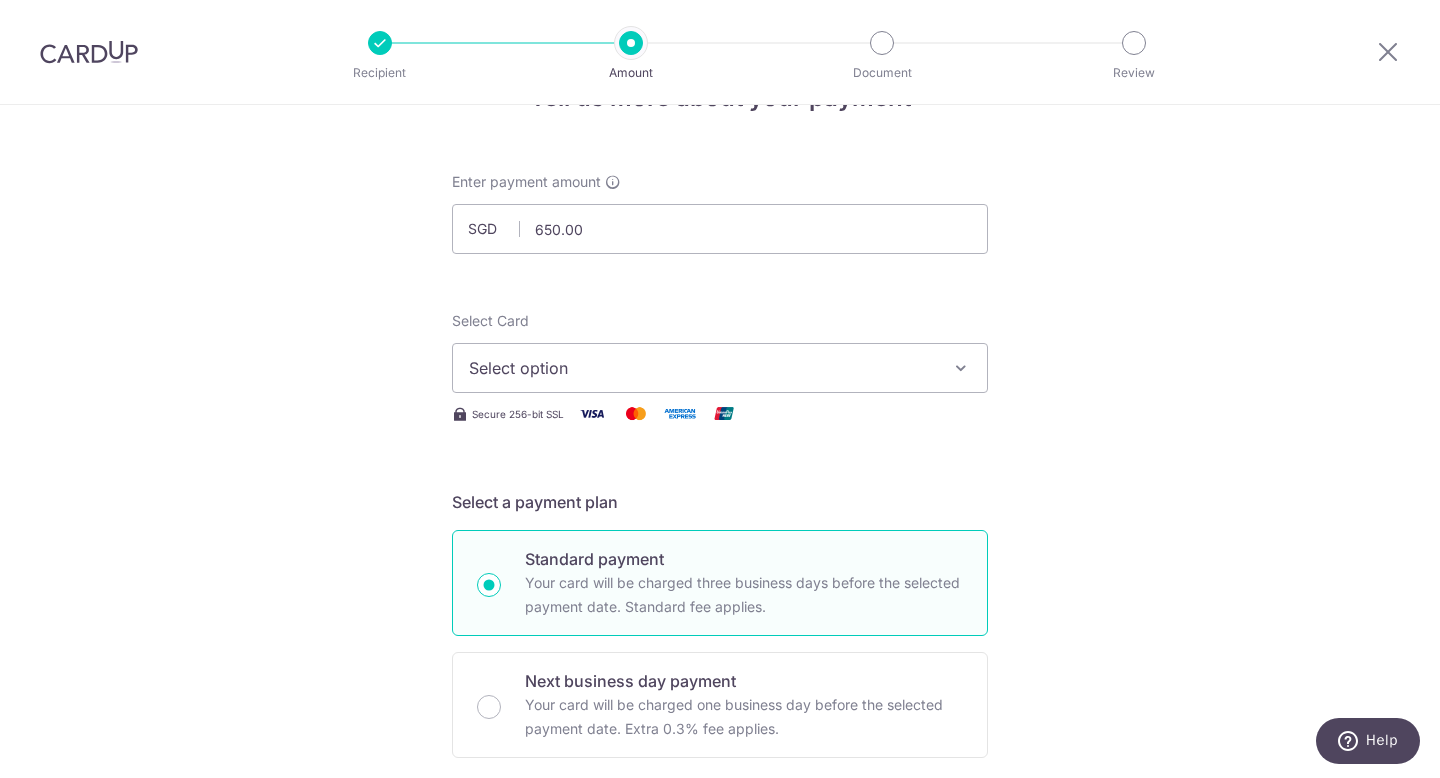 click on "Select option" at bounding box center [720, 368] 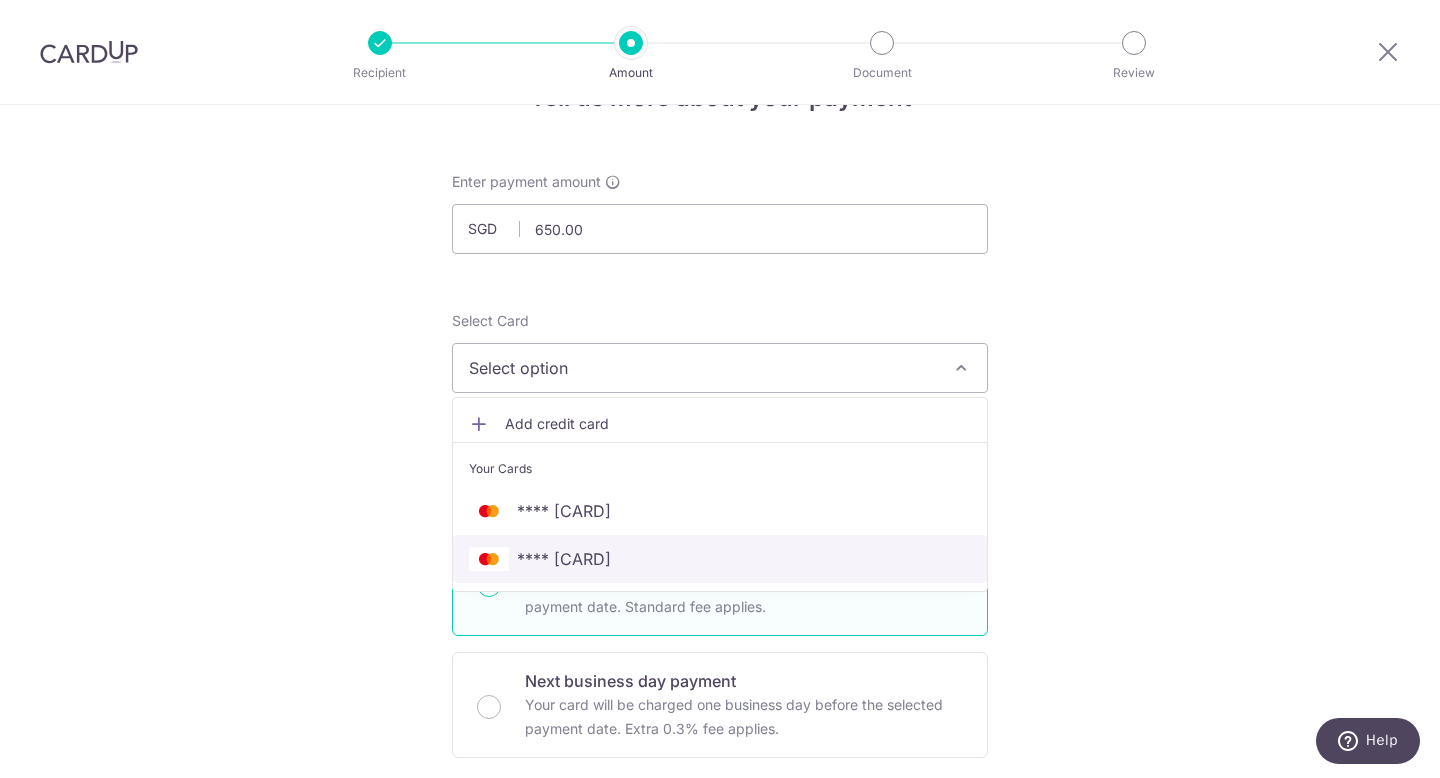 click on "**** [CARD]" at bounding box center (720, 559) 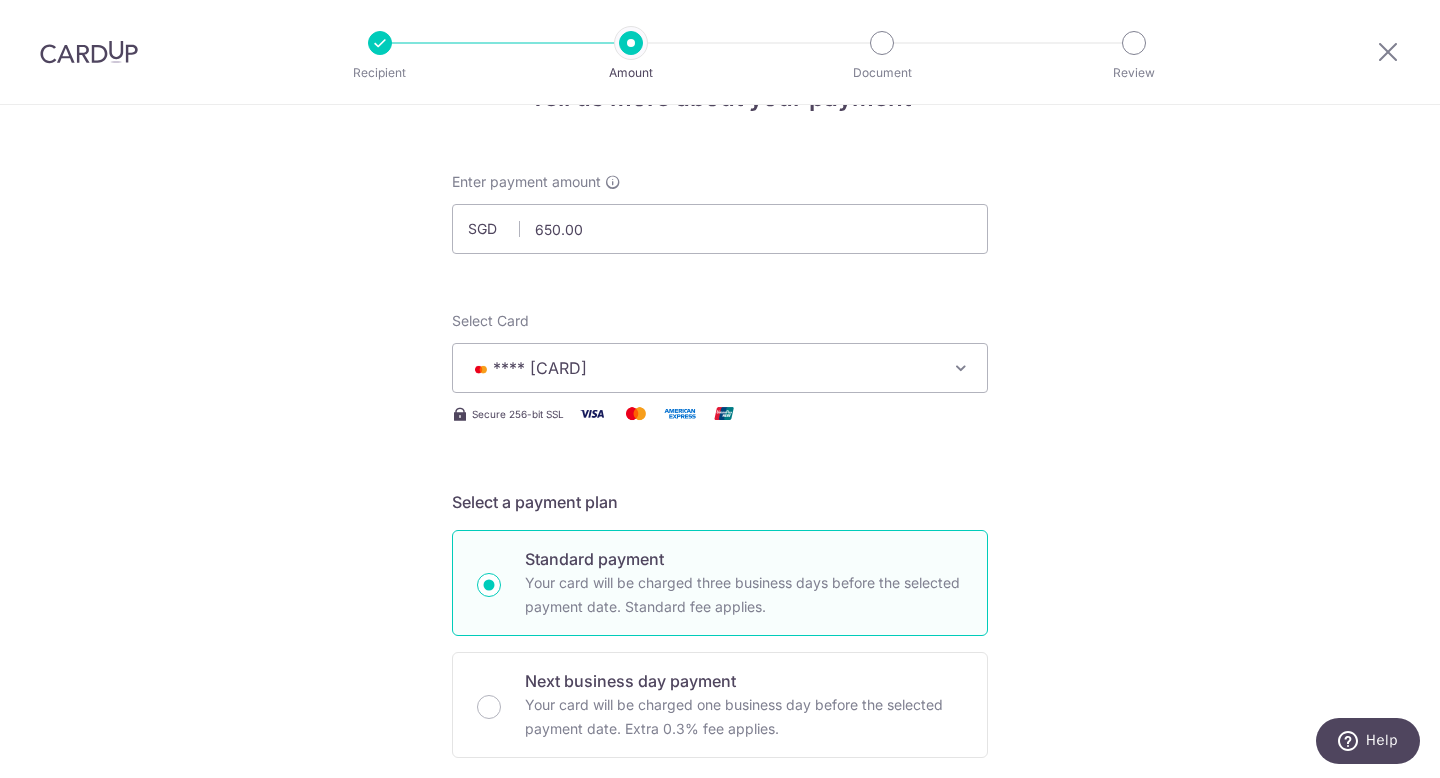 click on "Tell us more about your payment
Enter payment amount
SGD
650.00
650.00
Recipient added successfully!
Select Card
**** [CARD]
Add credit card
Your Cards
**** [CARD]
**** [CARD]
Secure 256-bit SSL
Text
New card details
Card" at bounding box center (720, 944) 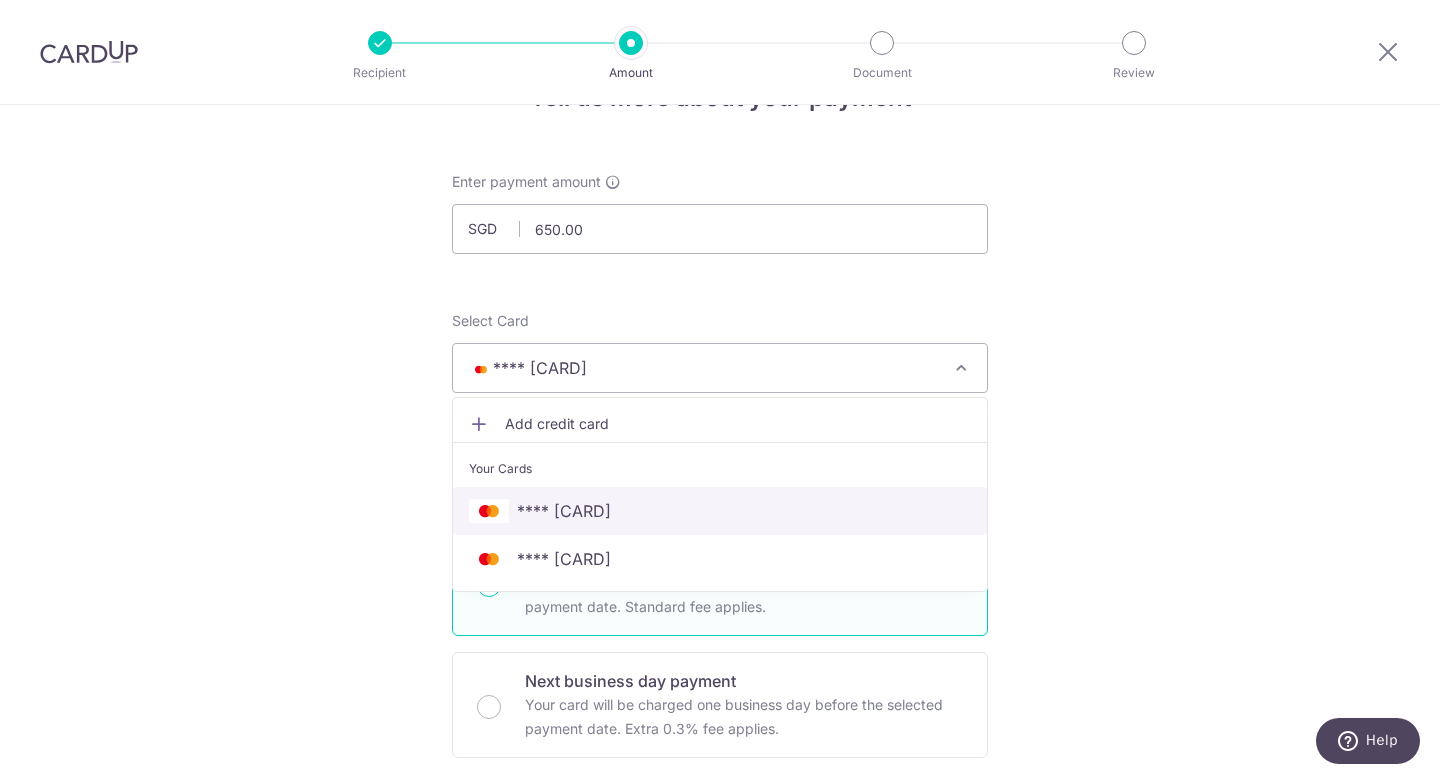 click on "**** [CARD]" at bounding box center [720, 511] 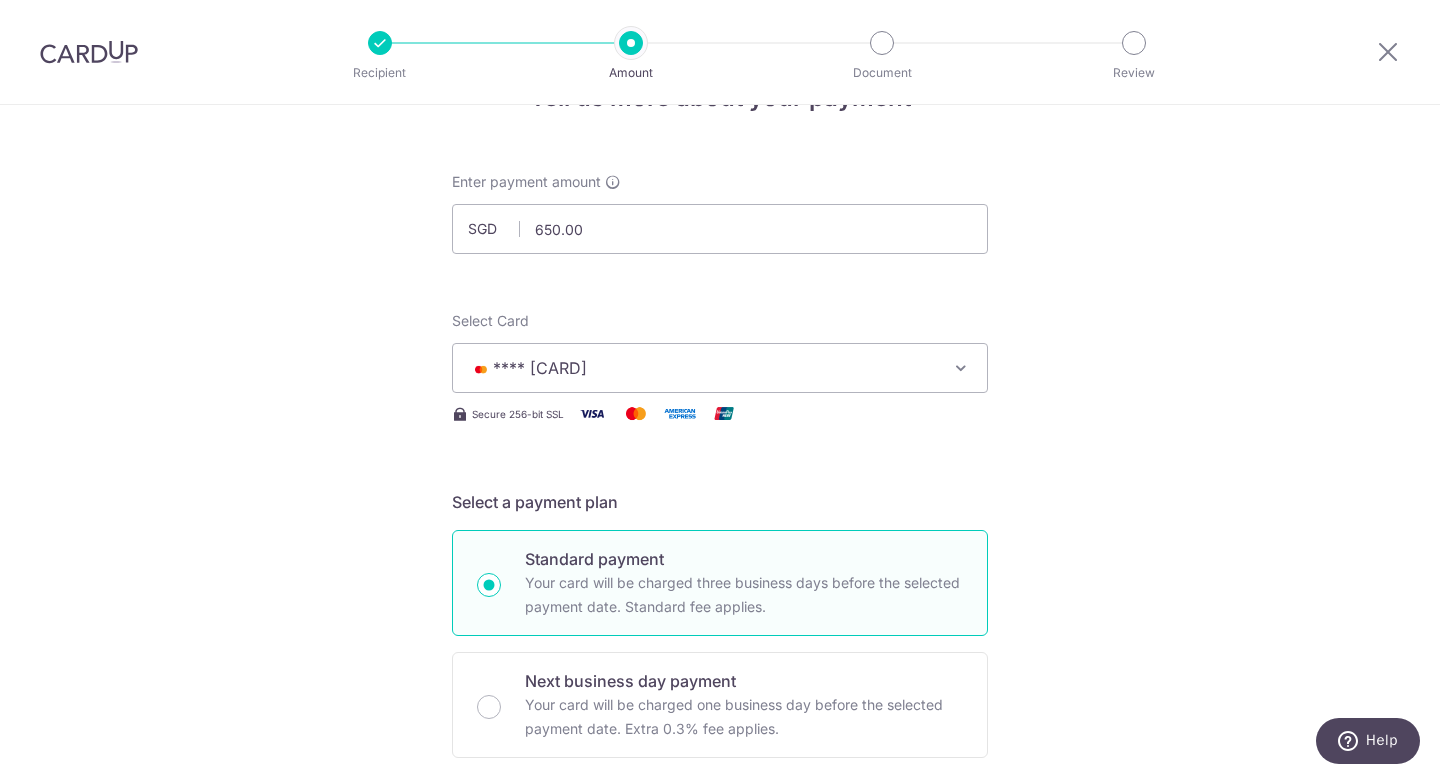 click on "Tell us more about your payment
Enter payment amount
SGD
650.00
650.00
Recipient added successfully!
Select Card
**** [CARD]
Add credit card
Your Cards
**** [CARD]
**** [CARD]
Secure 256-bit SSL
Text
New card details
Card" at bounding box center [720, 944] 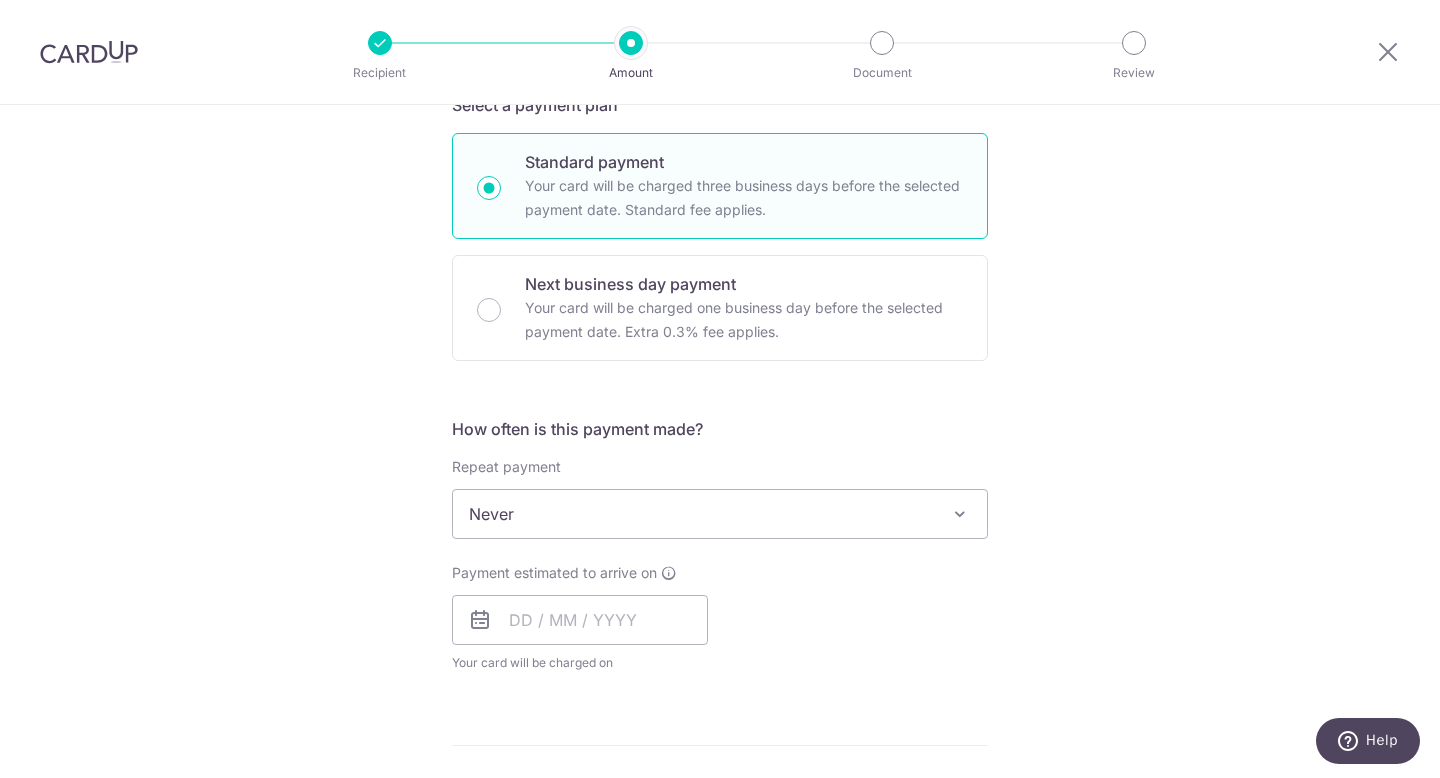 scroll, scrollTop: 577, scrollLeft: 0, axis: vertical 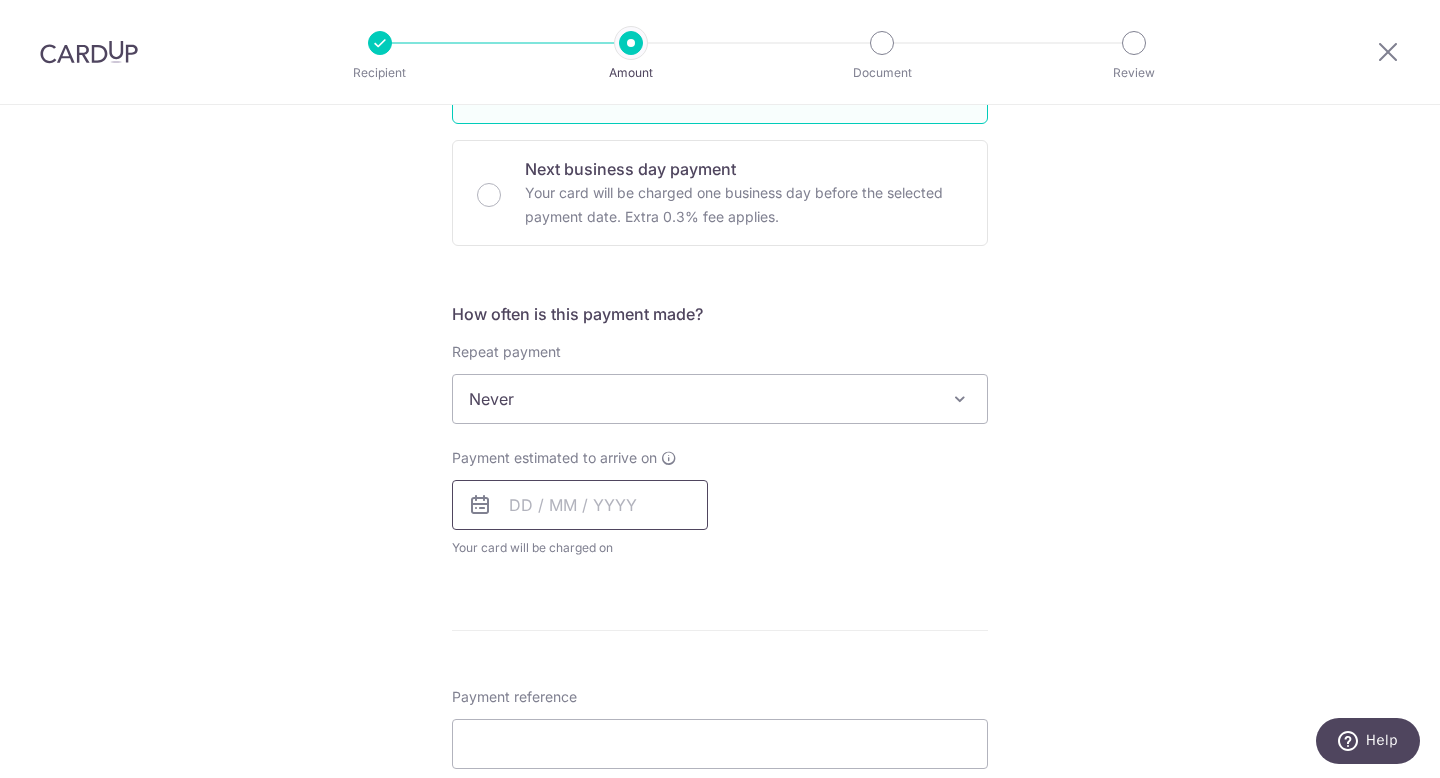 click at bounding box center (580, 505) 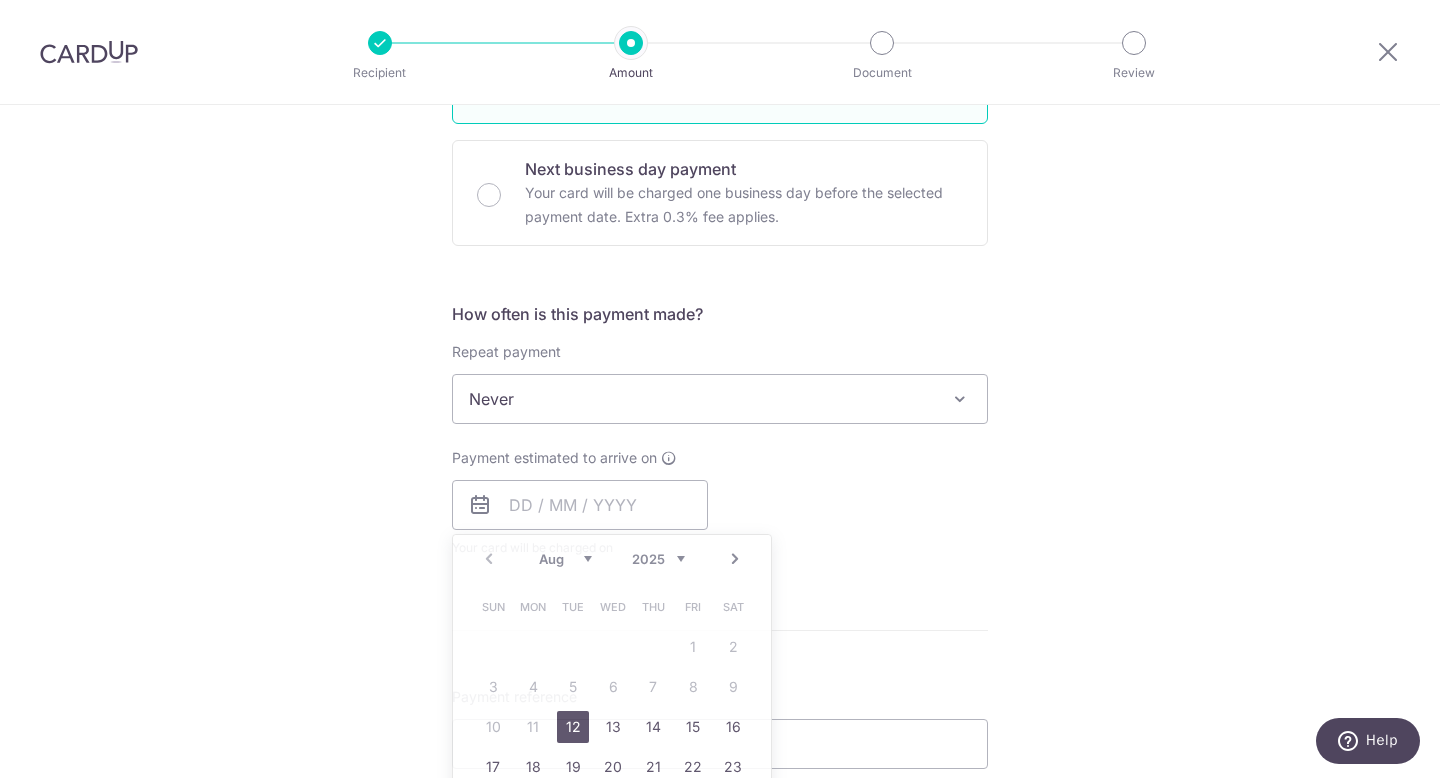click on "Tell us more about your payment
Enter payment amount
SGD
650.00
650.00
Recipient added successfully!
Select Card
**** [CARD]
Add credit card
Your Cards
**** [CARD]
**** [CARD]
Secure 256-bit SSL
Text
New card details
Card" at bounding box center [720, 432] 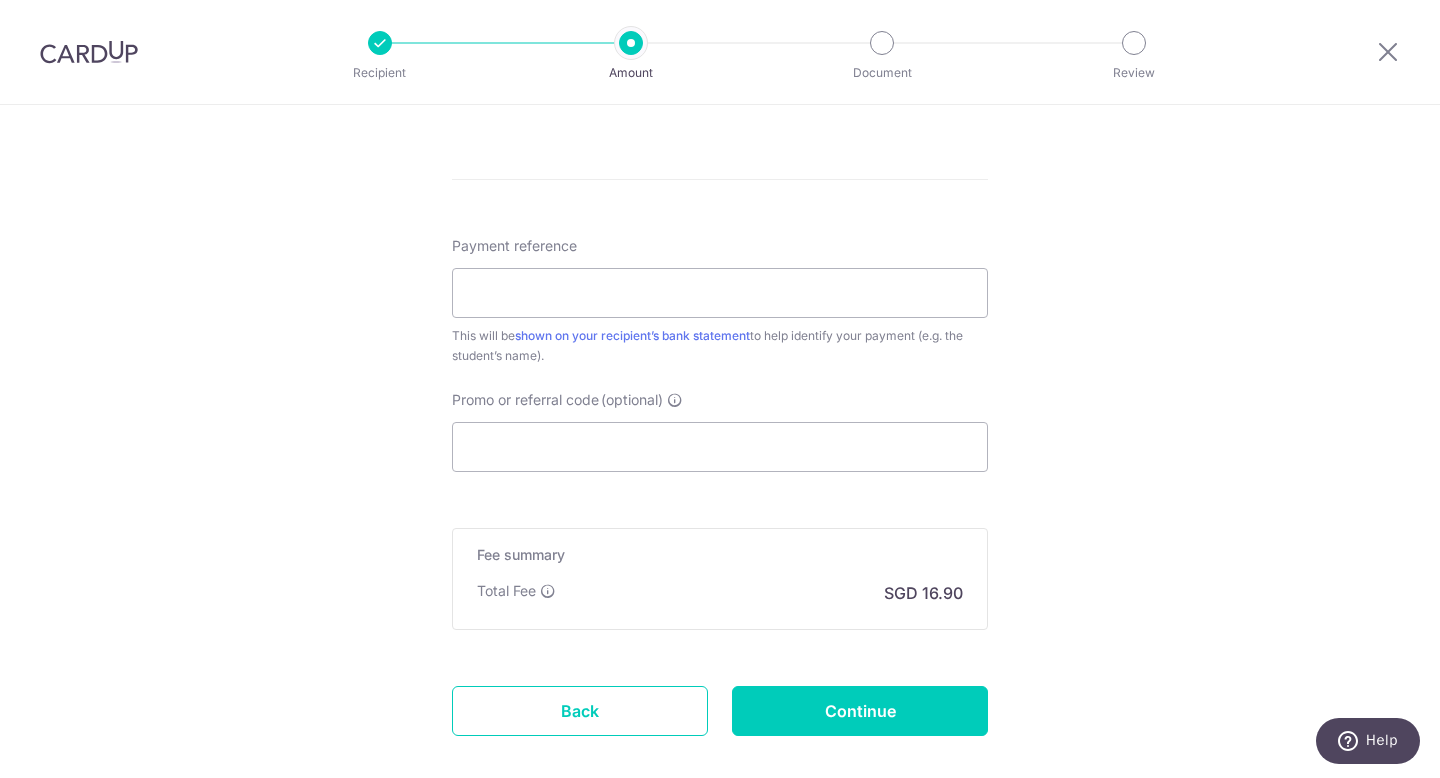 scroll, scrollTop: 666, scrollLeft: 0, axis: vertical 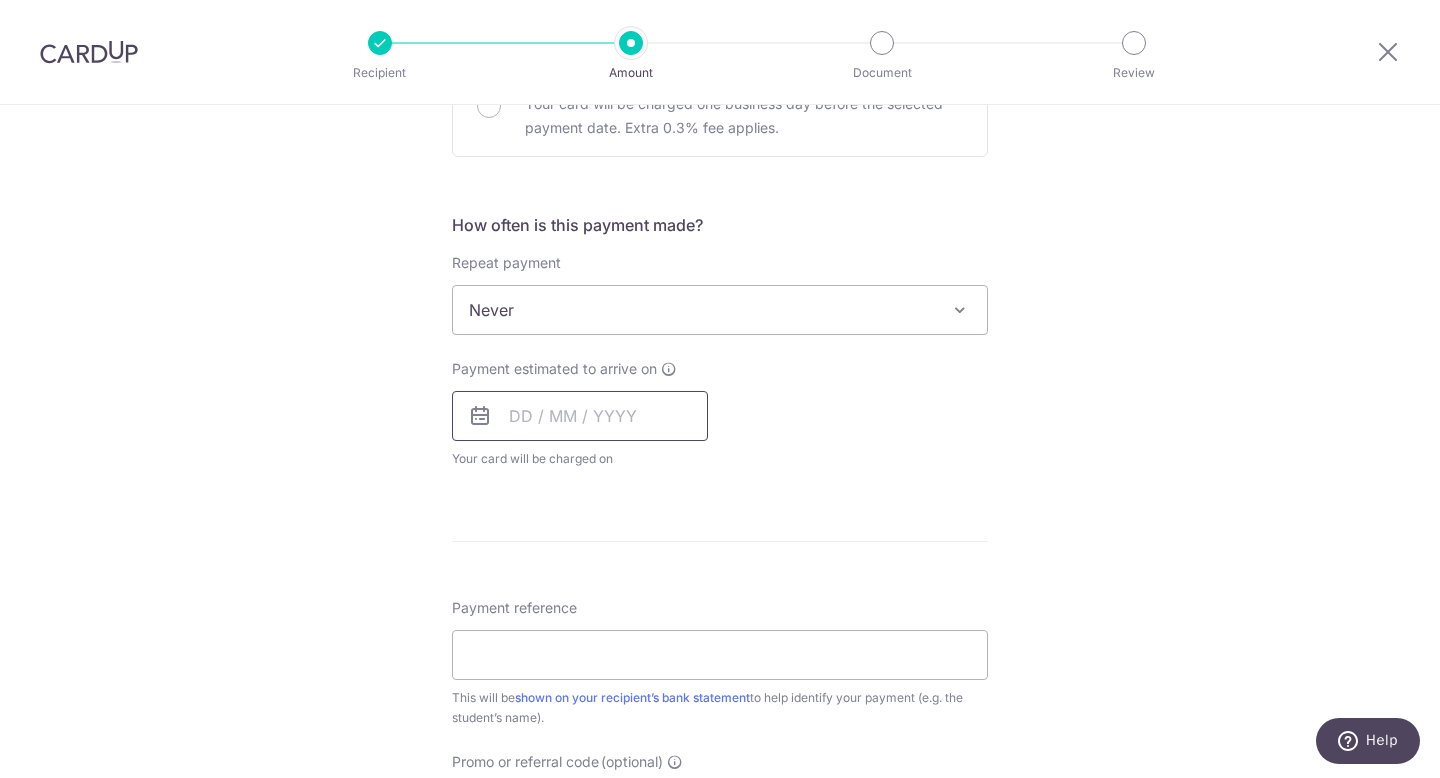 click at bounding box center (580, 416) 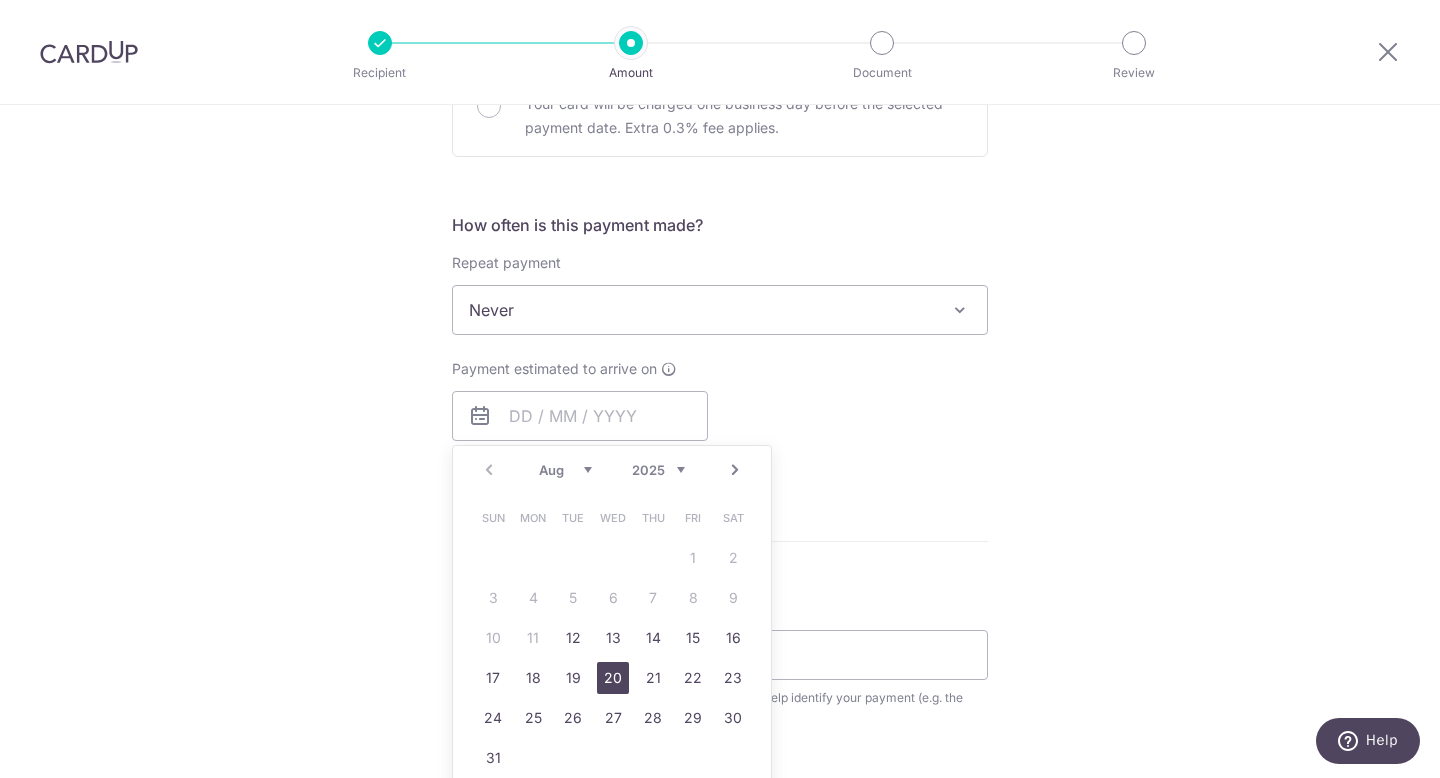click on "20" at bounding box center (613, 678) 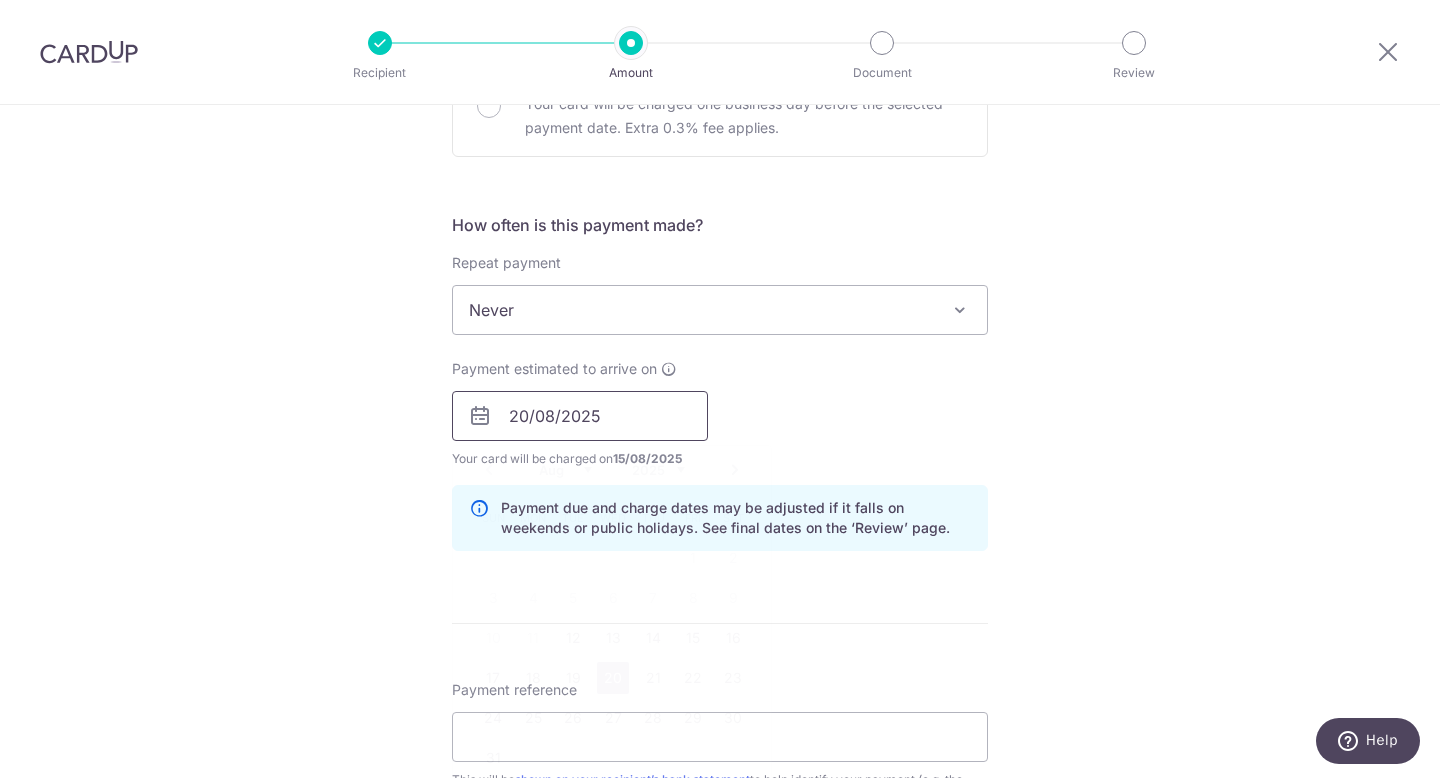 click on "20/08/2025" at bounding box center [580, 416] 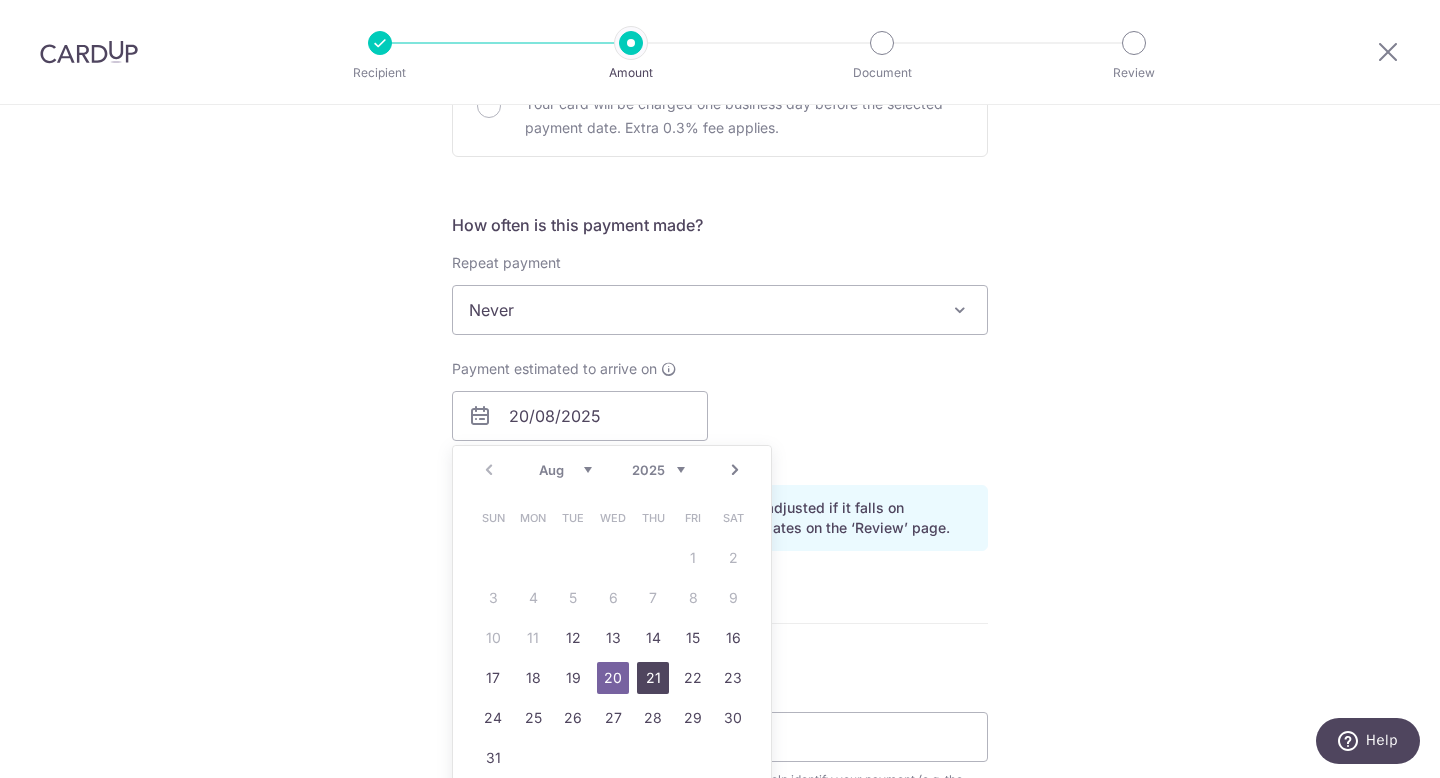 click on "21" at bounding box center [653, 678] 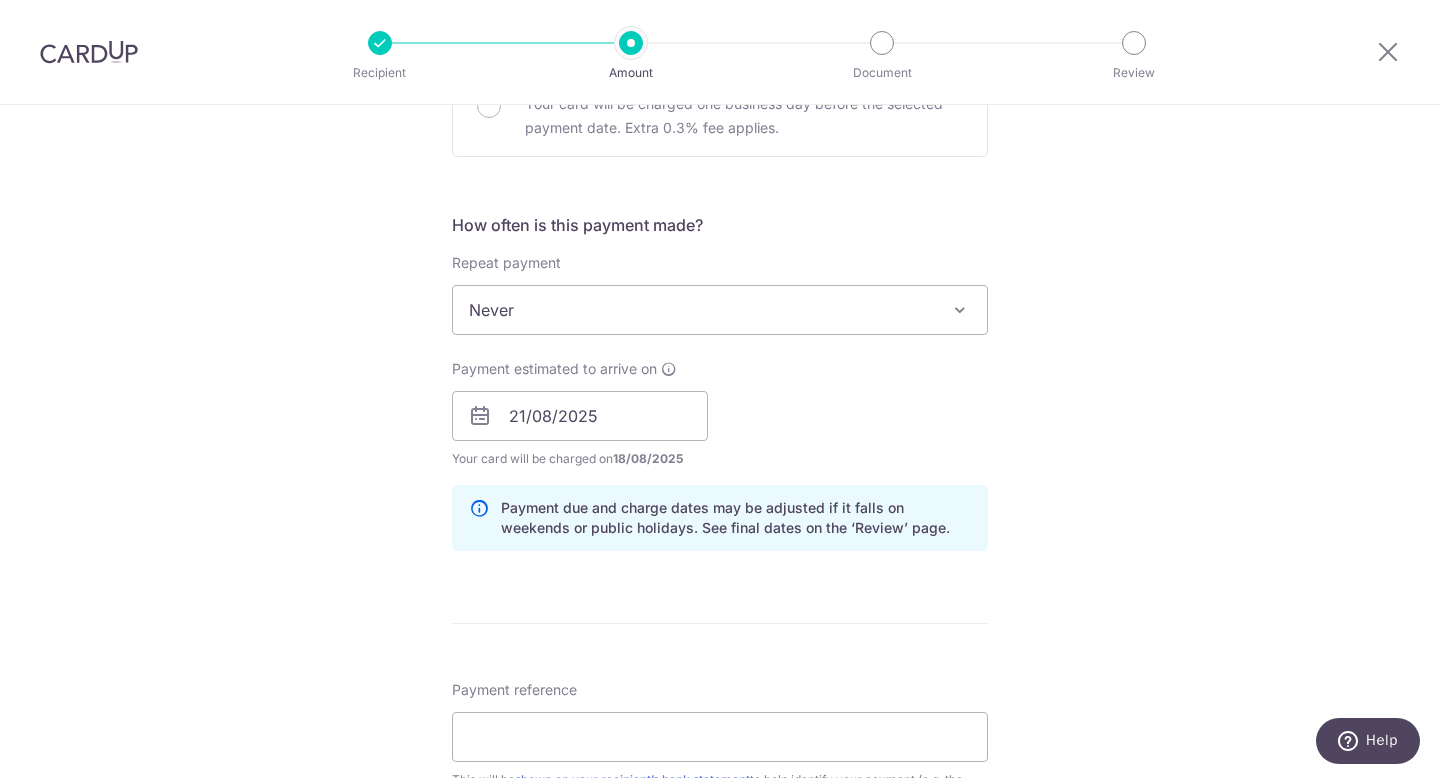 click on "Payment estimated to arrive on
[DATE]
Prev Next Aug Sep Oct Nov Dec 2025 2026 2027 2028 2029 2030 2031 2032 2033 2034 2035 Sun Mon Tue Wed Thu Fri Sat           1 2 3 4 5 6 7 8 9 10 11 12 13 14 15 16 17 18 19 20 21 22 23 24 25 26 27 28 29 30 31
Your card will be charged on  [DATE]  for the first payment
* If your payment is funded by  9:00am SGT on Friday [DATE]
[DATE]
No. of Payments" at bounding box center [720, 414] 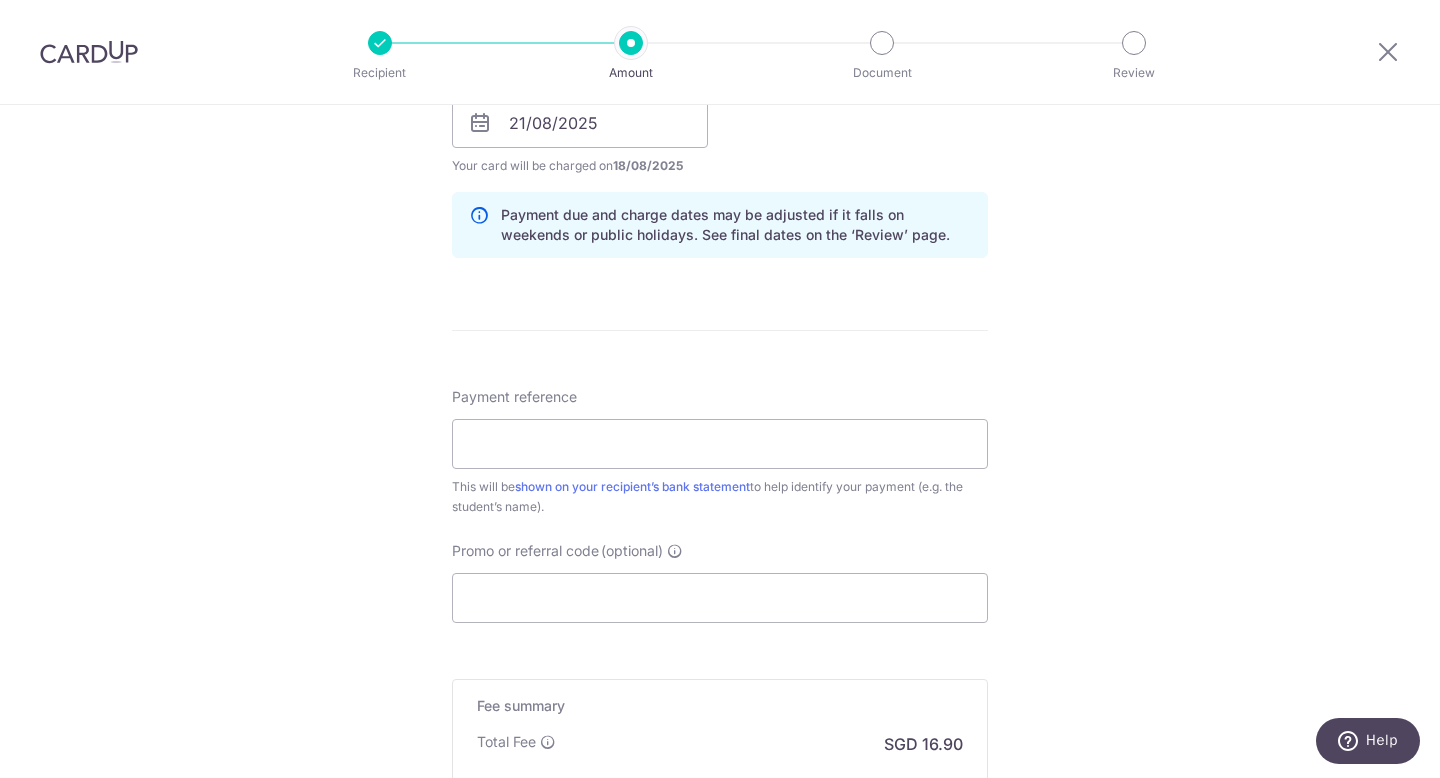 scroll, scrollTop: 959, scrollLeft: 0, axis: vertical 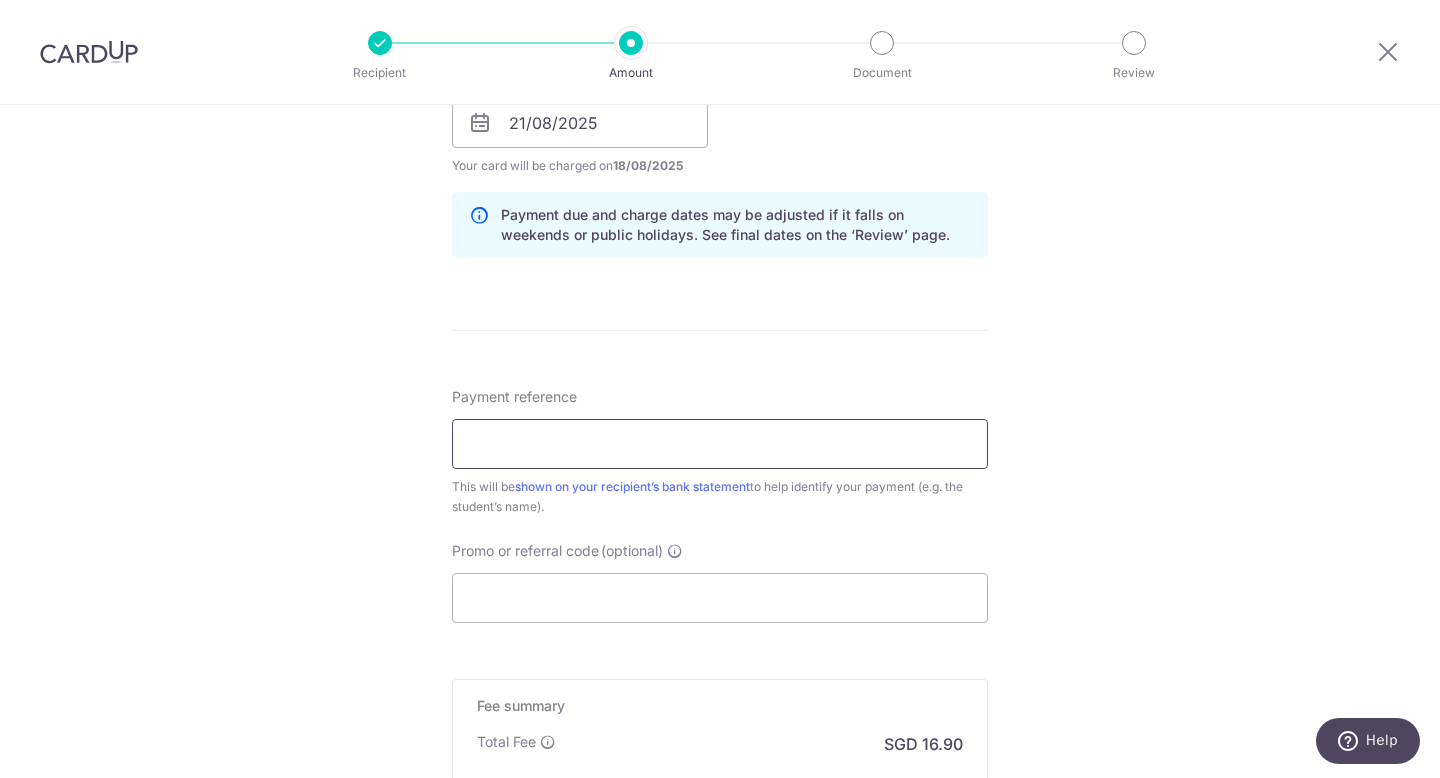 click on "Payment reference" at bounding box center [720, 444] 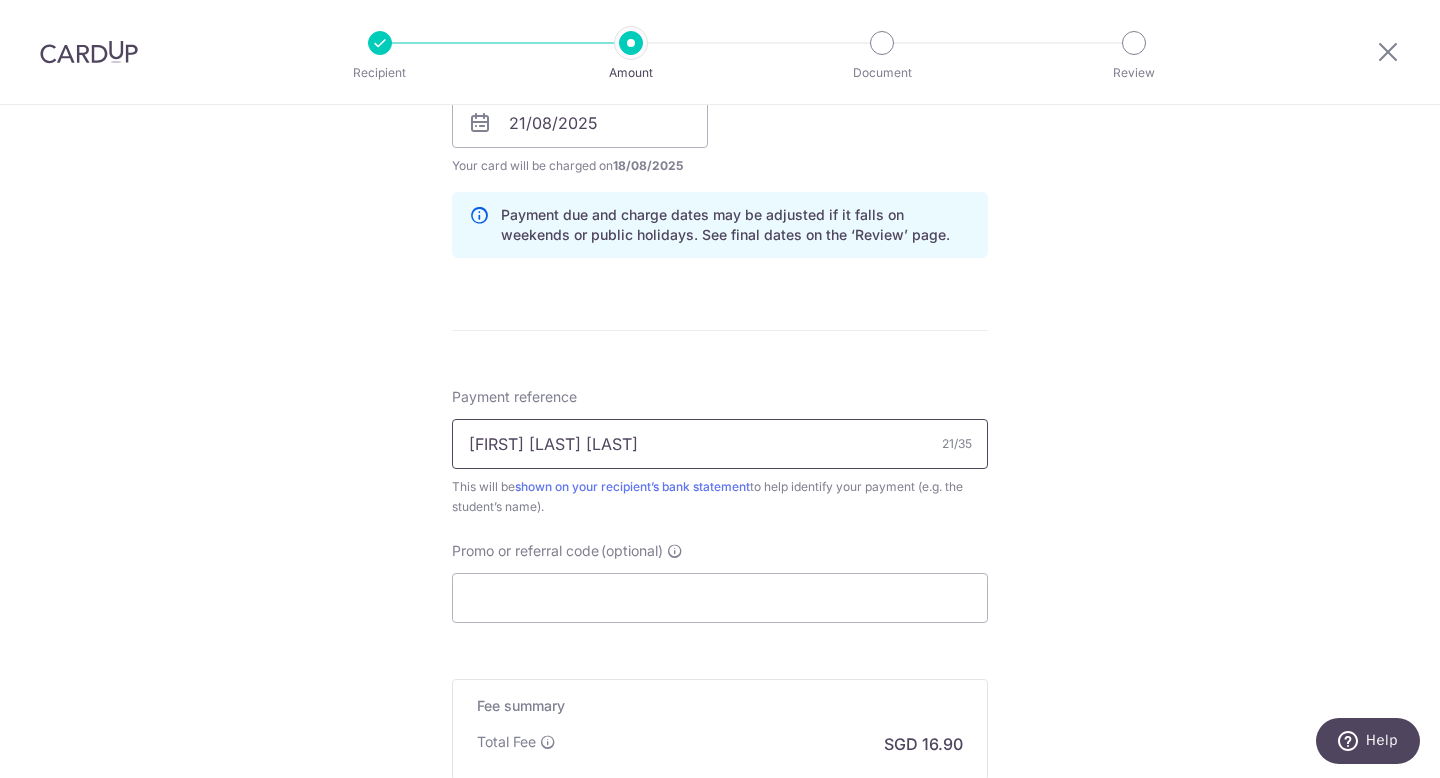 type on "[FIRST] [LAST] [LAST]" 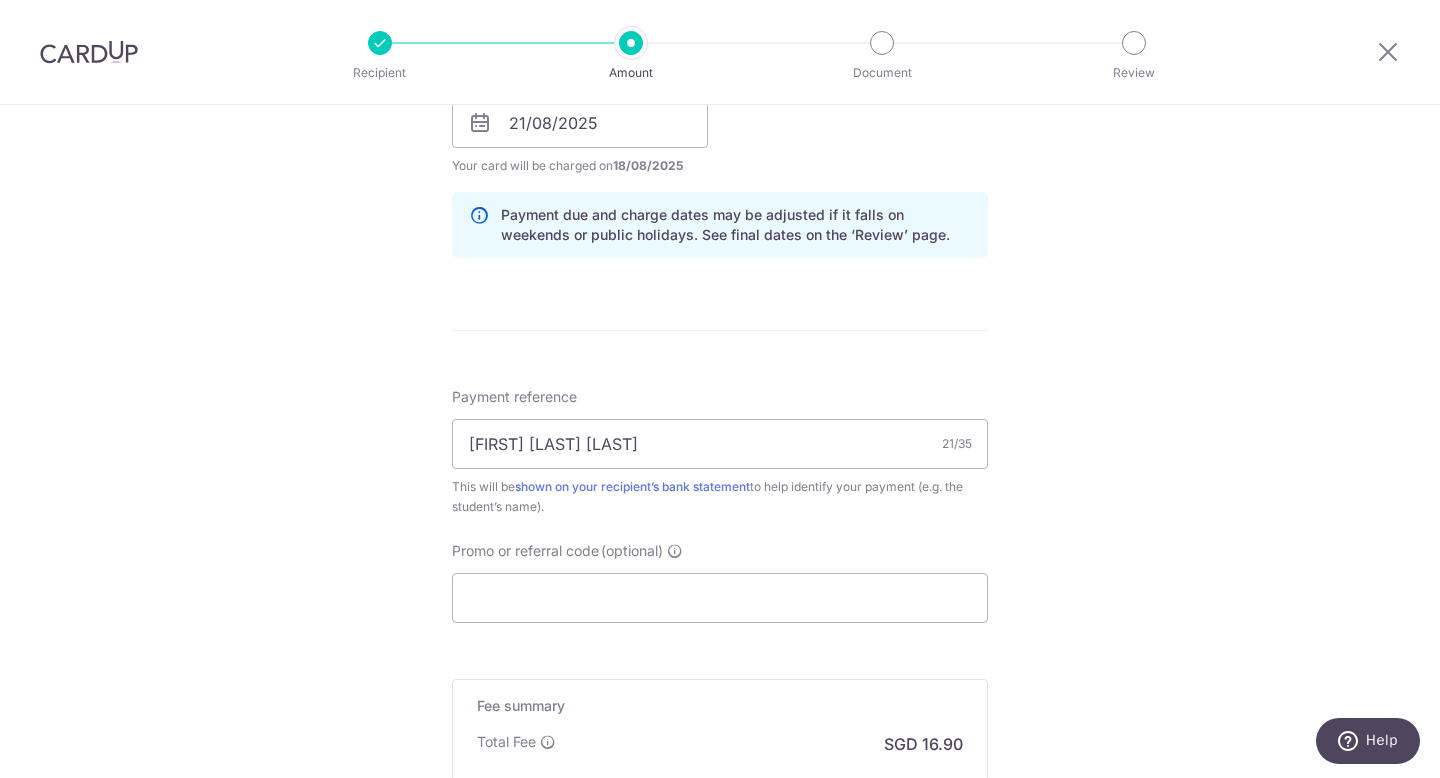 click on "Tell us more about your payment
Enter payment amount
SGD
650.00
650.00
Recipient added successfully!
Select Card
**** [CARD]
Add credit card
Your Cards
**** [CARD]
**** [CARD]
Secure 256-bit SSL
Text
New card details
Card" at bounding box center [720, 91] 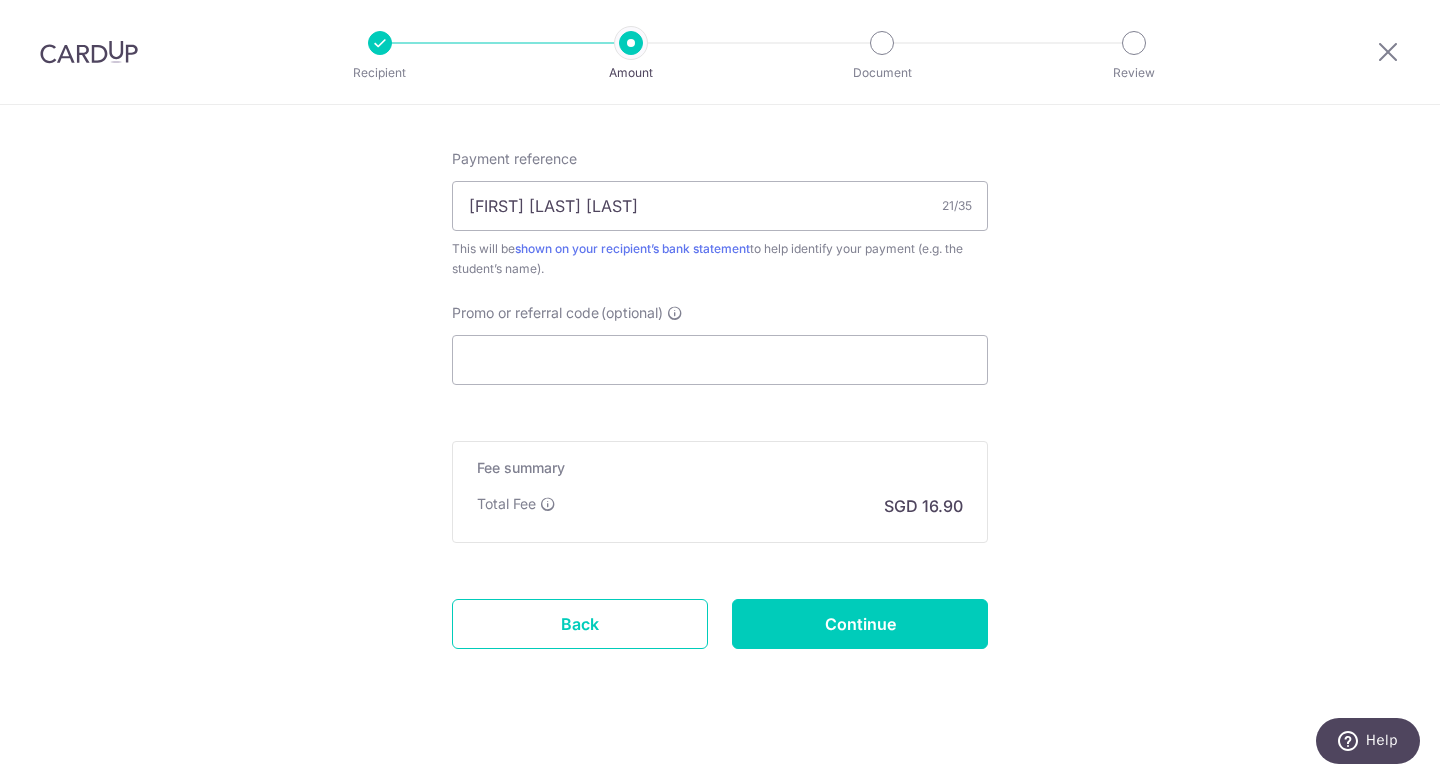 scroll, scrollTop: 1207, scrollLeft: 0, axis: vertical 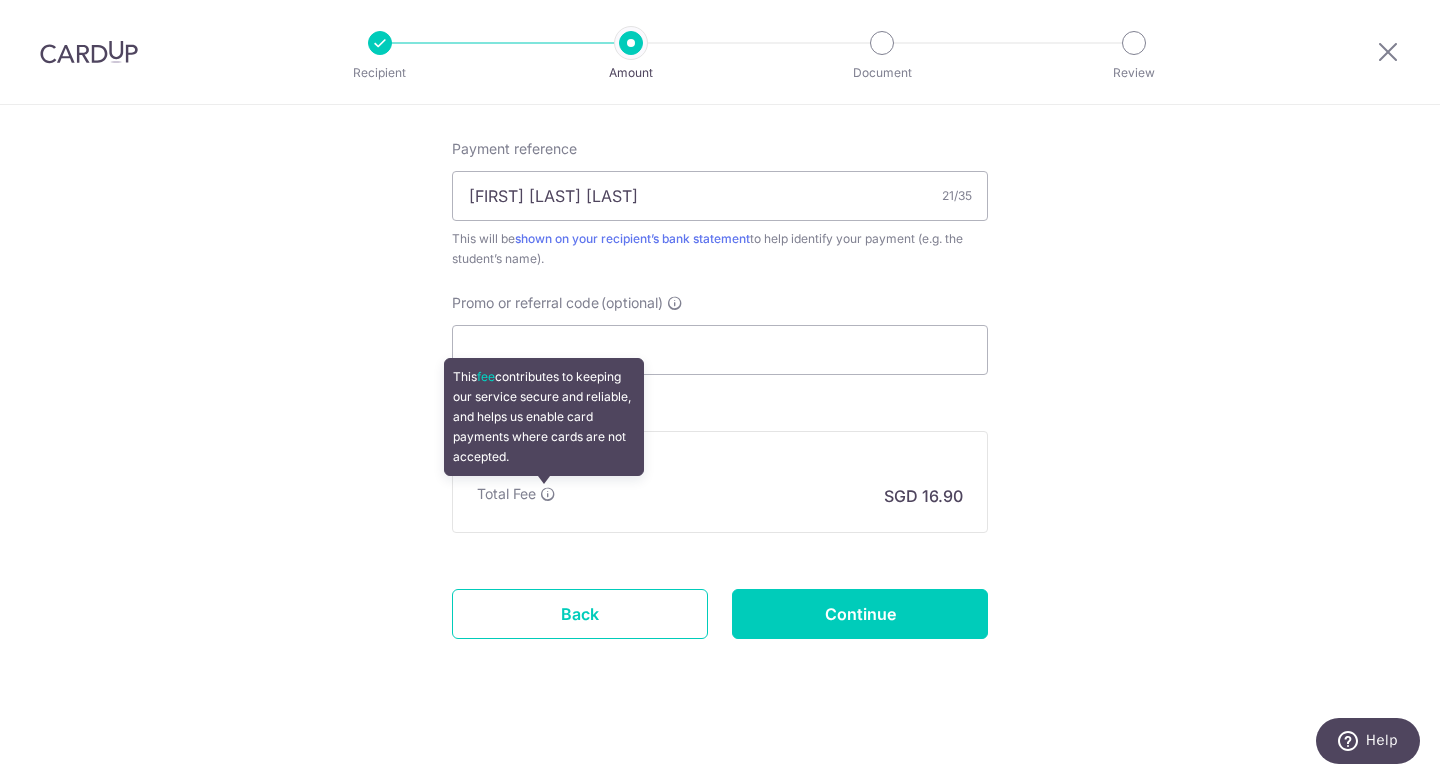 click at bounding box center [548, 494] 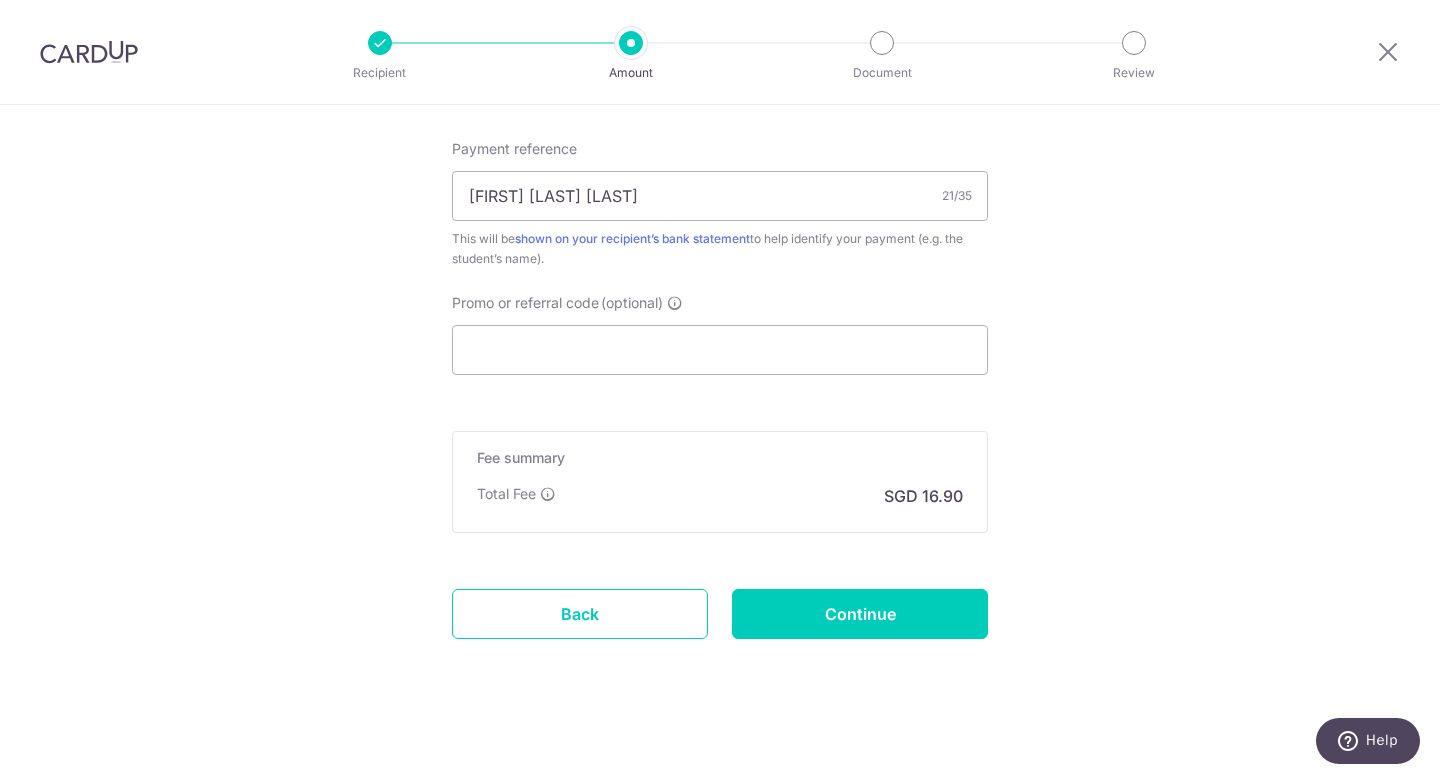 click on "Tell us more about your payment
Enter payment amount
SGD
650.00
650.00
Recipient added successfully!
Select Card
**** [CARD]
Add credit card
Your Cards
**** [CARD]
**** [CARD]
Secure 256-bit SSL
Text
New card details
Card" at bounding box center (720, -157) 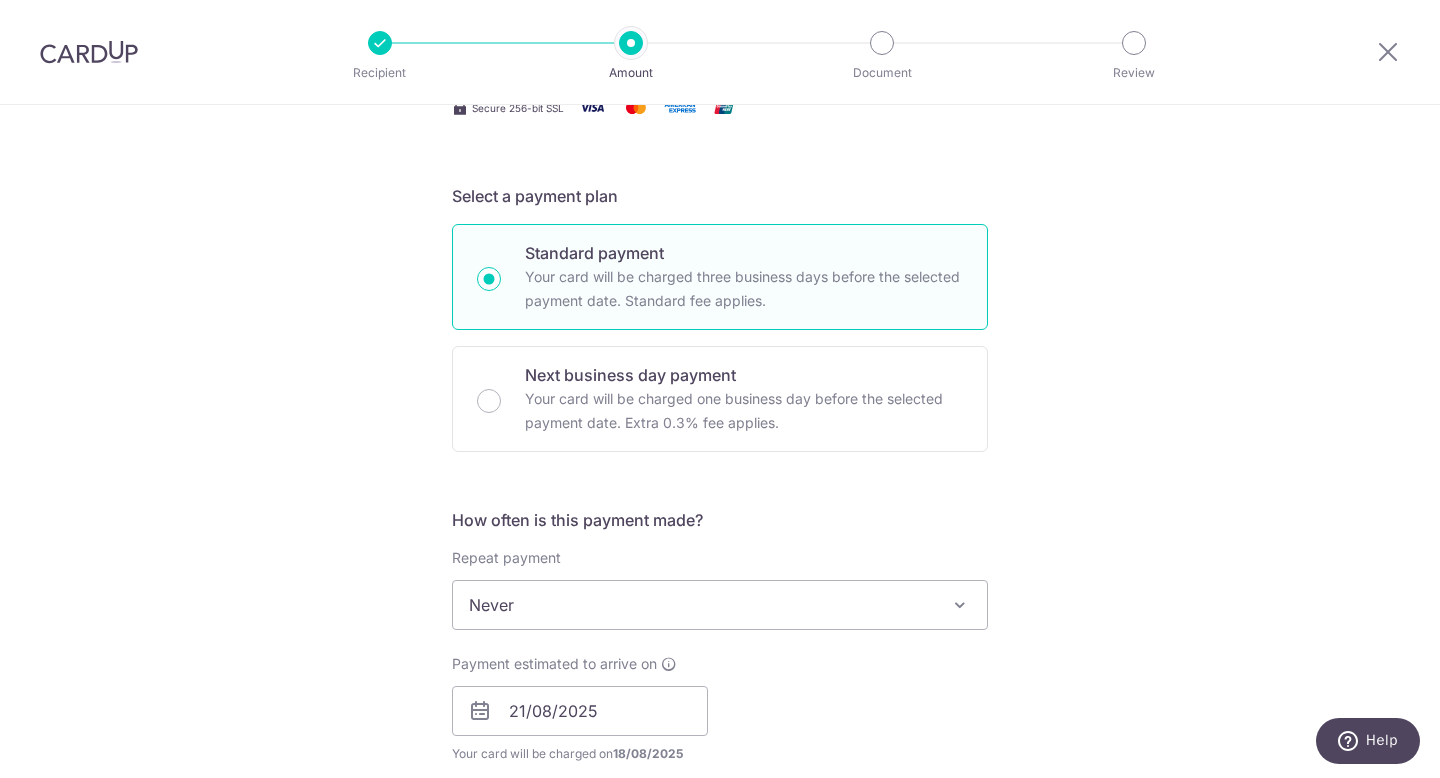 scroll, scrollTop: 224, scrollLeft: 0, axis: vertical 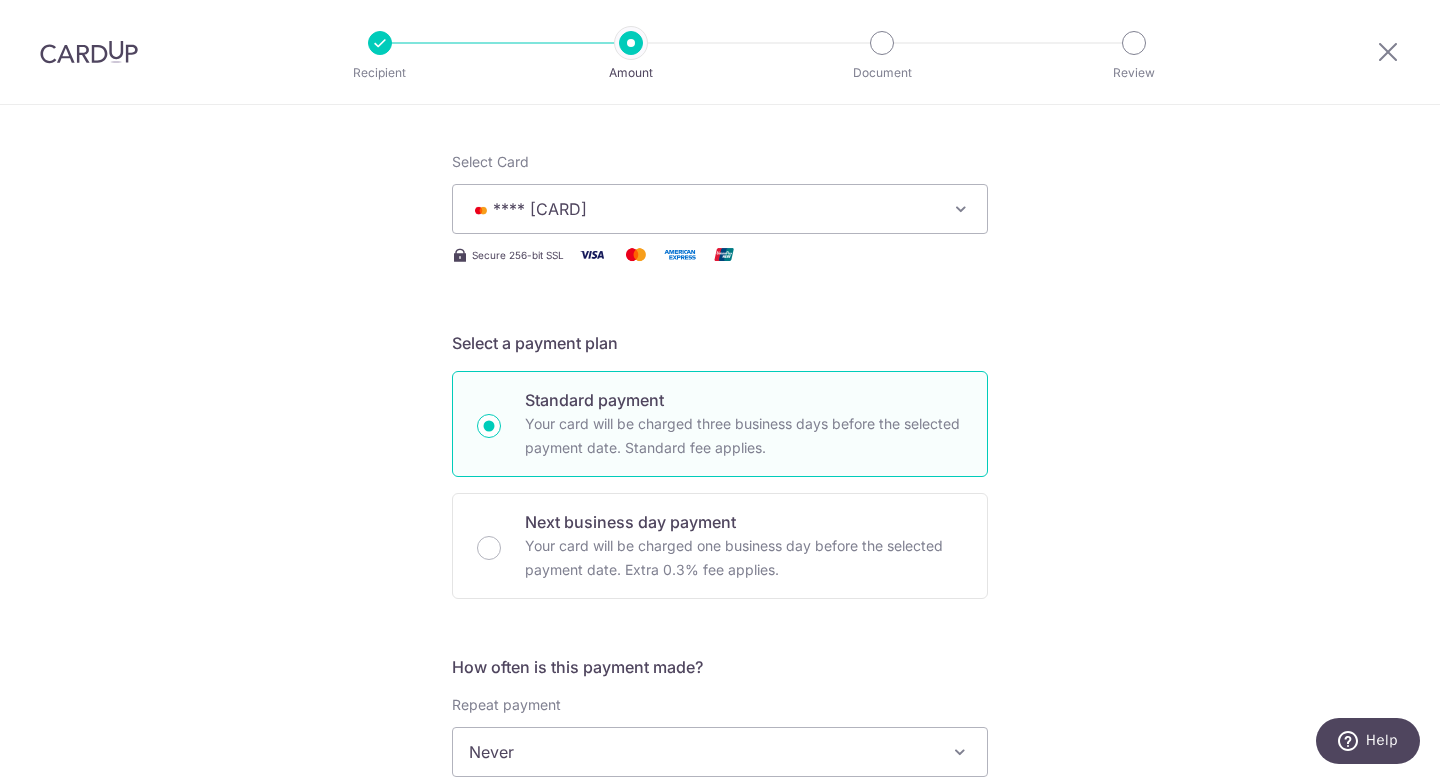 click on "**** [CARD]" at bounding box center (702, 209) 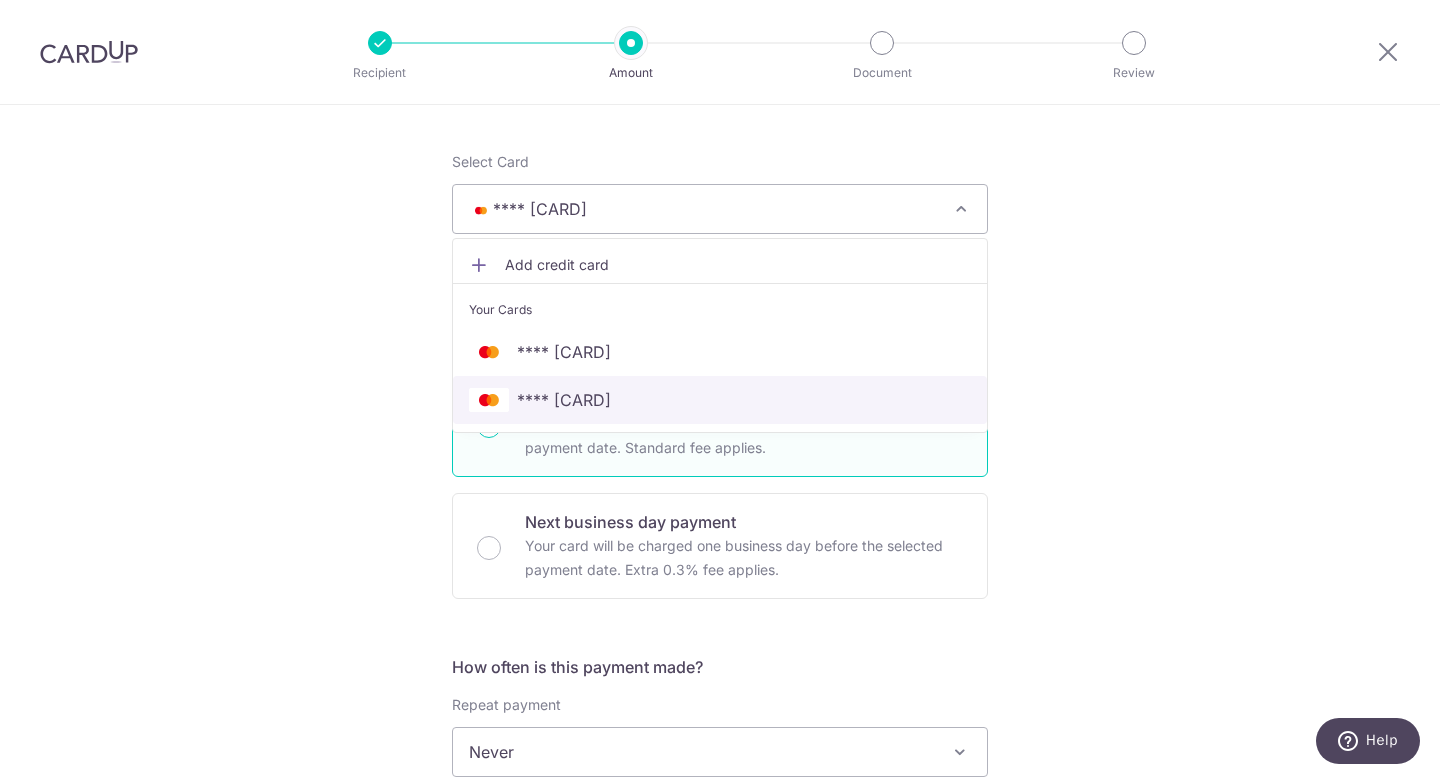 click on "**** [CARD]" at bounding box center (720, 400) 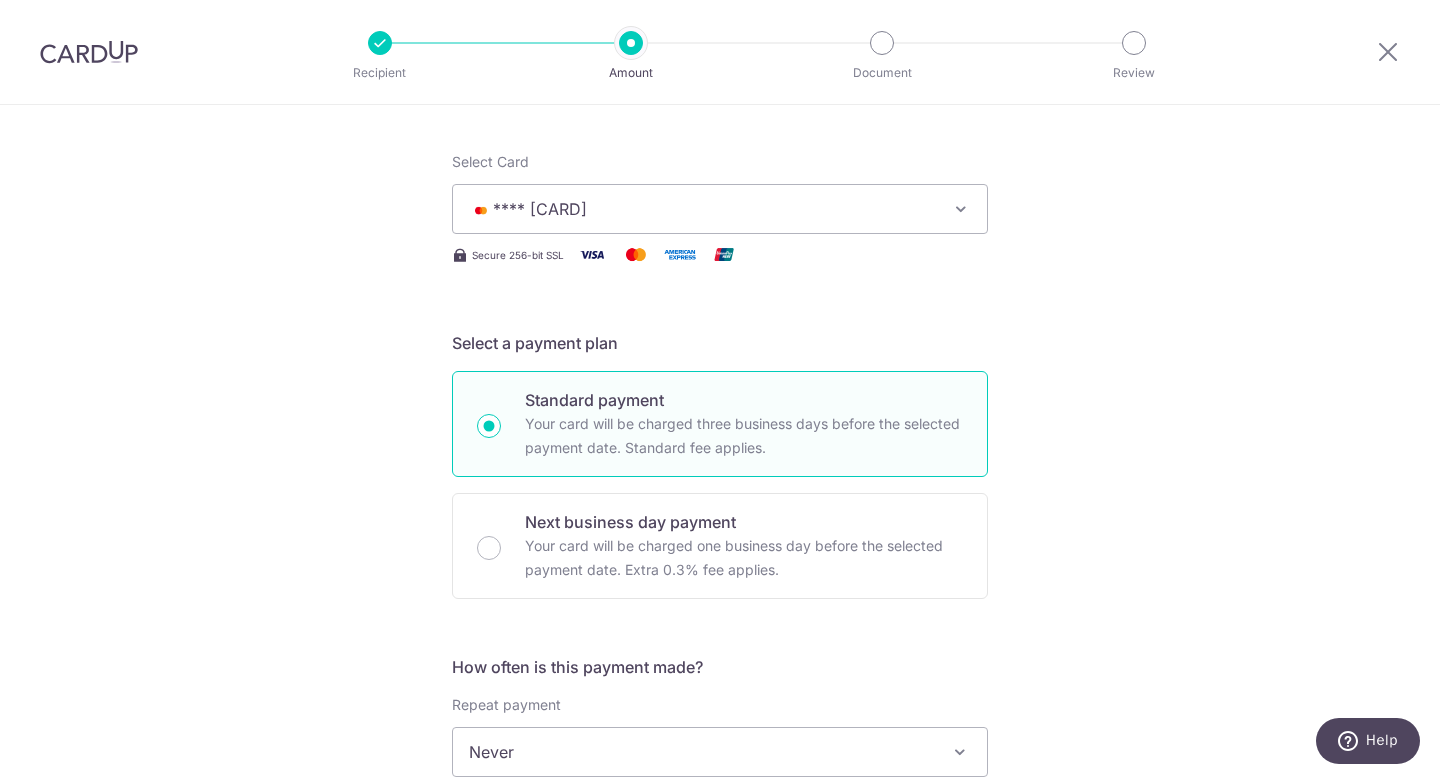 click on "Tell us more about your payment
Enter payment amount
SGD
650.00
650.00
Recipient added successfully!
Select Card
**** [CARD]
Add credit card
Your Cards
**** [CARD]
**** [CARD]
Secure 256-bit SSL
Text
New card details
Card" at bounding box center (720, 826) 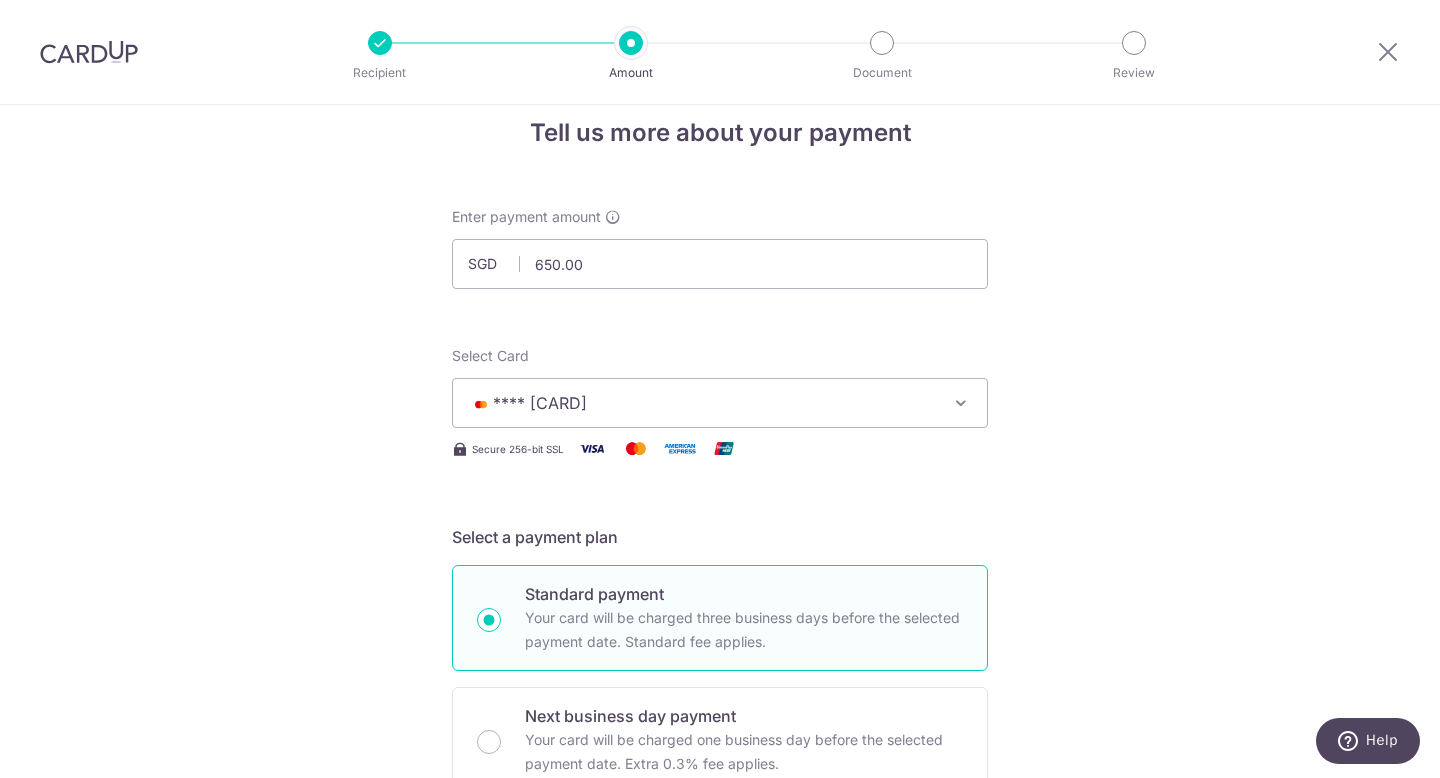 scroll, scrollTop: 0, scrollLeft: 0, axis: both 